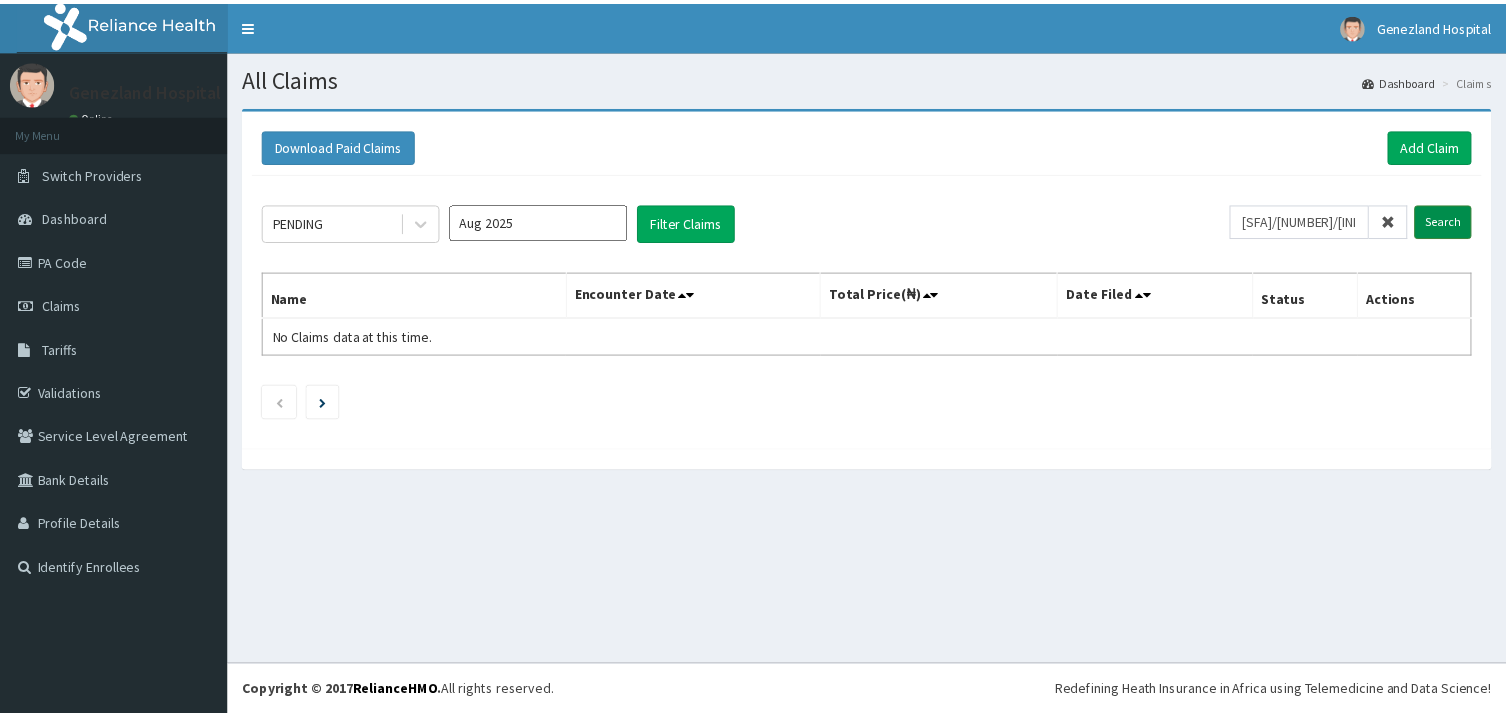 scroll, scrollTop: 0, scrollLeft: 0, axis: both 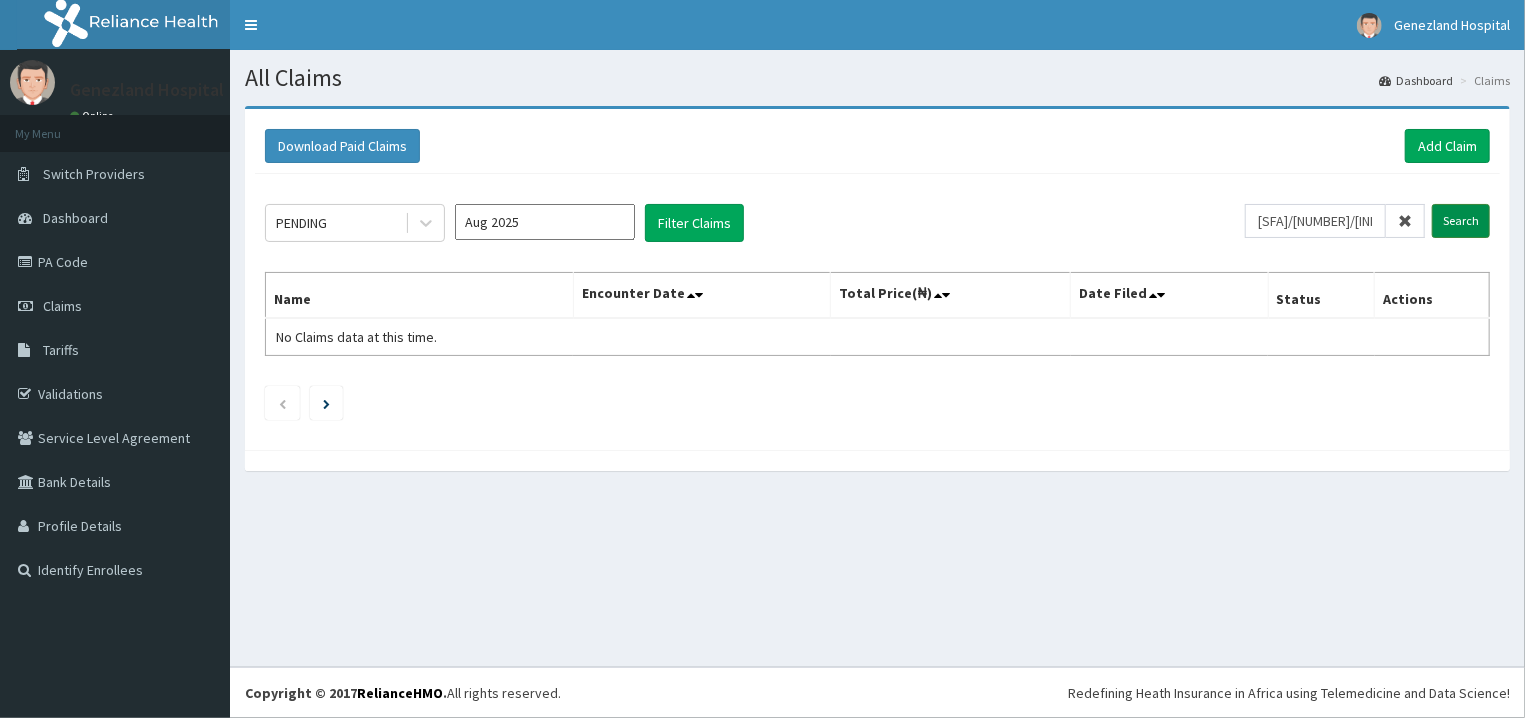 type on "[SFA]/[NUMBER]/[INITIALS]" 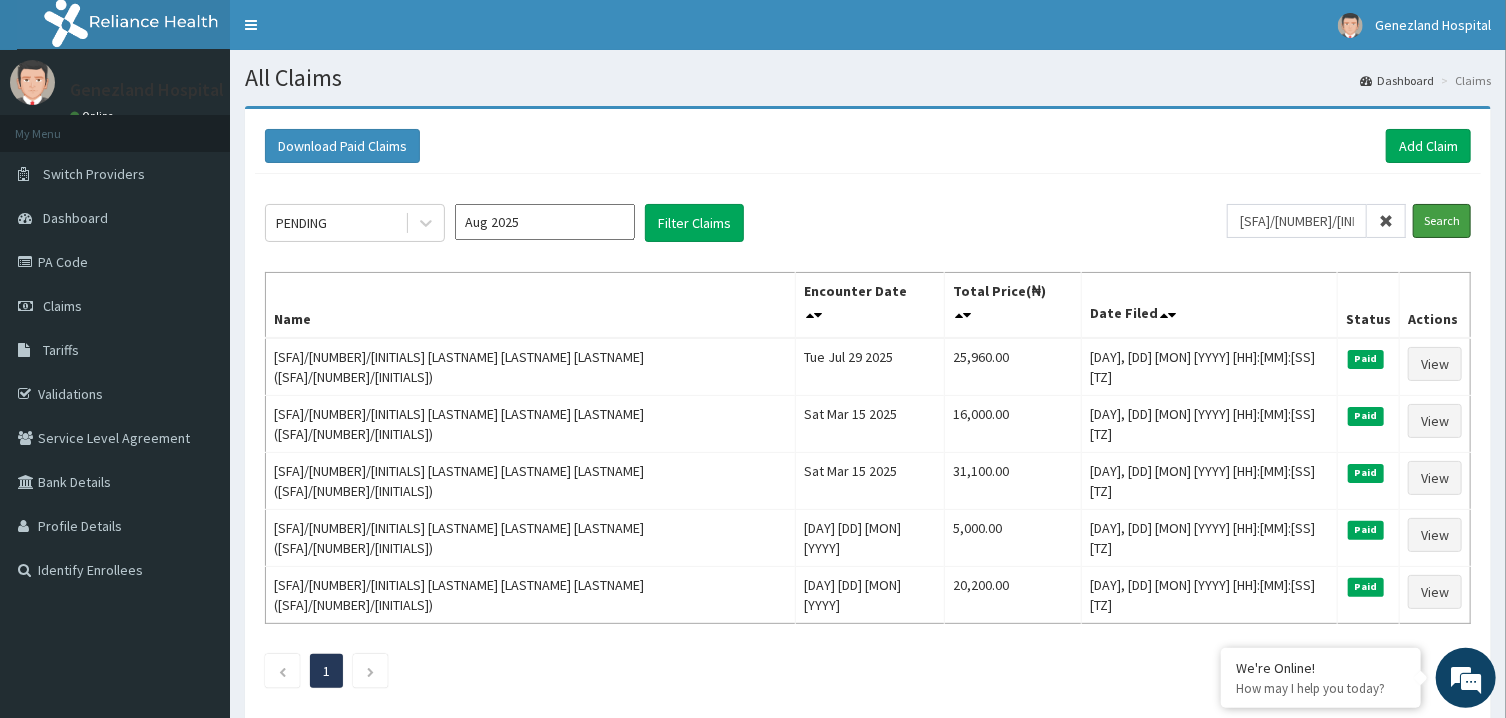 scroll, scrollTop: 0, scrollLeft: 0, axis: both 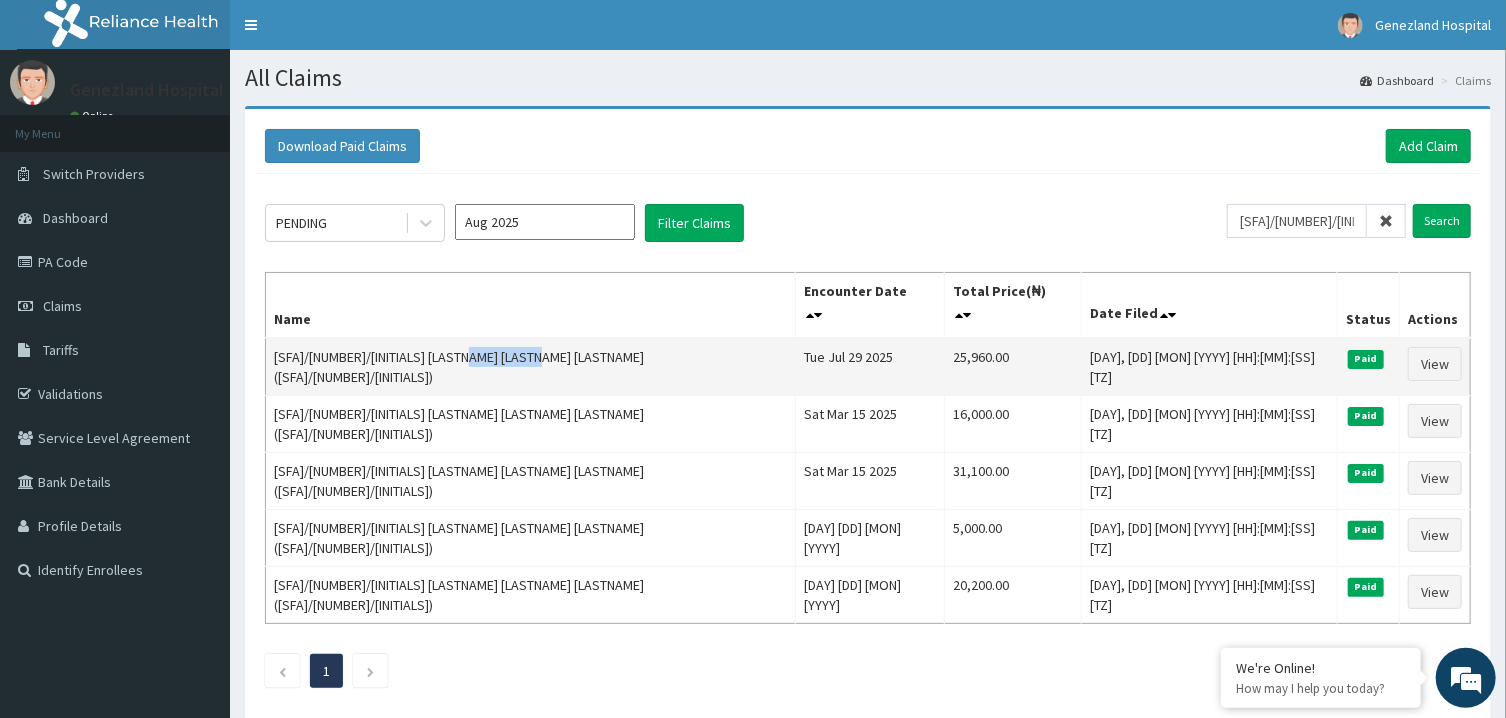 drag, startPoint x: 577, startPoint y: 335, endPoint x: 505, endPoint y: 336, distance: 72.00694 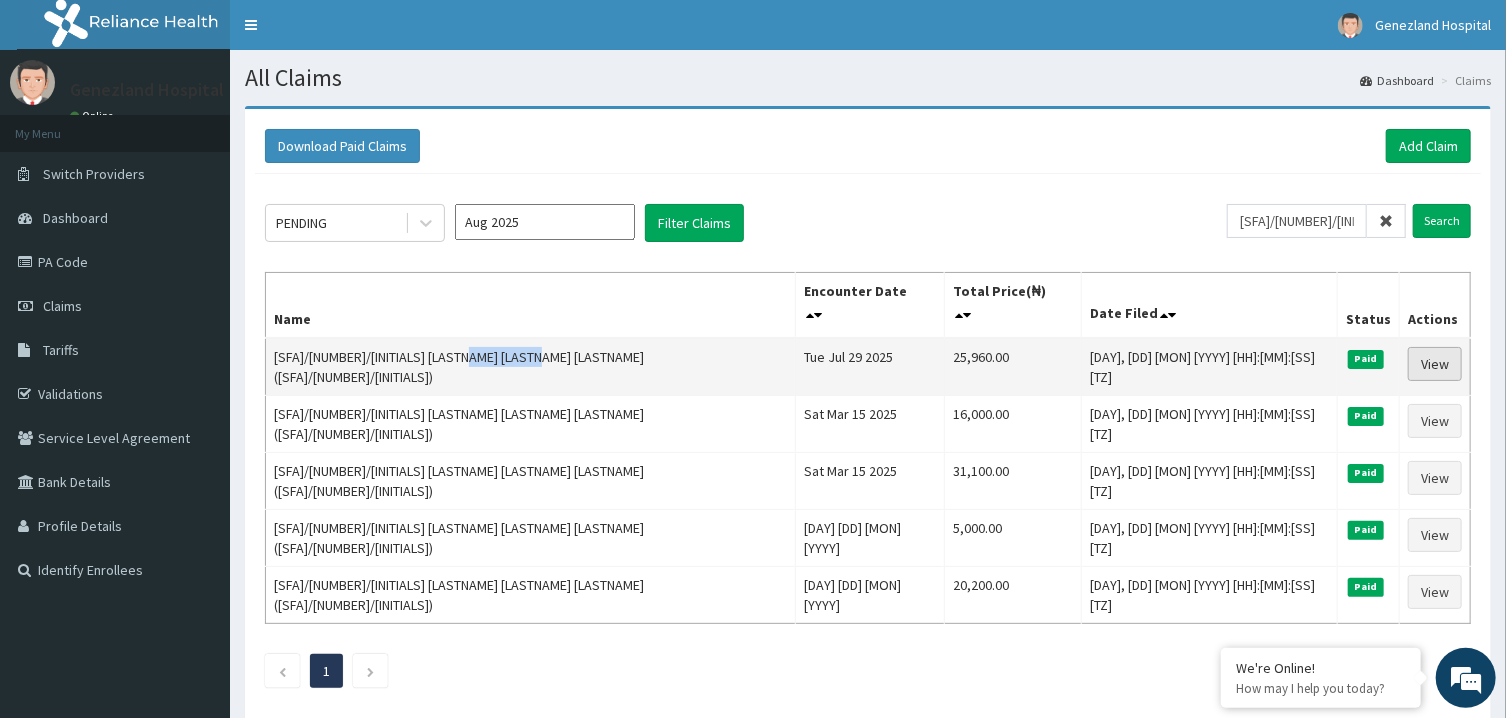 click on "View" at bounding box center (1435, 364) 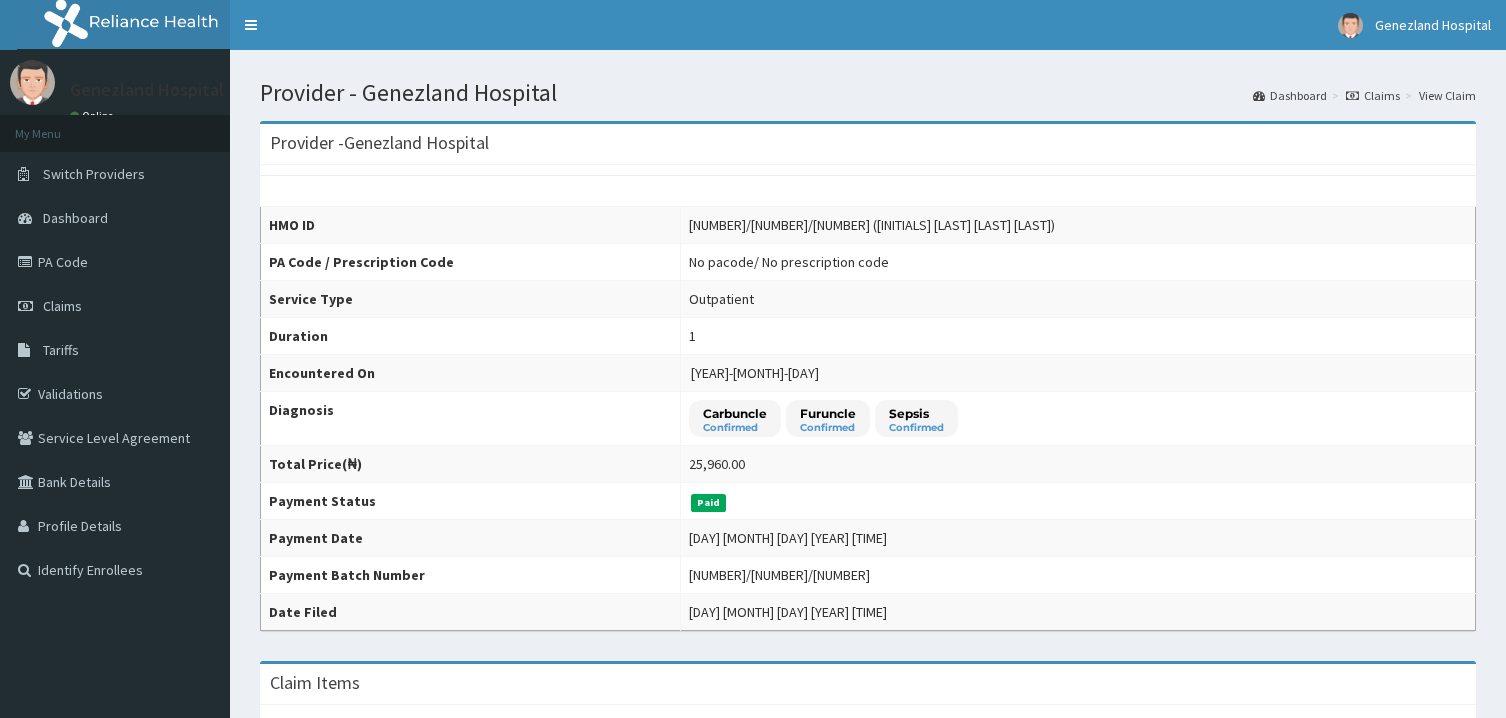 scroll, scrollTop: 638, scrollLeft: 0, axis: vertical 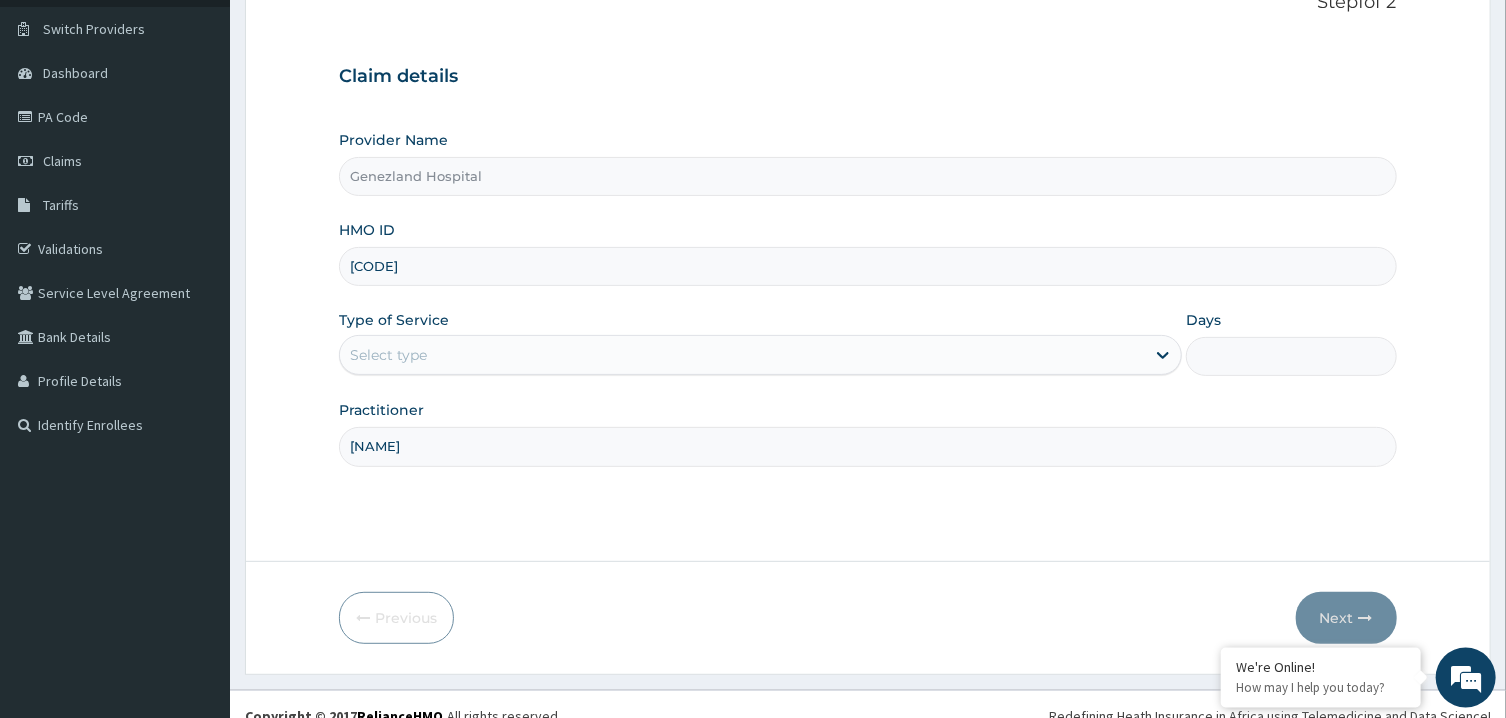 type on "[NAME]" 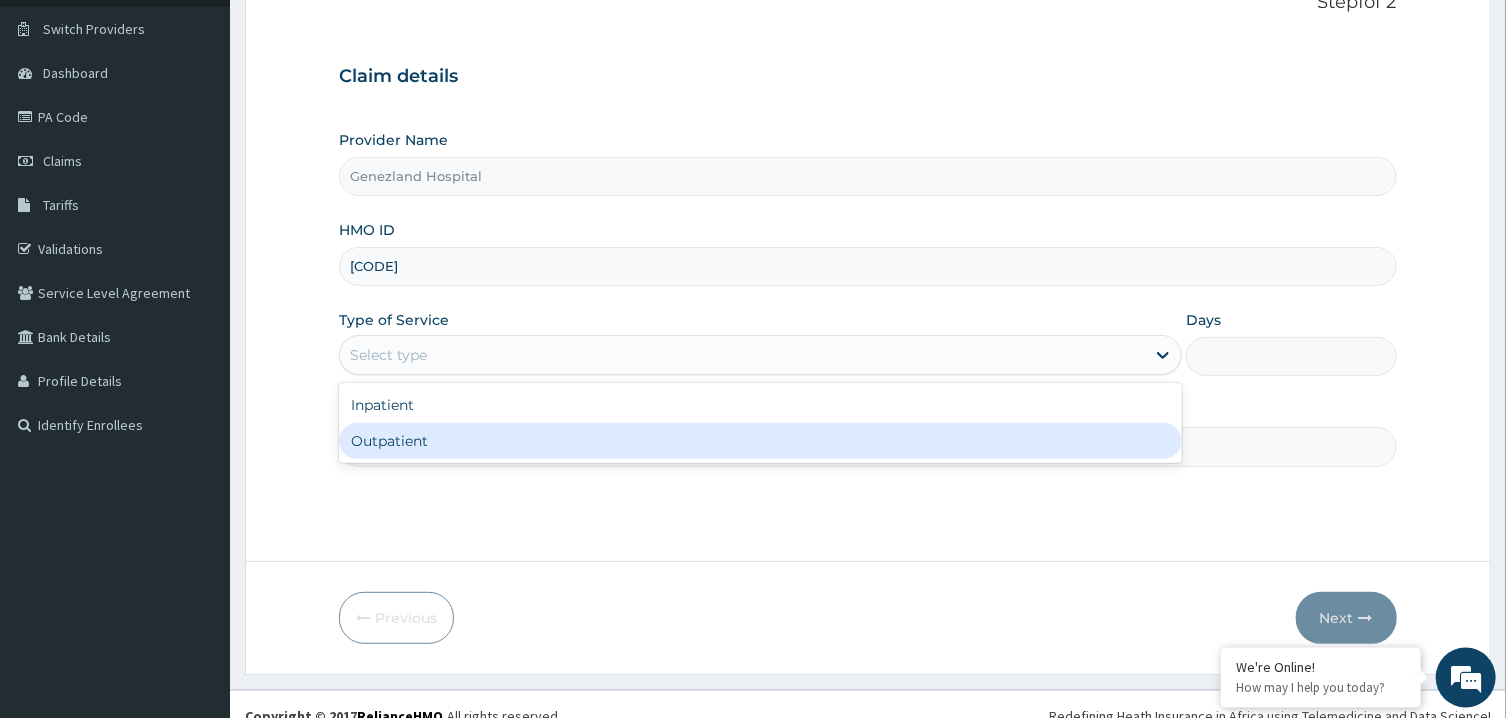 click on "Outpatient" at bounding box center (760, 441) 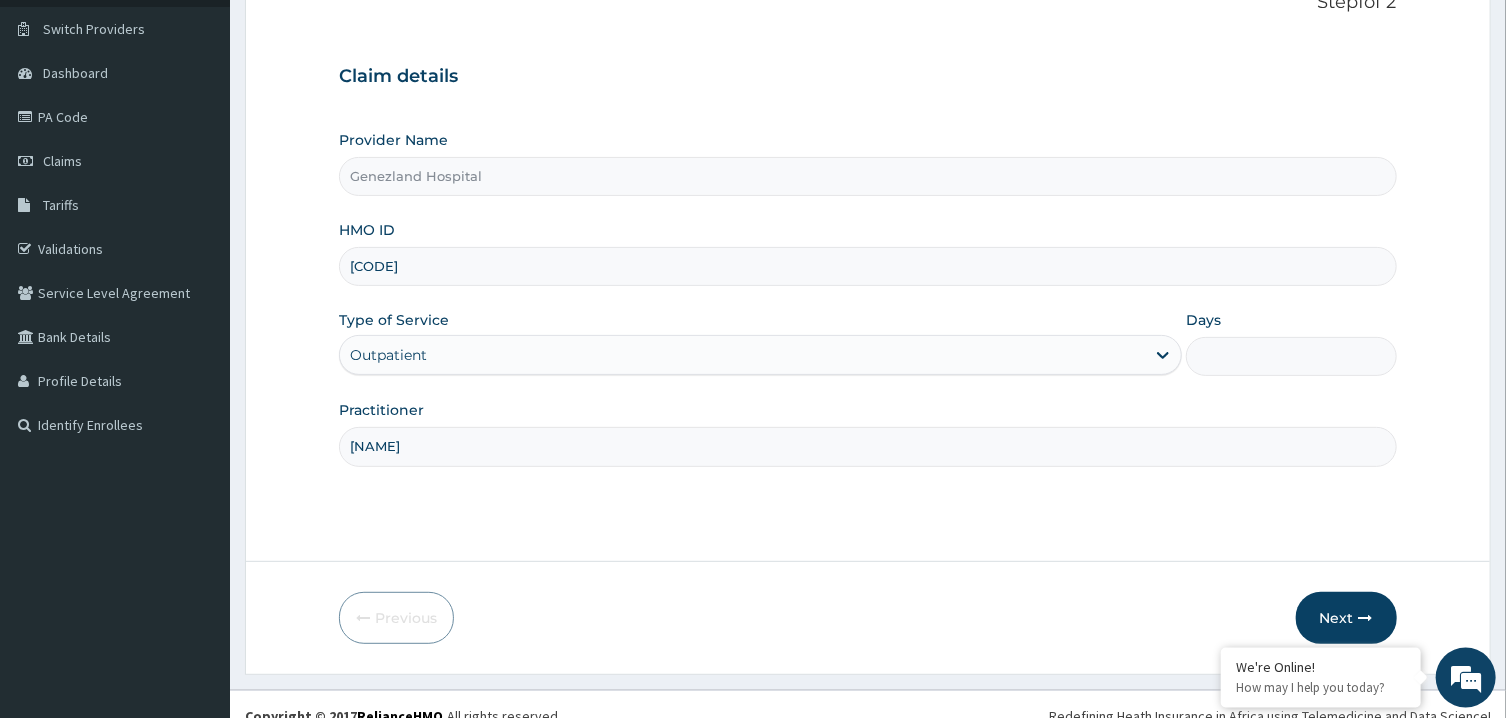type on "1" 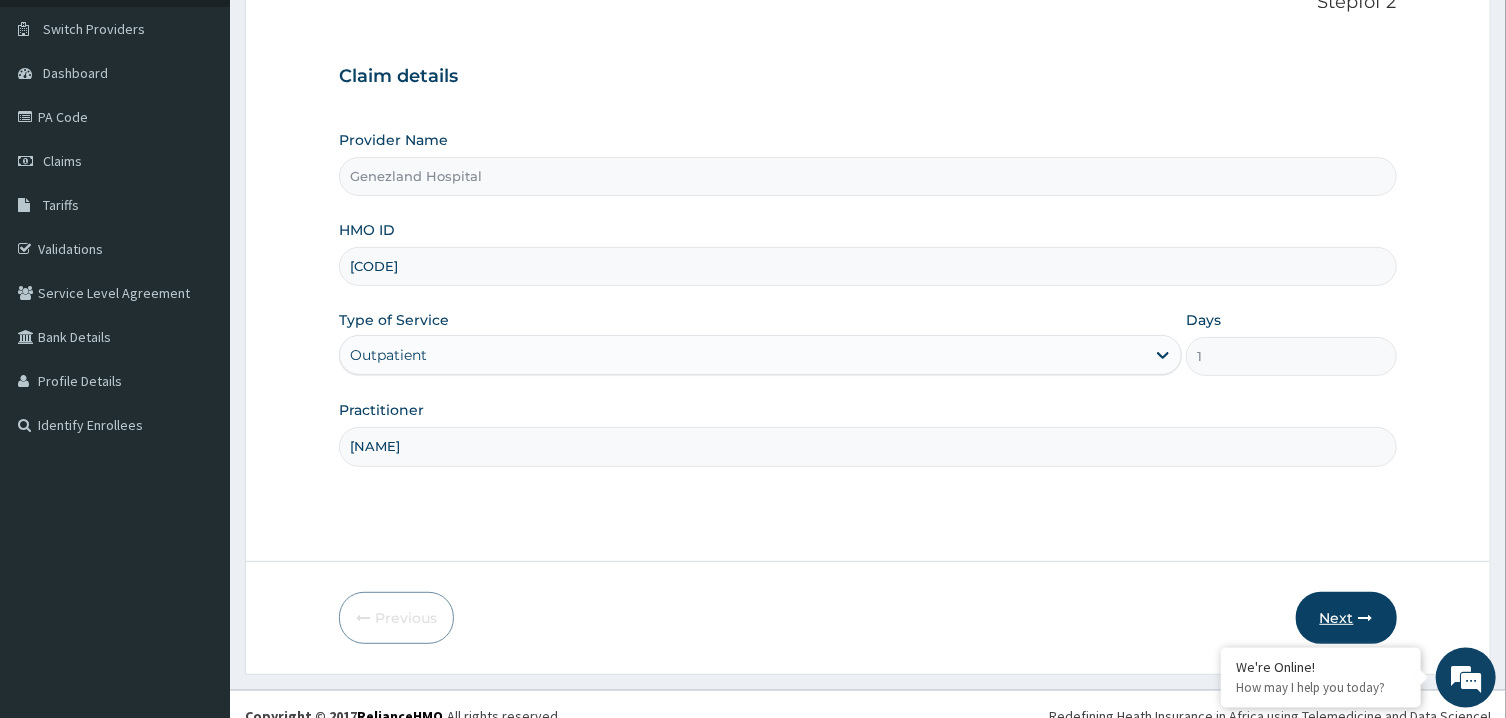 click on "Next" at bounding box center [1346, 618] 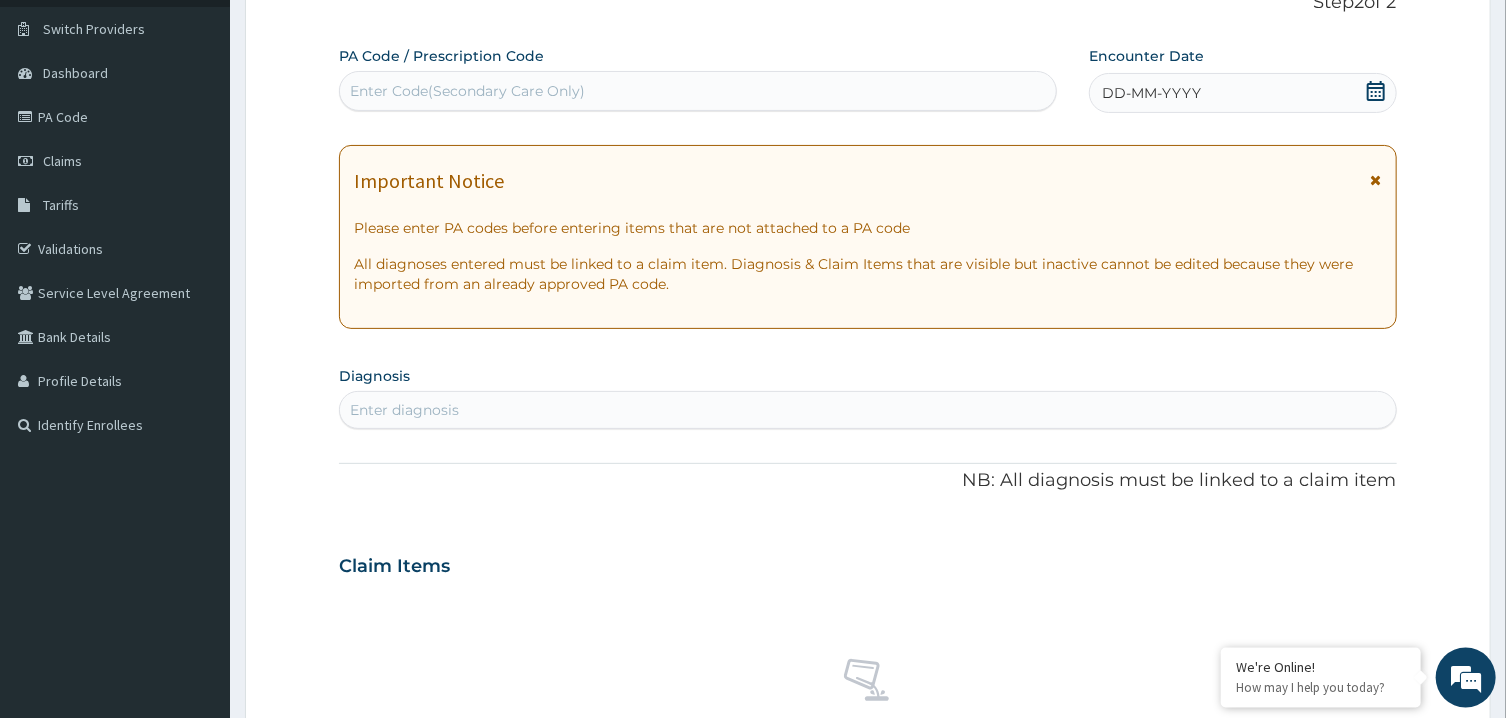 click 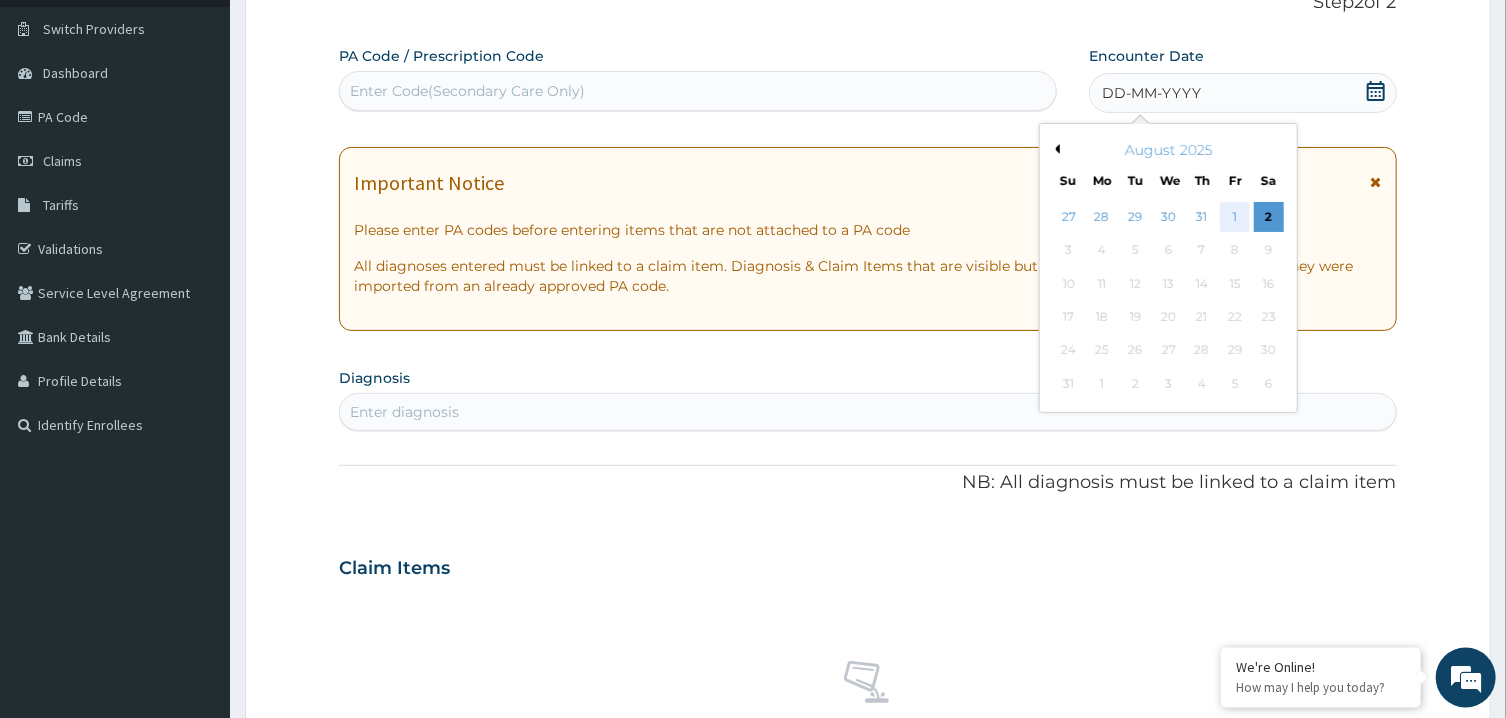 click on "1" at bounding box center (1235, 217) 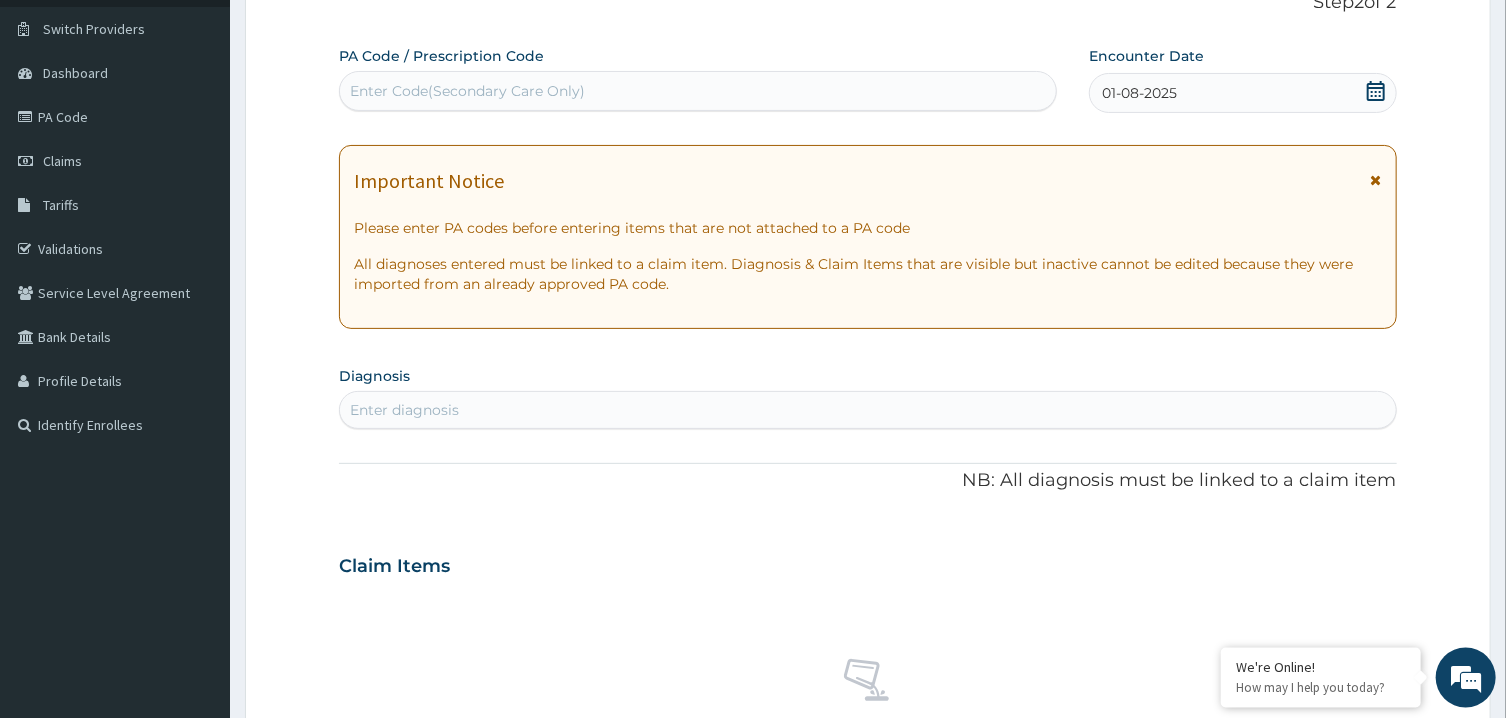 click on "Enter diagnosis" at bounding box center [867, 410] 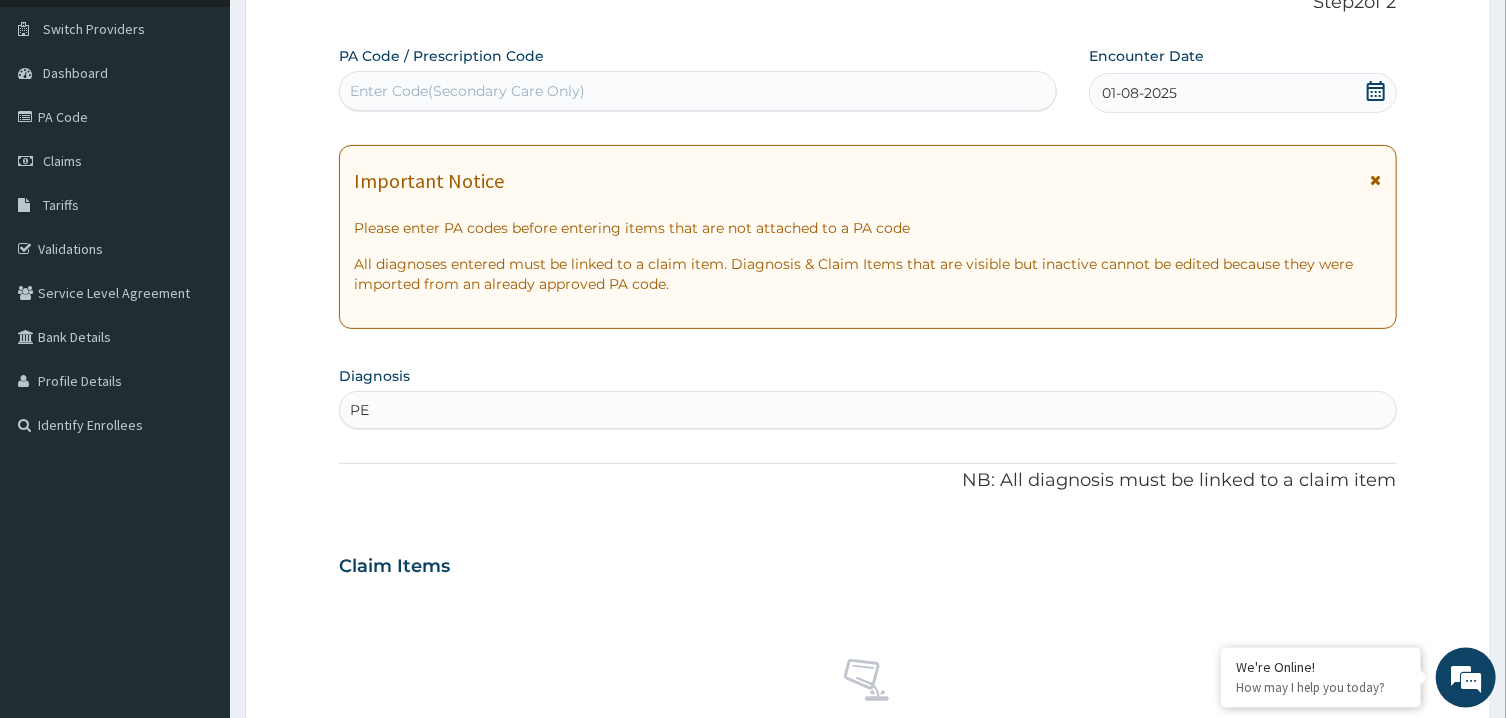 type on "P" 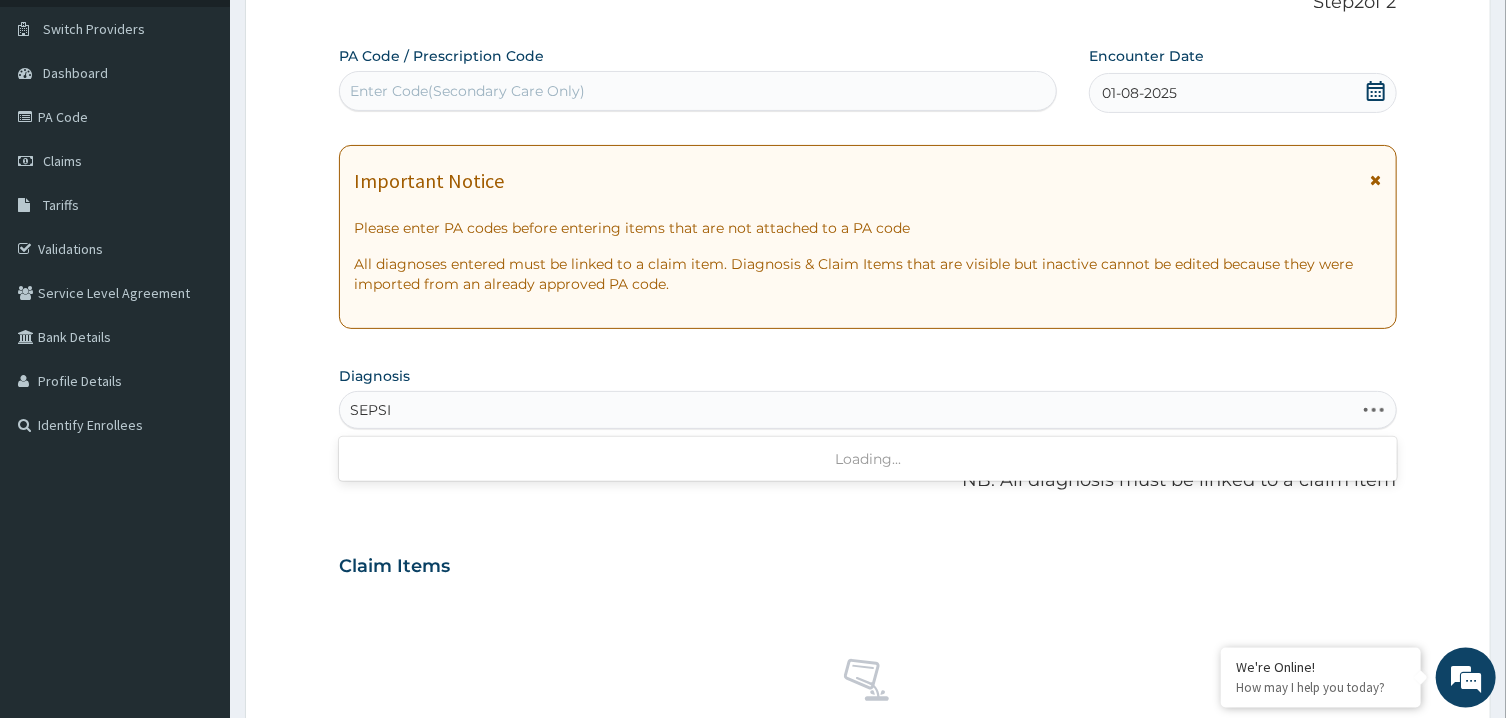 type on "SEPSIS" 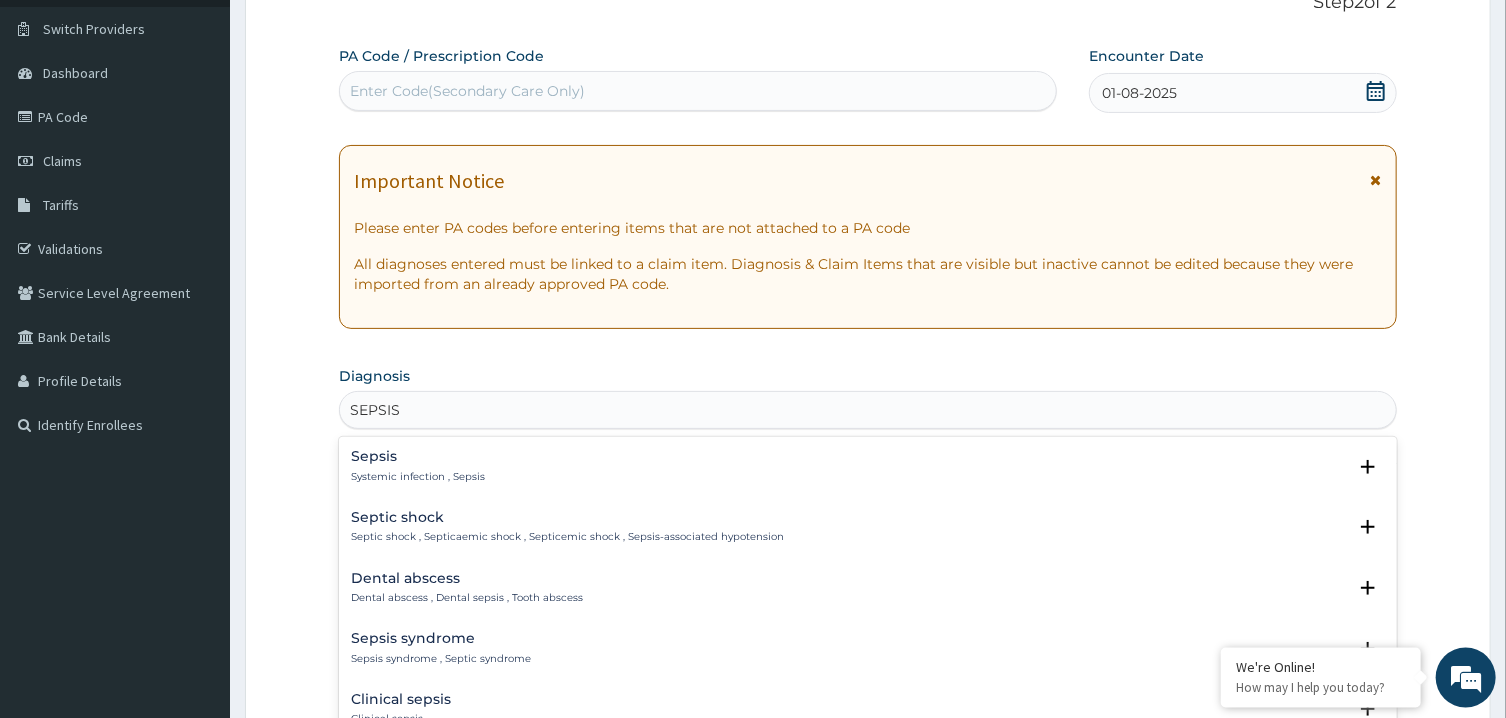 click on "Sepsis" at bounding box center (418, 456) 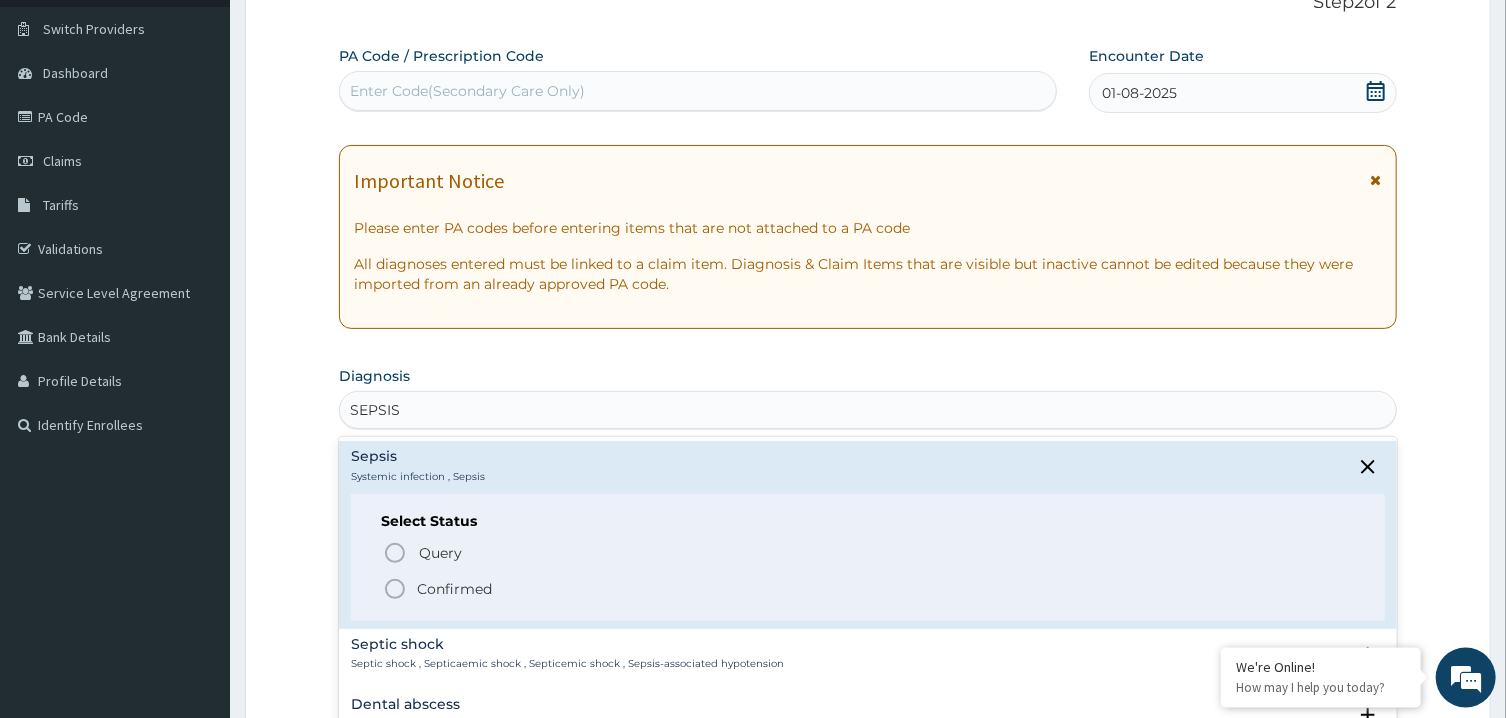 click 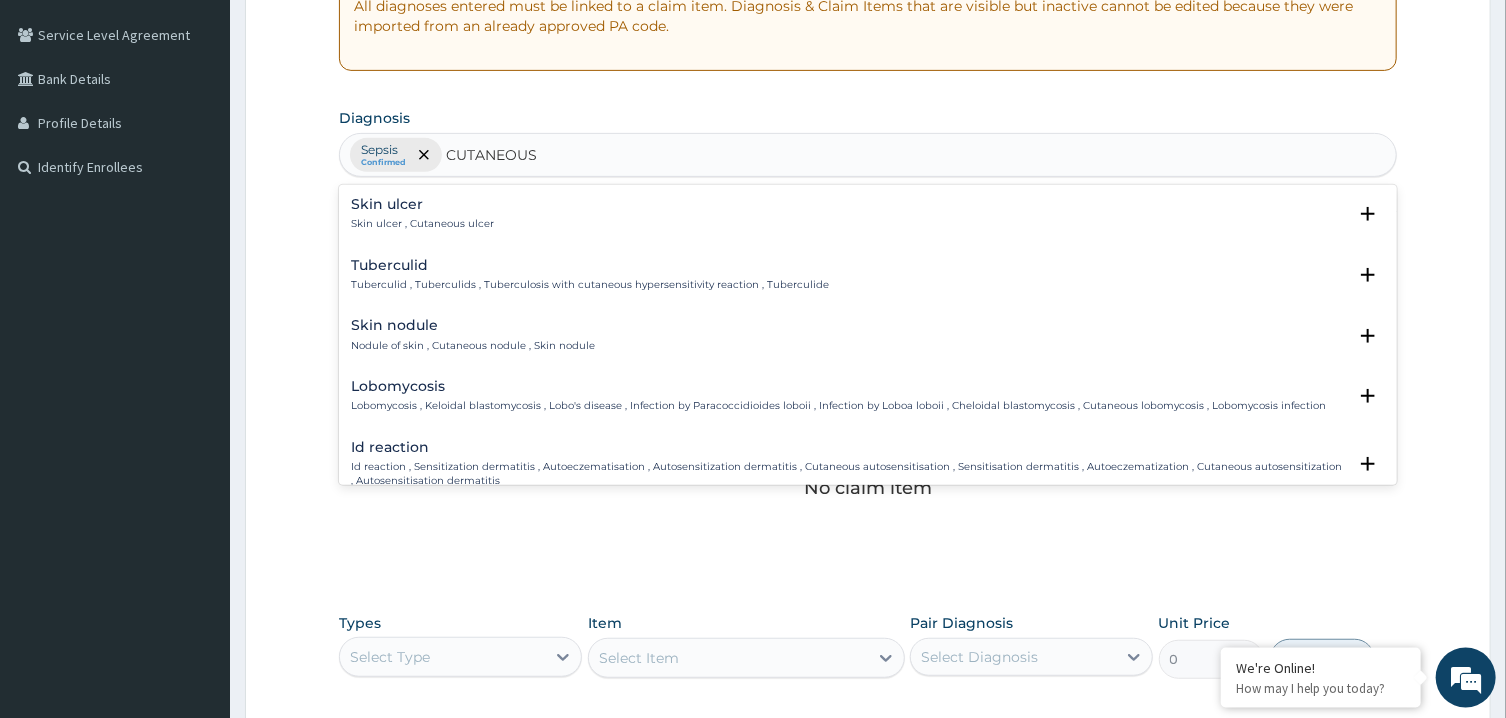 scroll, scrollTop: 460, scrollLeft: 0, axis: vertical 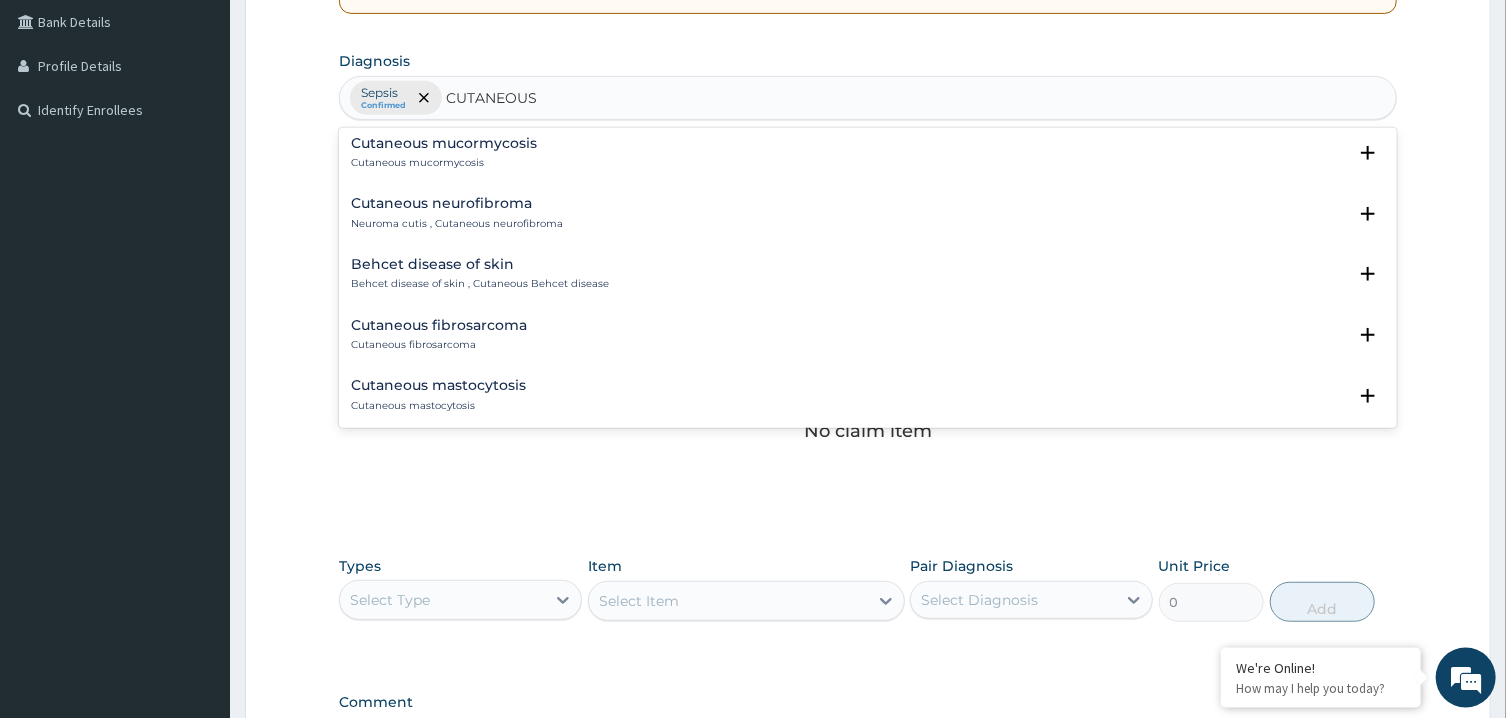 click on "CUTANEOUS" at bounding box center (494, 98) 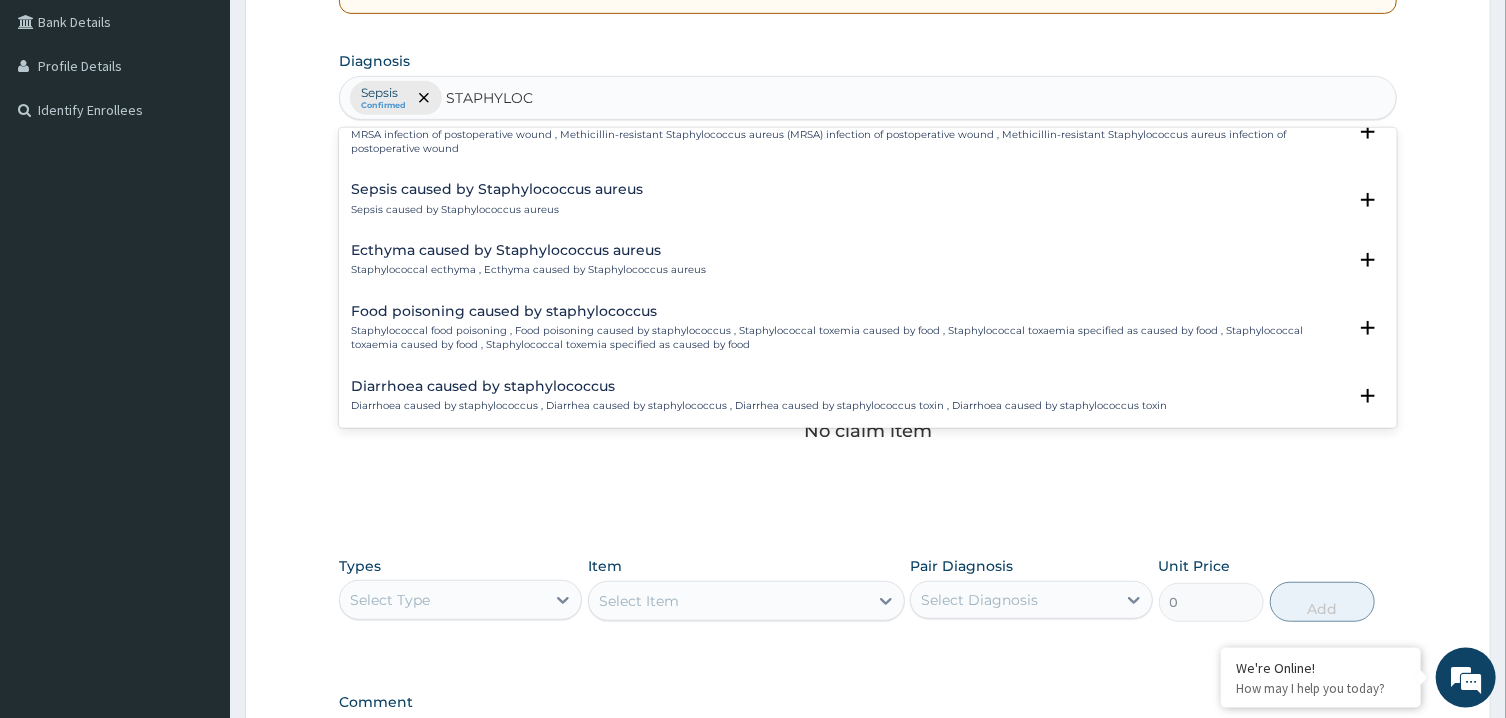 scroll, scrollTop: 2770, scrollLeft: 0, axis: vertical 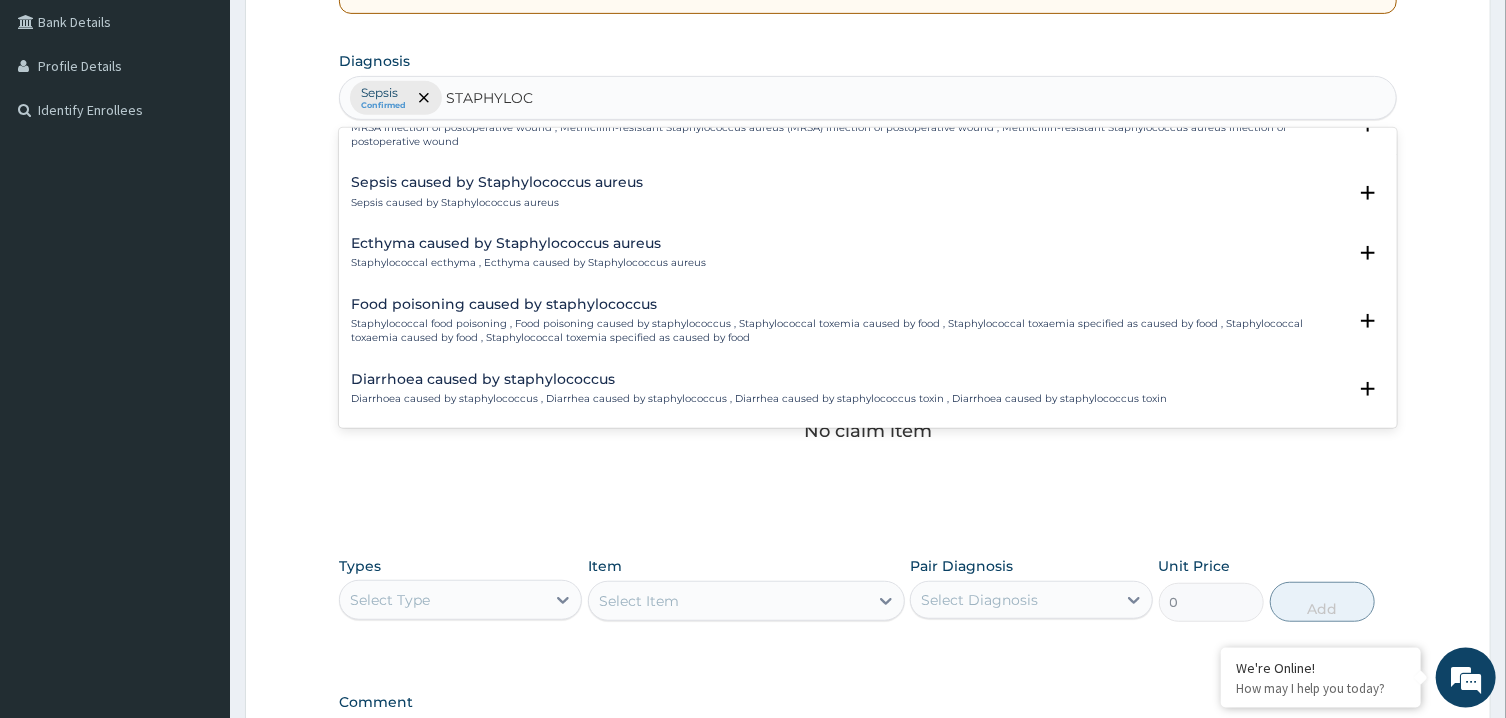 click on "STAPHYLOC" at bounding box center (490, 98) 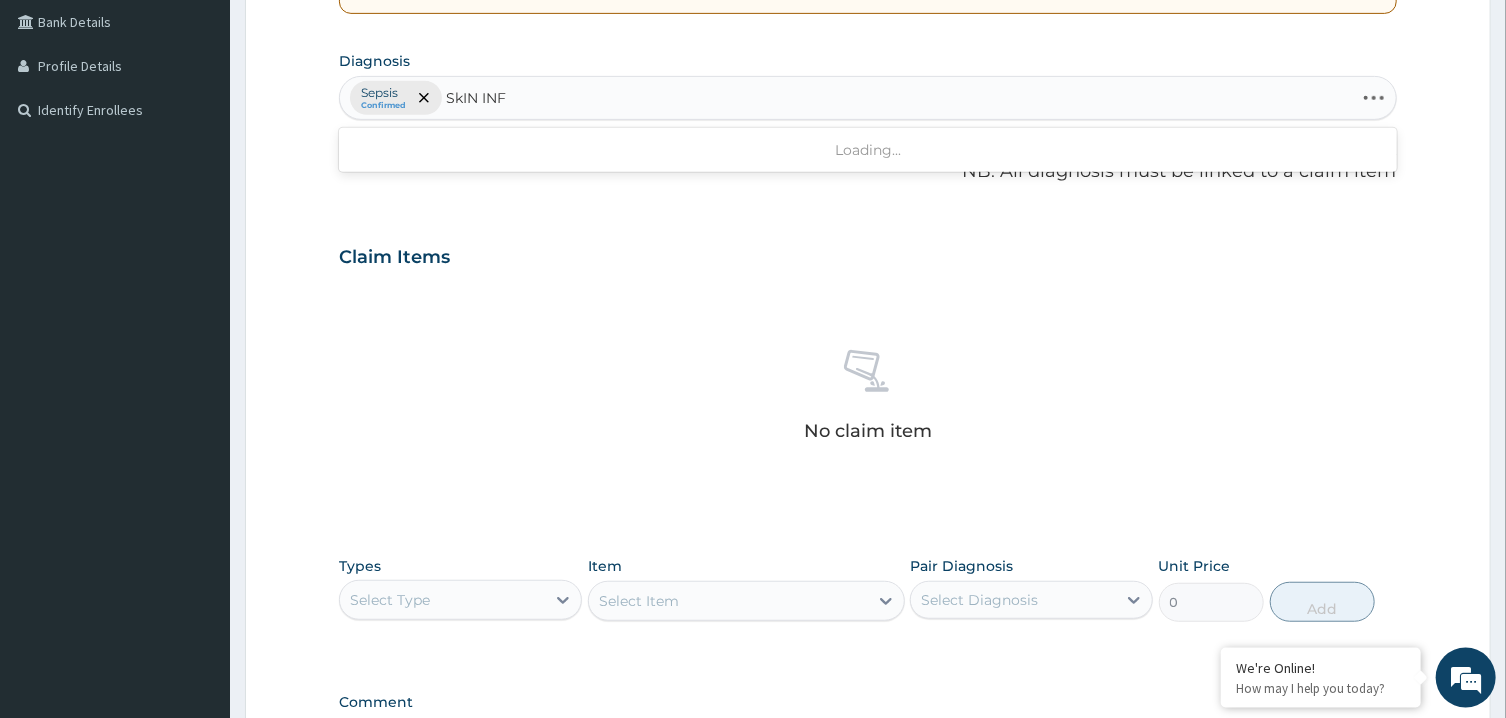 type on "SkIN INFE" 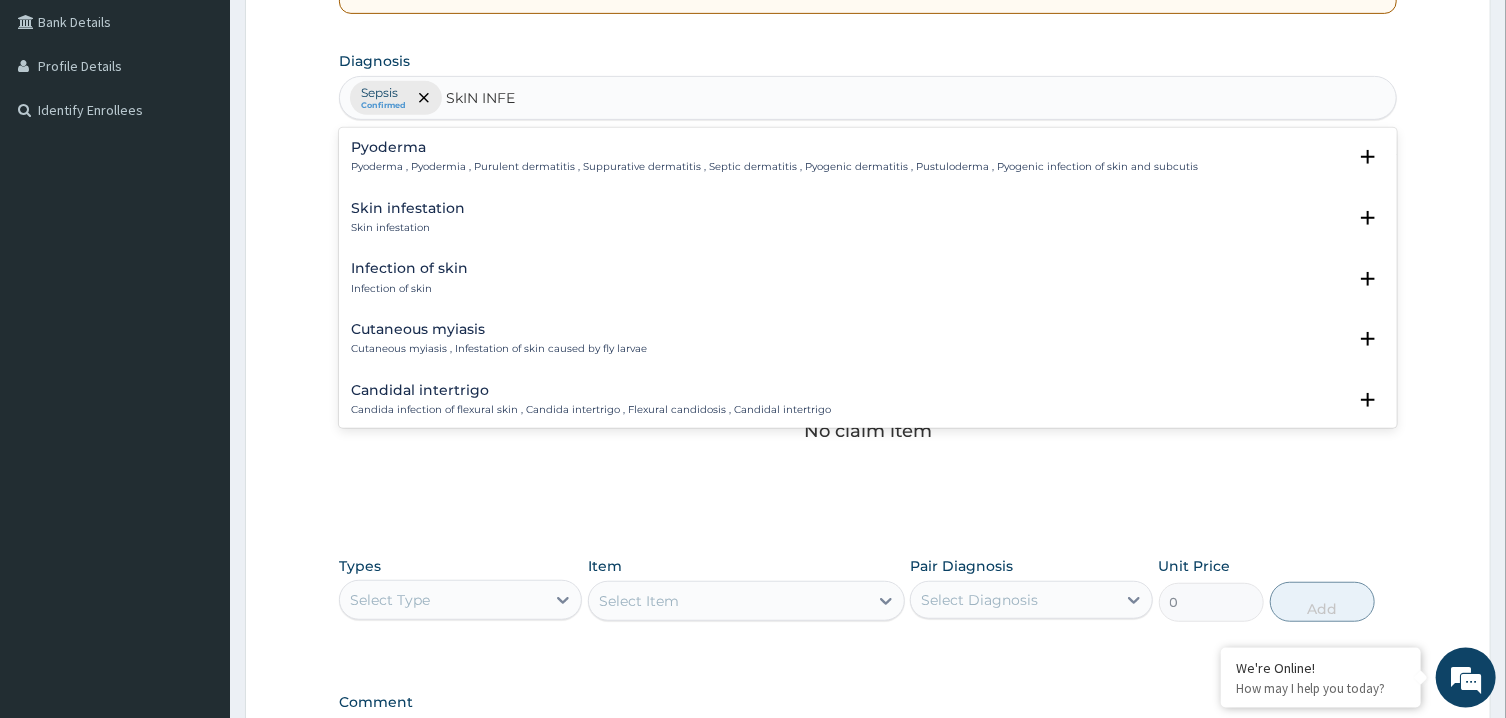 click on "Infection of skin" at bounding box center [409, 268] 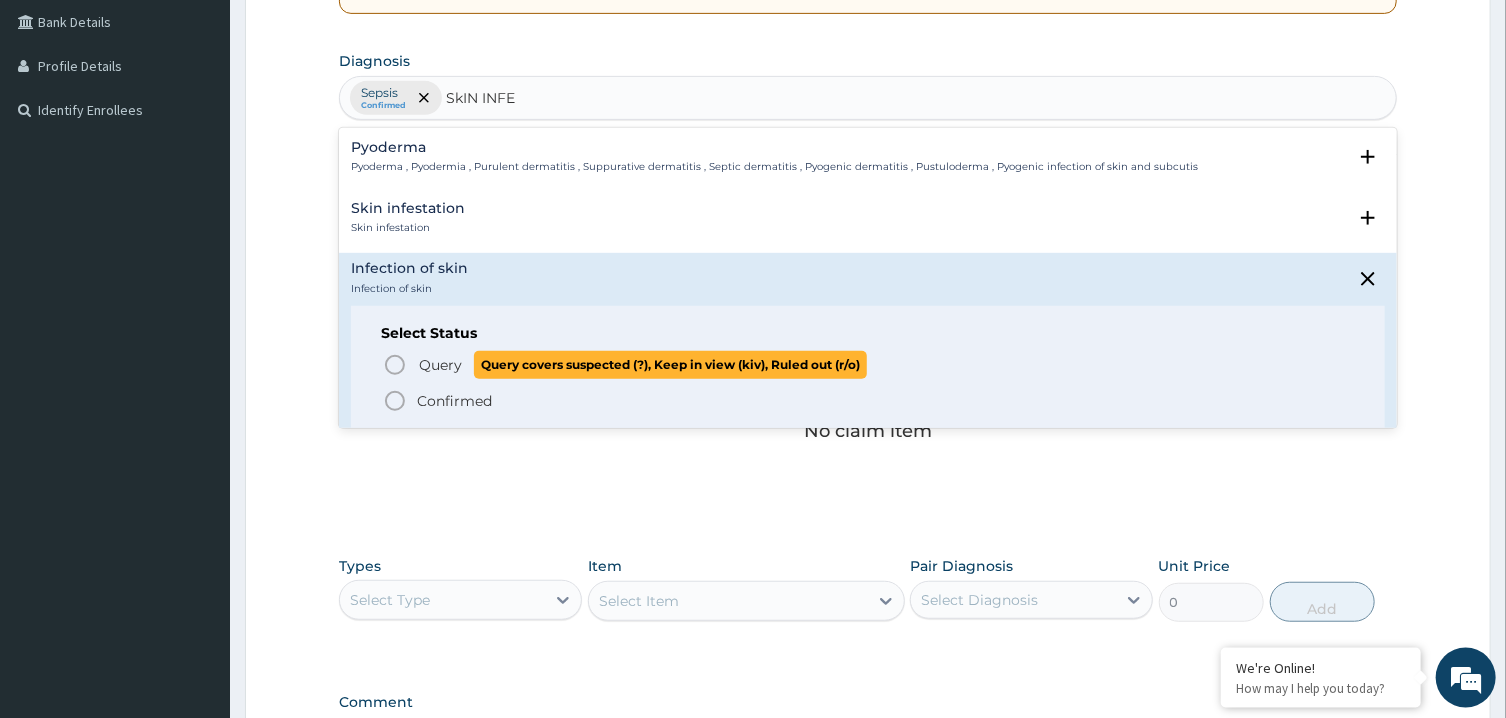 click 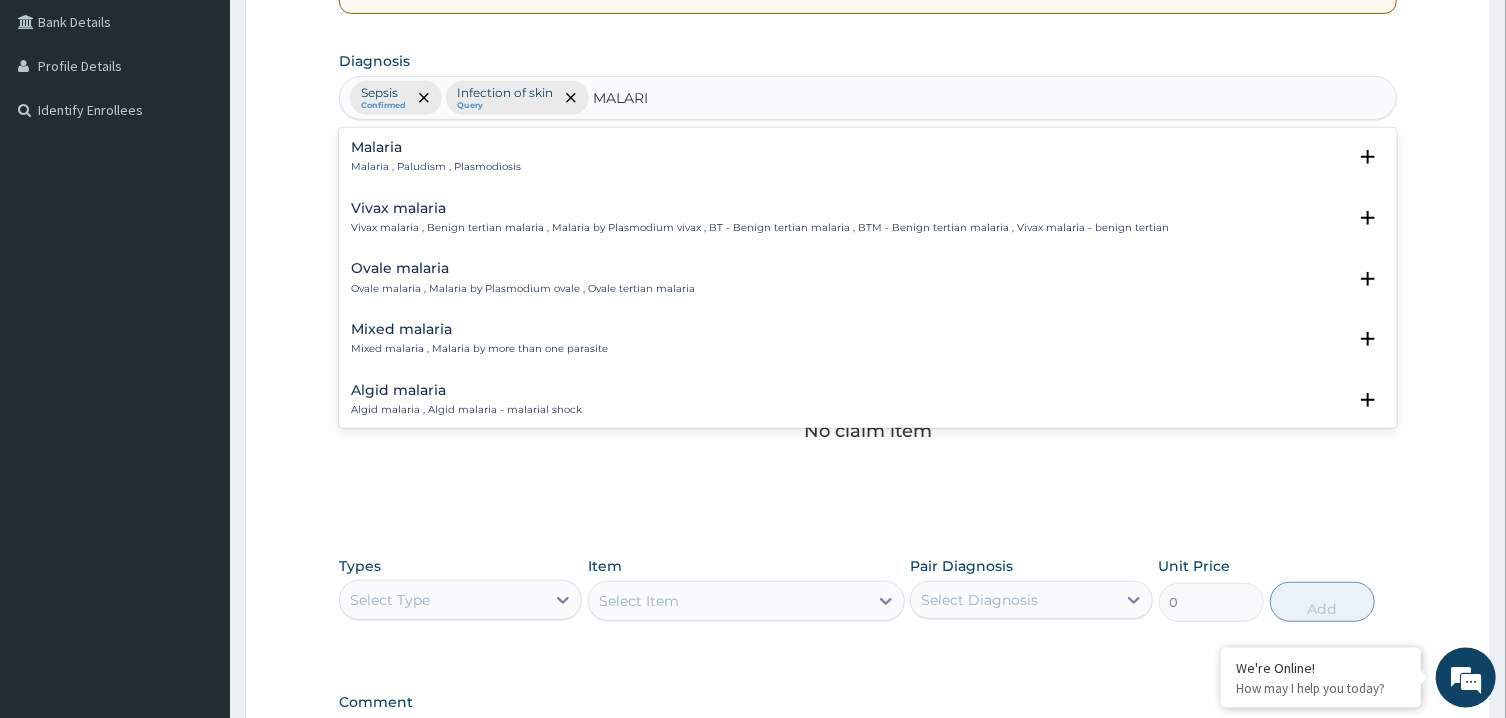 type on "MALARIA" 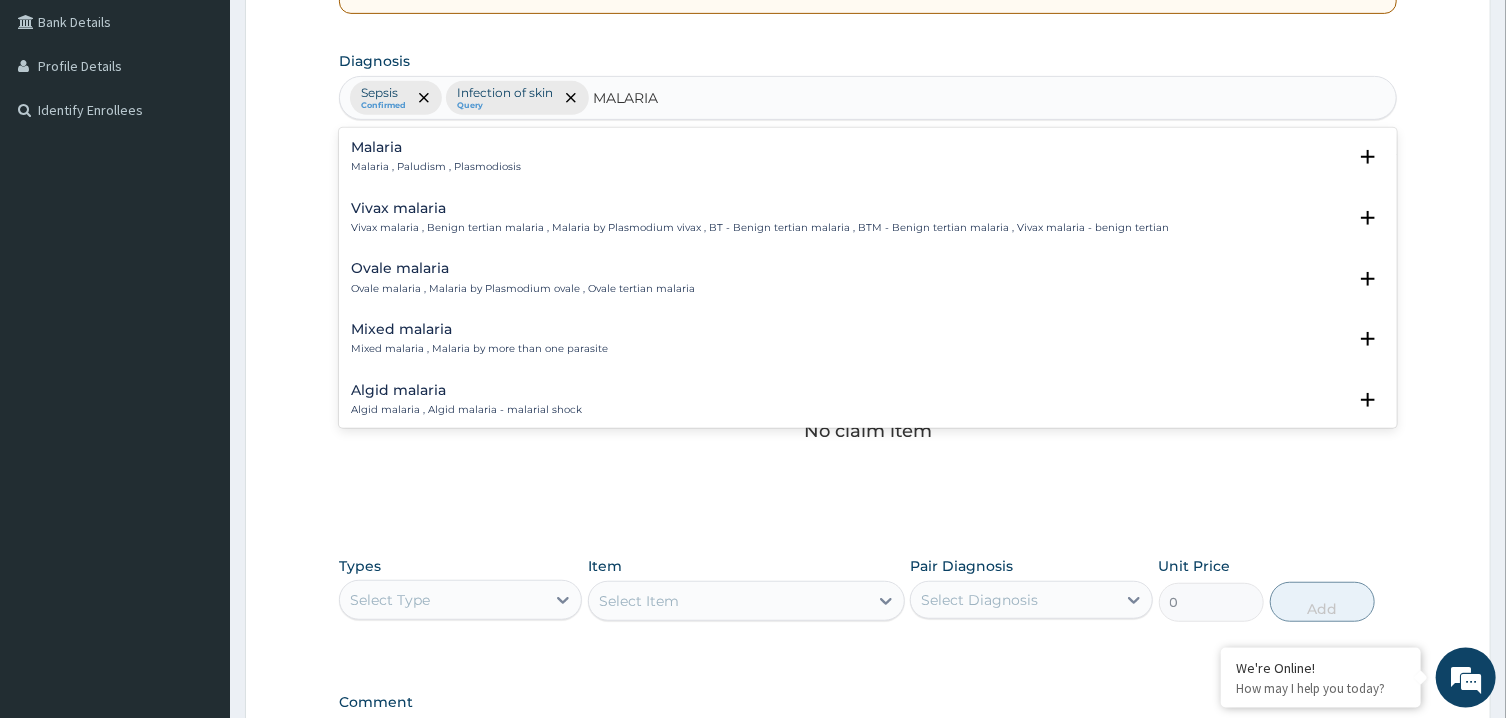 click on "Malaria , Paludism , Plasmodiosis" at bounding box center [436, 167] 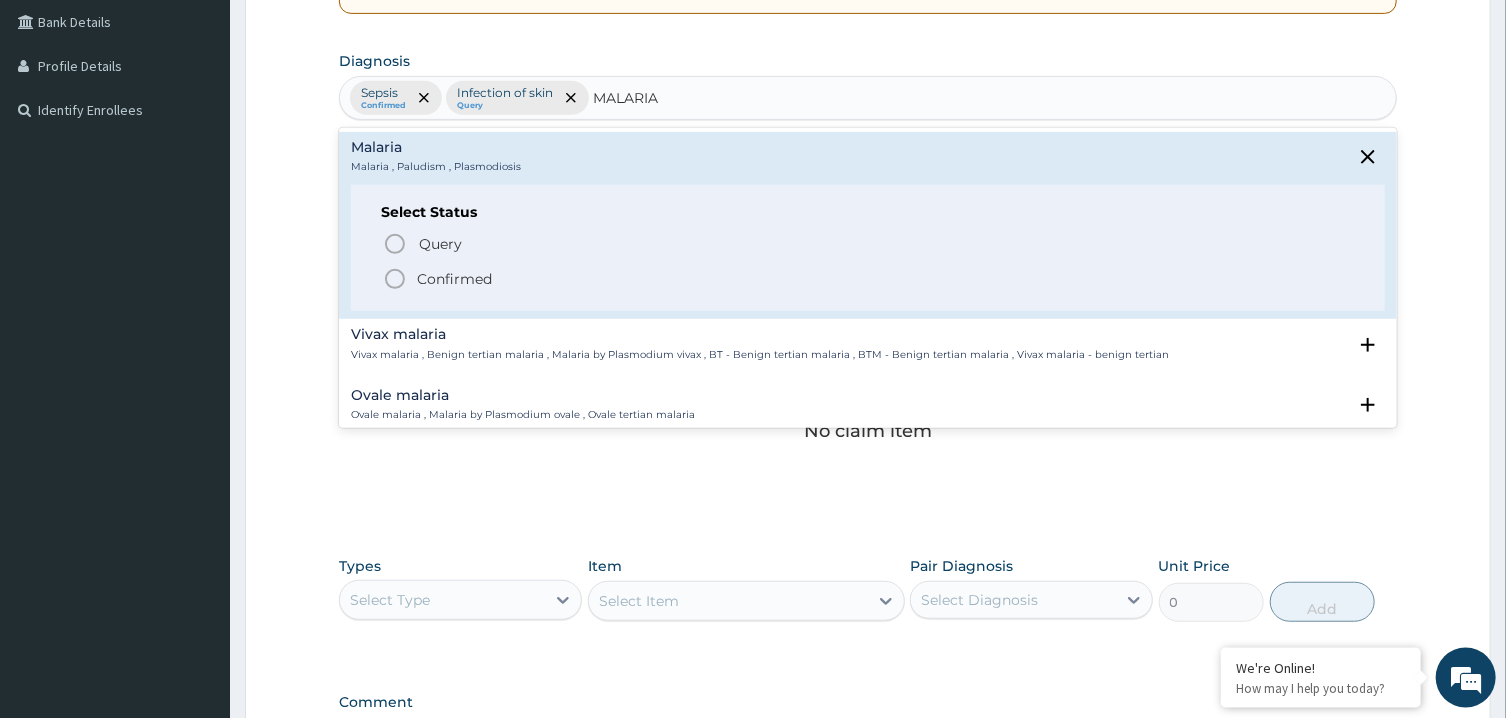 click 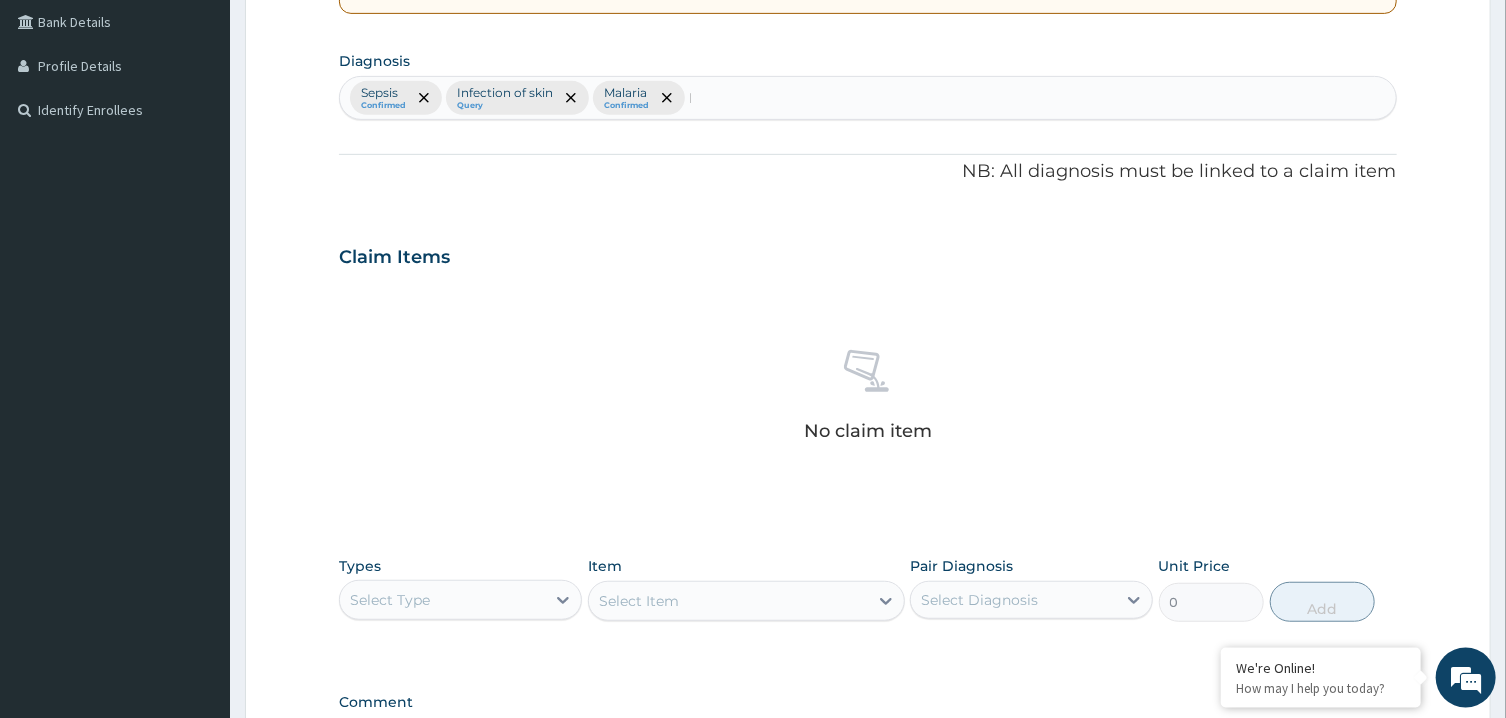type 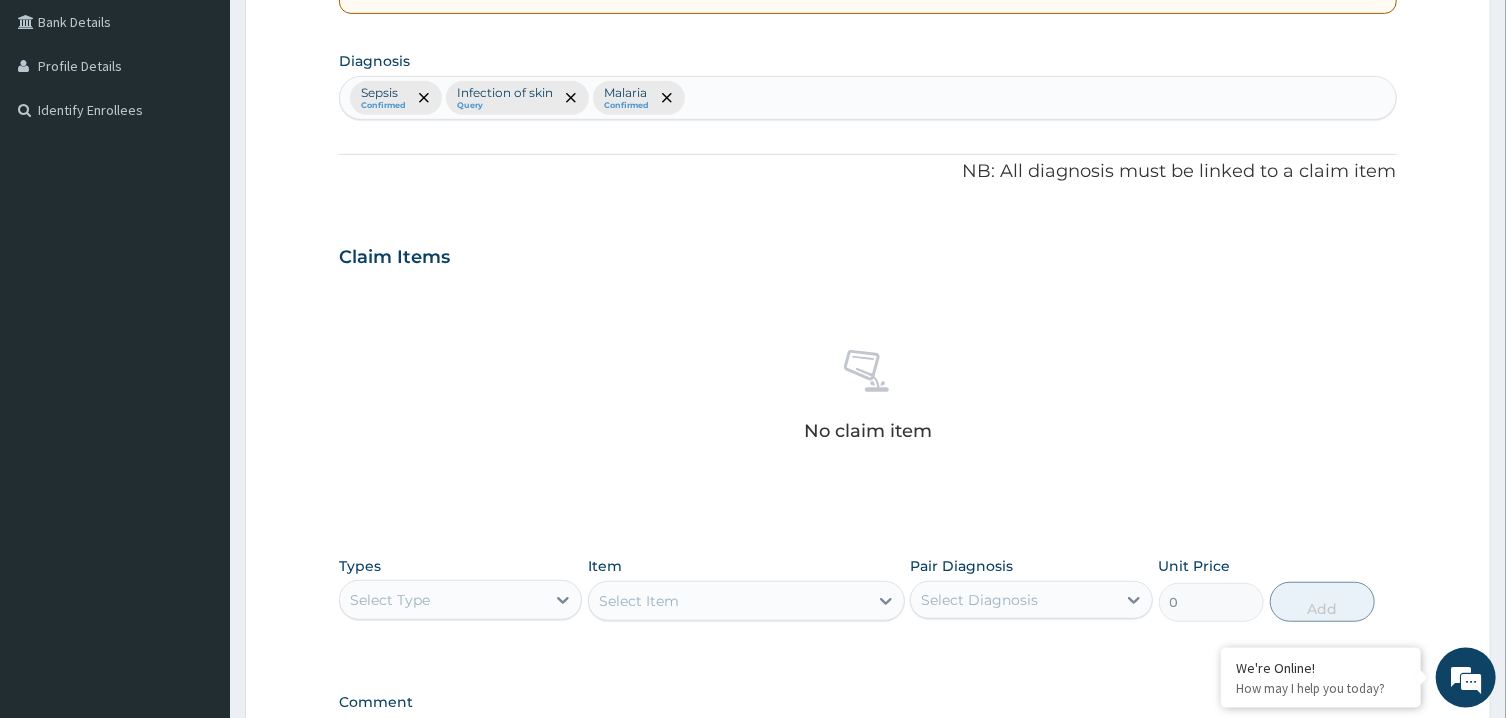 click on "Select Type" at bounding box center (442, 600) 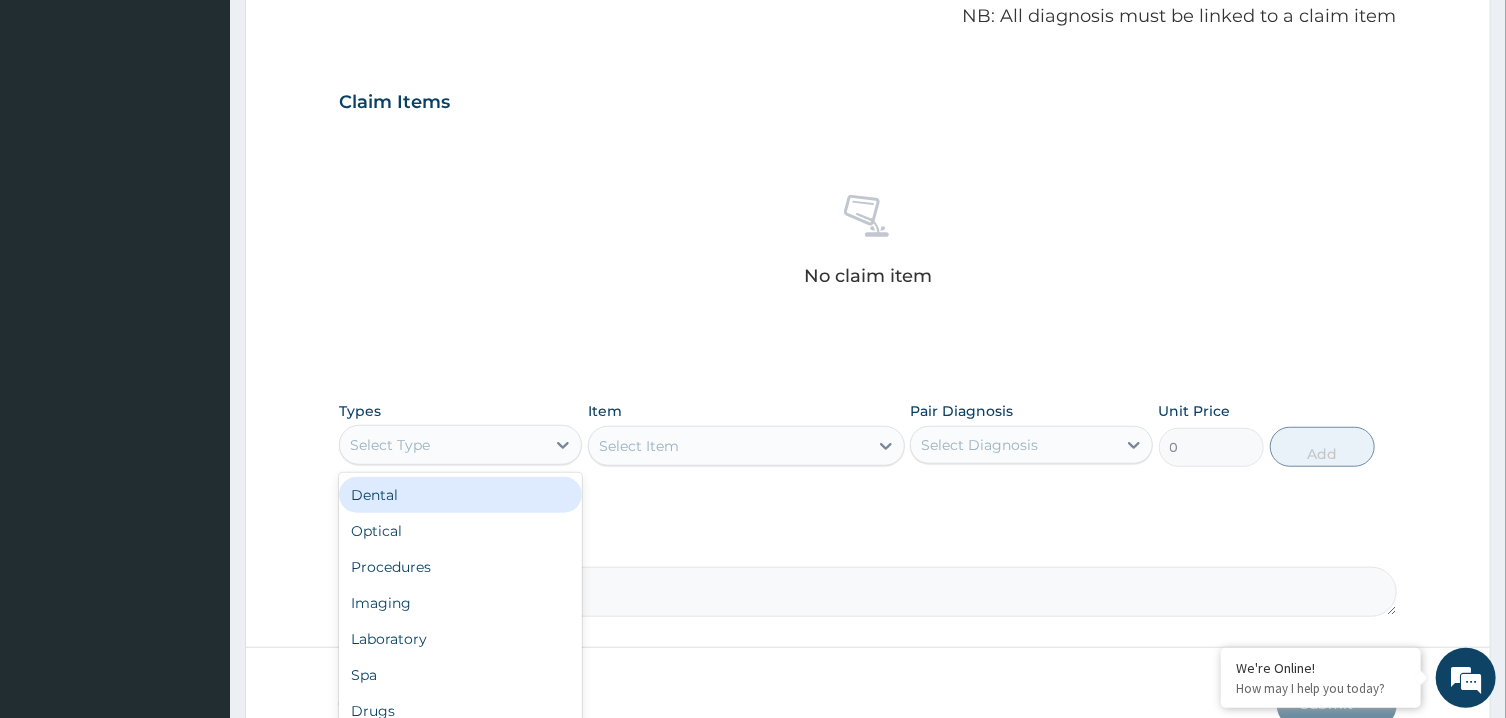scroll, scrollTop: 724, scrollLeft: 0, axis: vertical 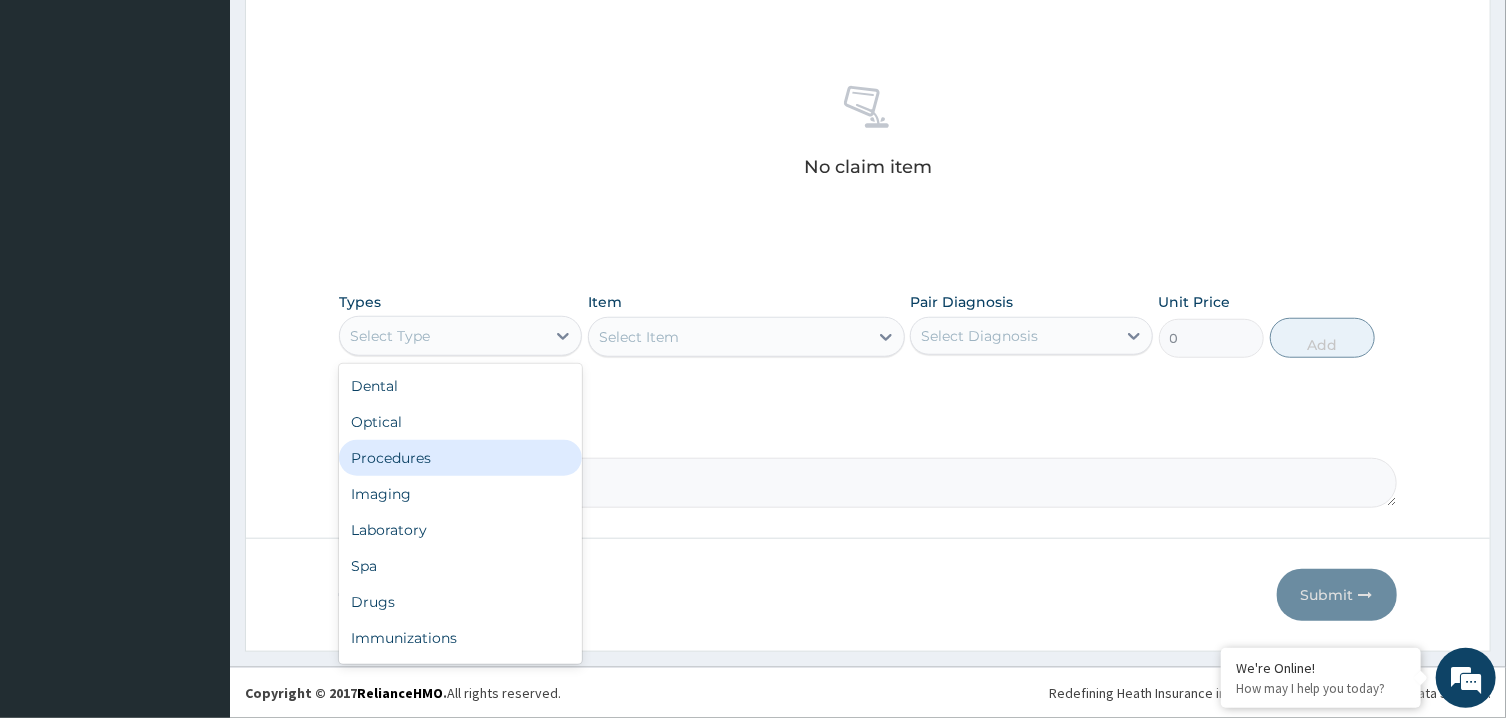 click on "Procedures" at bounding box center [460, 458] 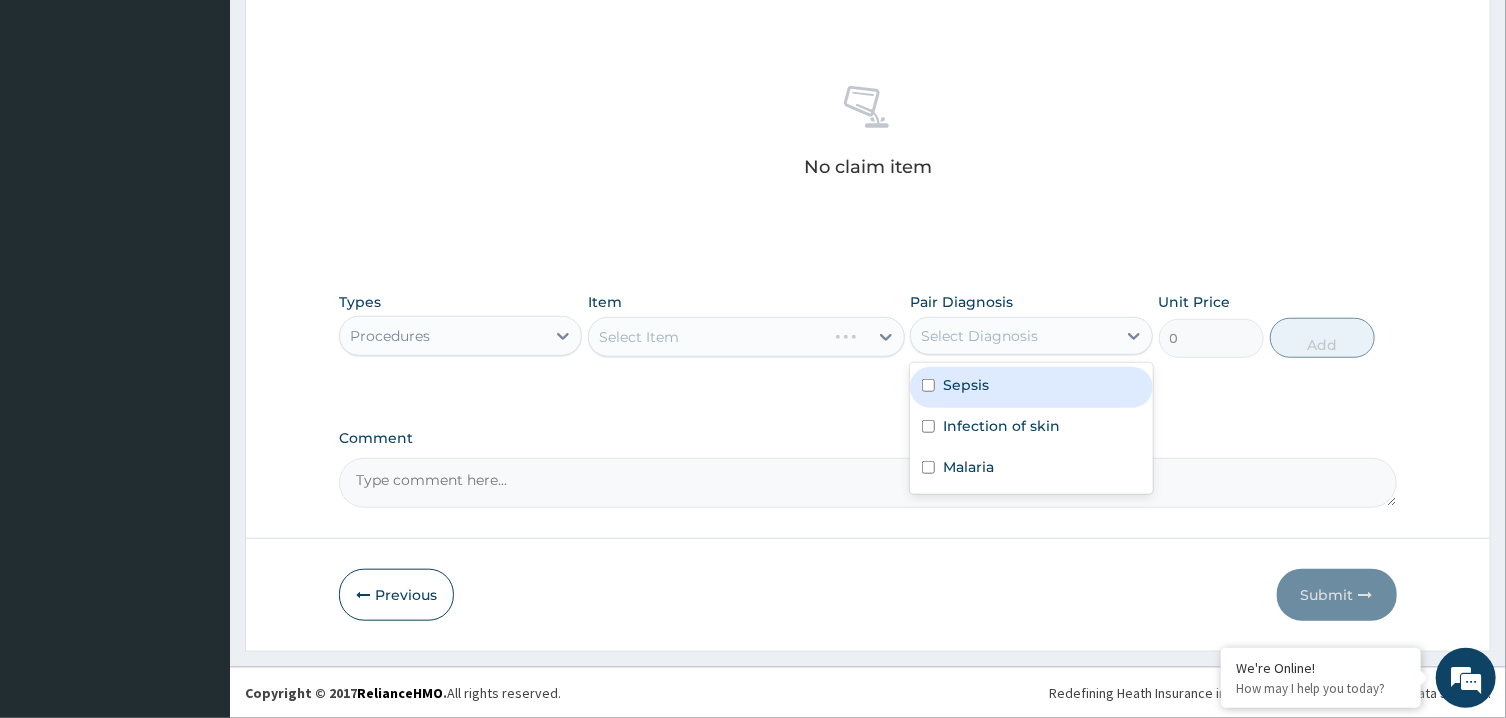 click on "Select Diagnosis" at bounding box center (1013, 336) 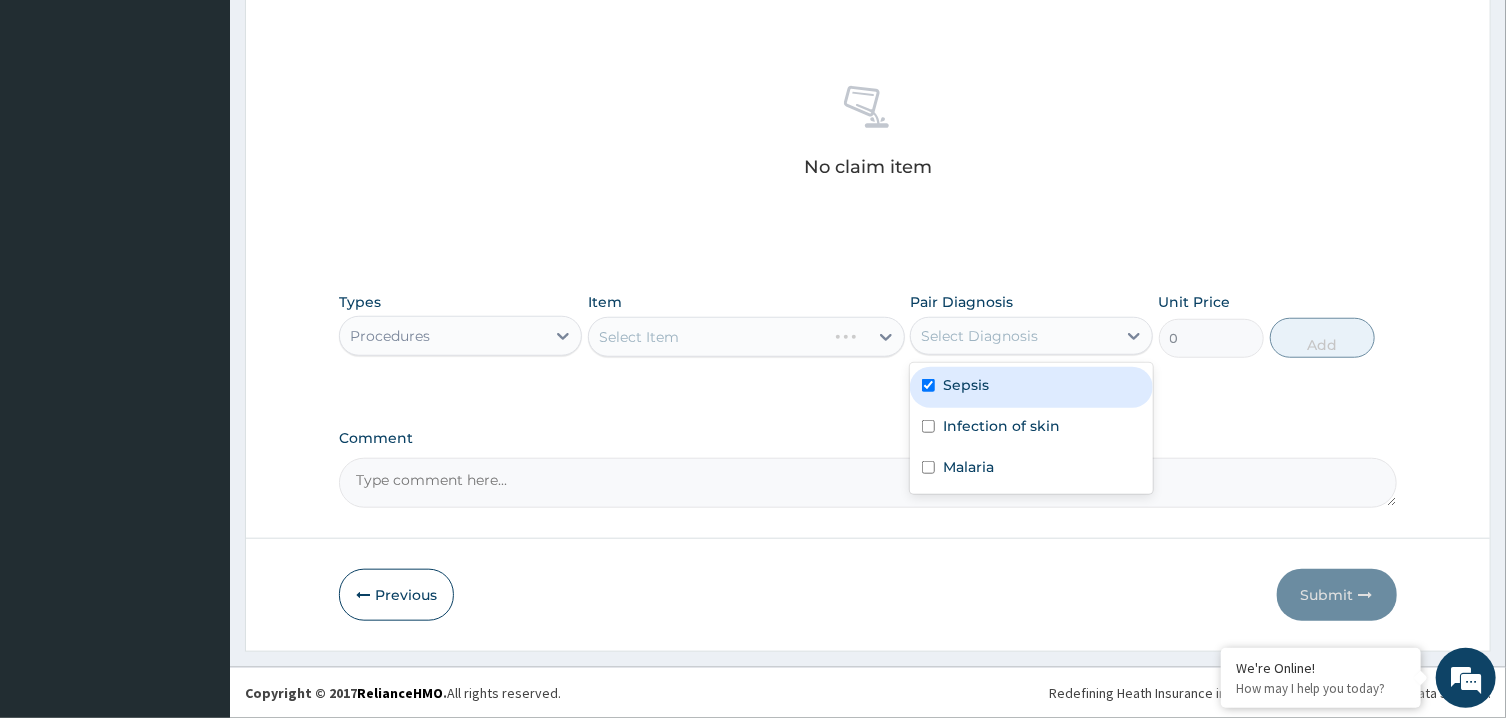 checkbox on "true" 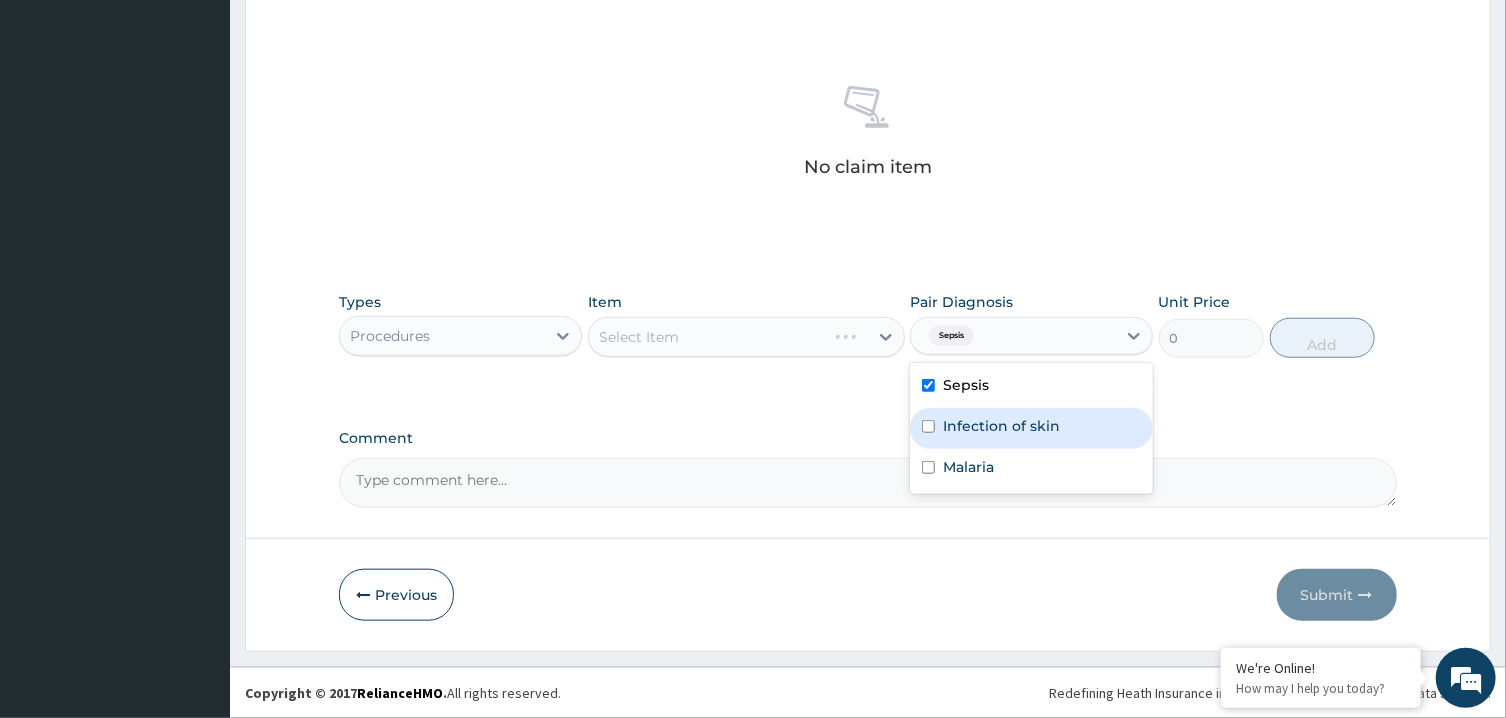 drag, startPoint x: 954, startPoint y: 441, endPoint x: 965, endPoint y: 477, distance: 37.64306 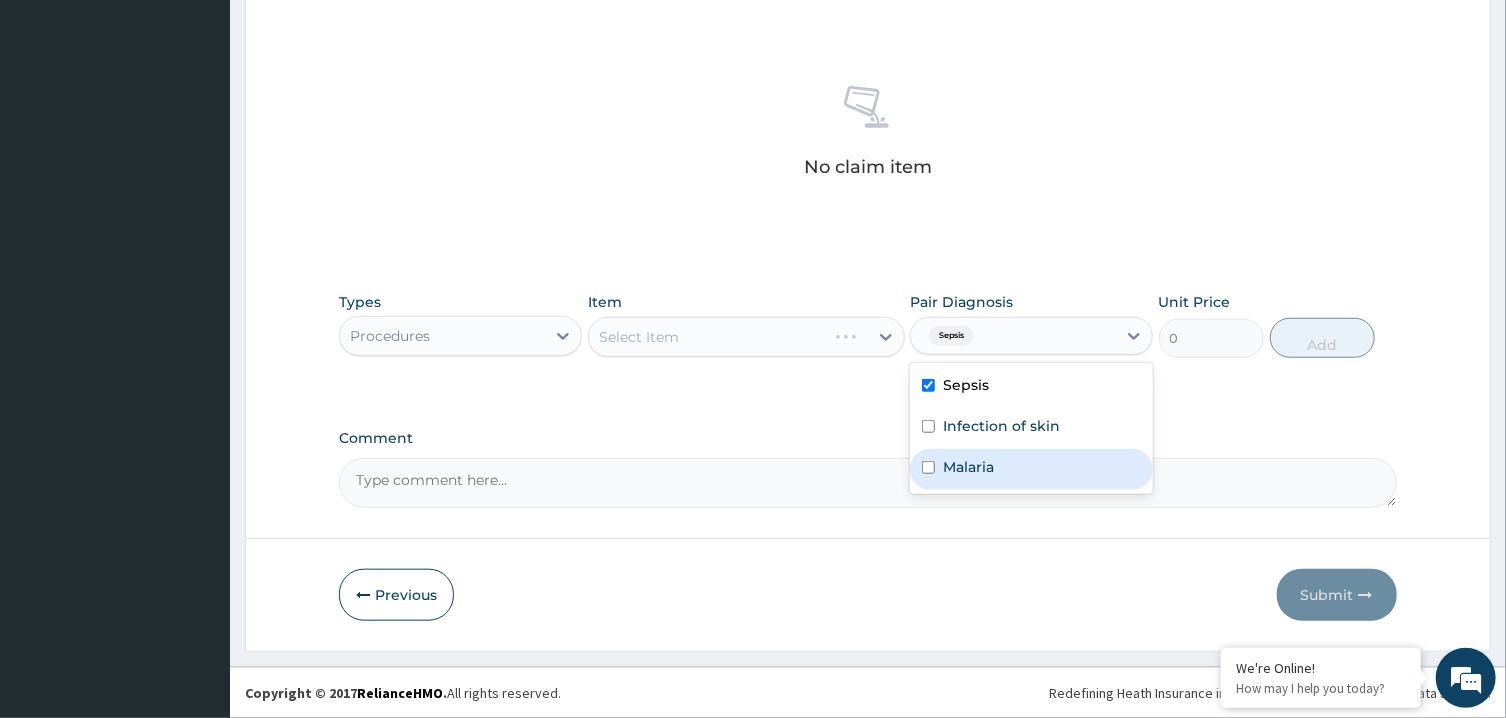 click on "Malaria" at bounding box center (1031, 469) 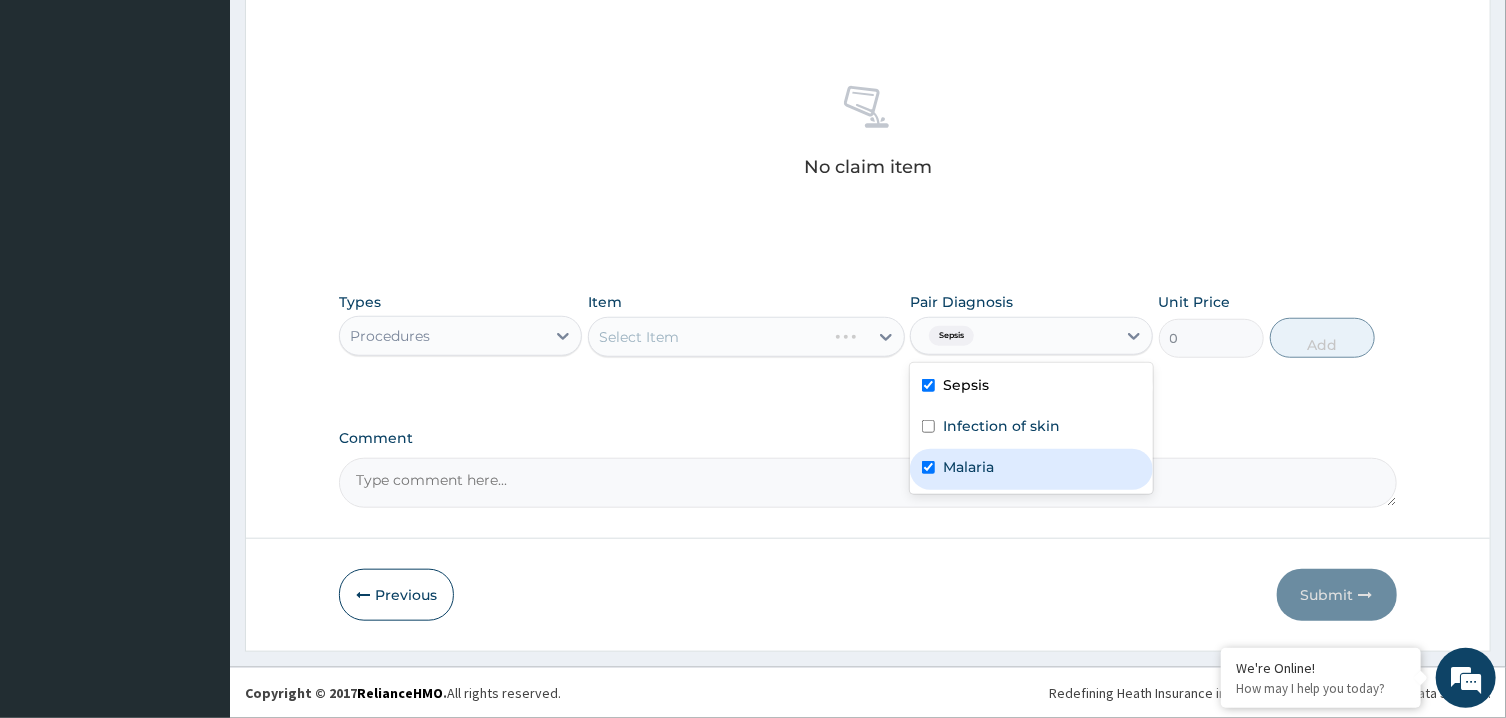 checkbox on "true" 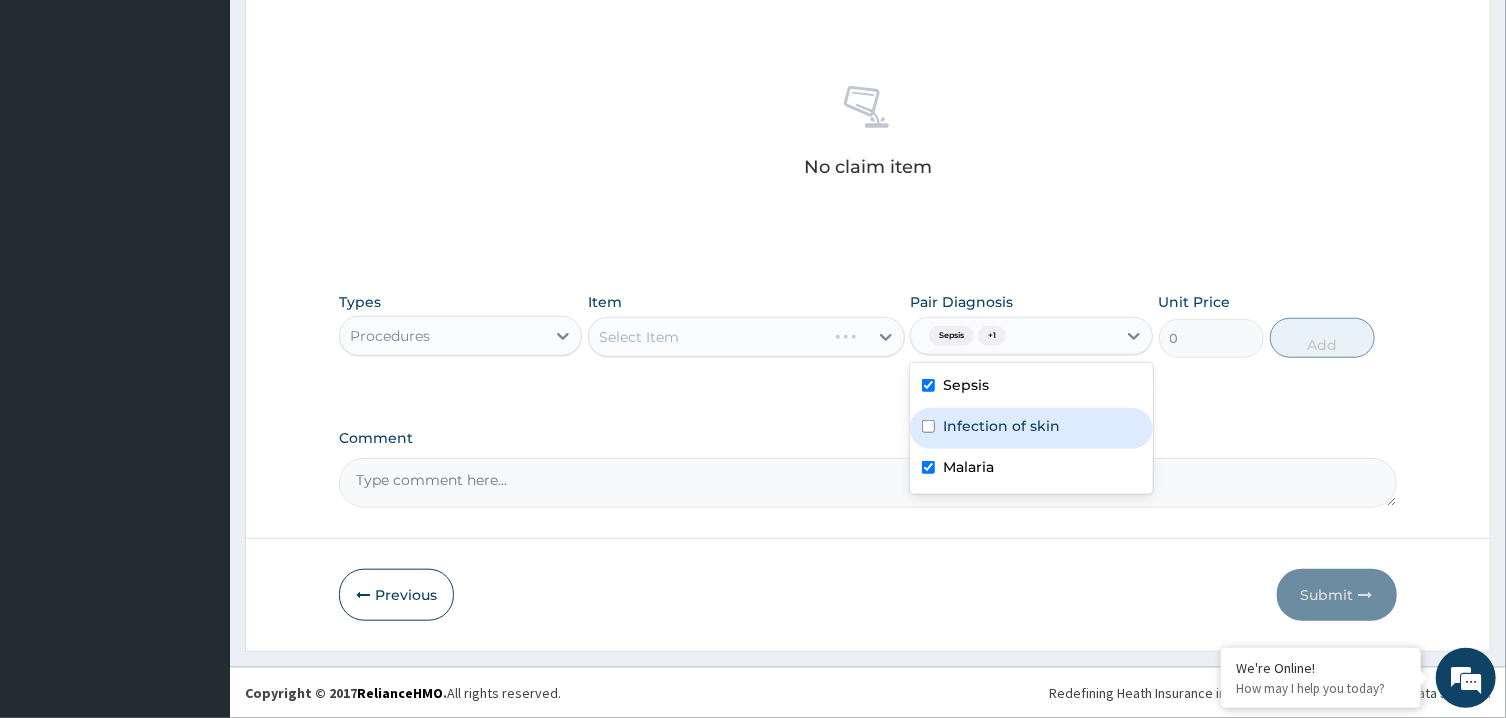 click on "Infection of skin" at bounding box center [1001, 426] 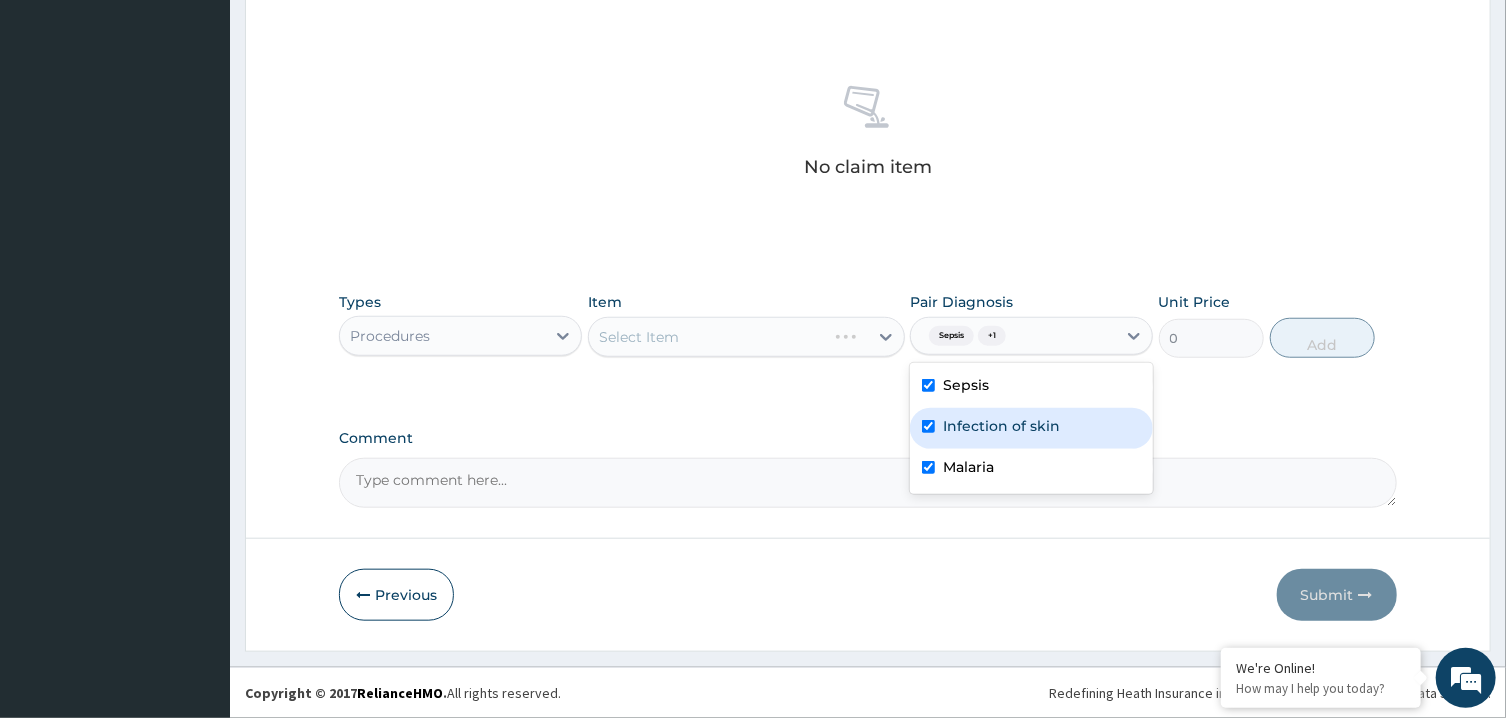 checkbox on "true" 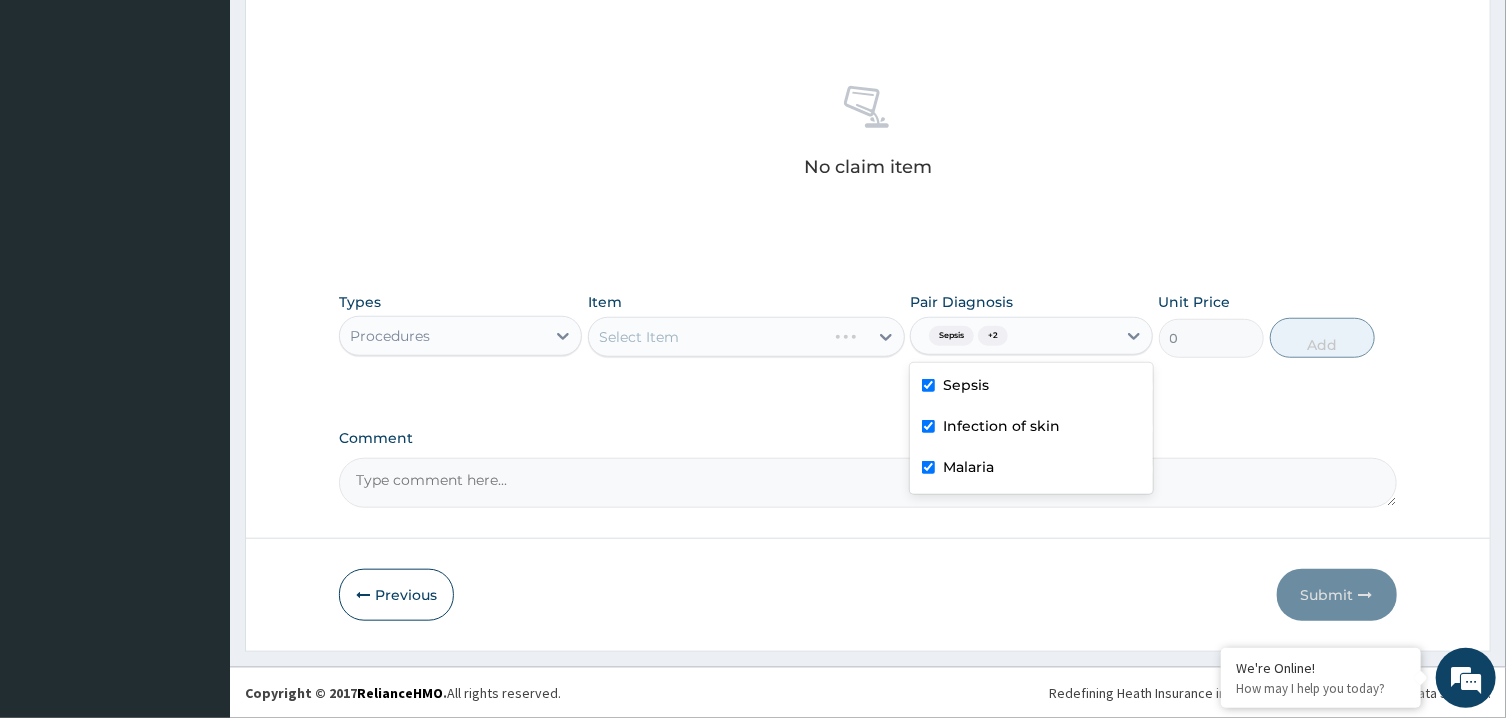 click on "Select Item" at bounding box center (746, 337) 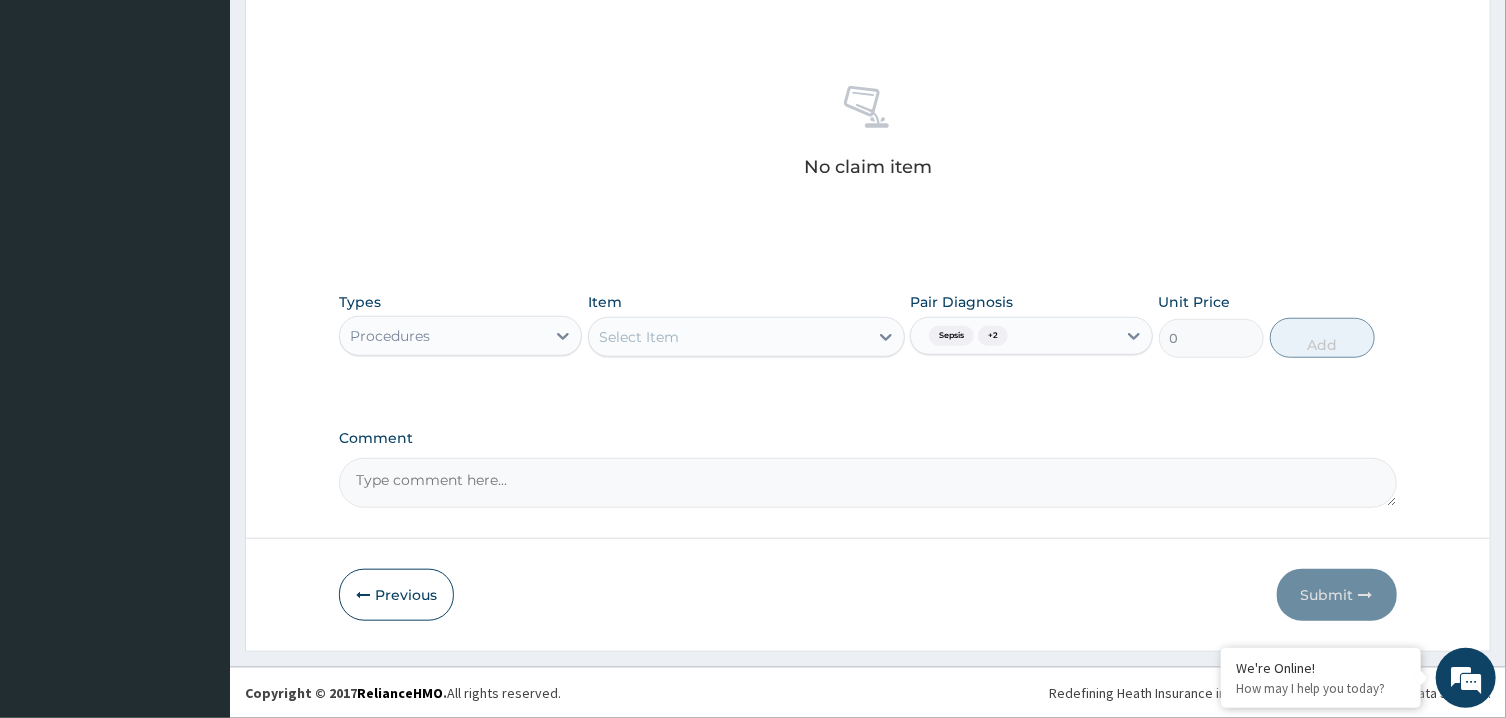 click on "Select Item" at bounding box center (728, 337) 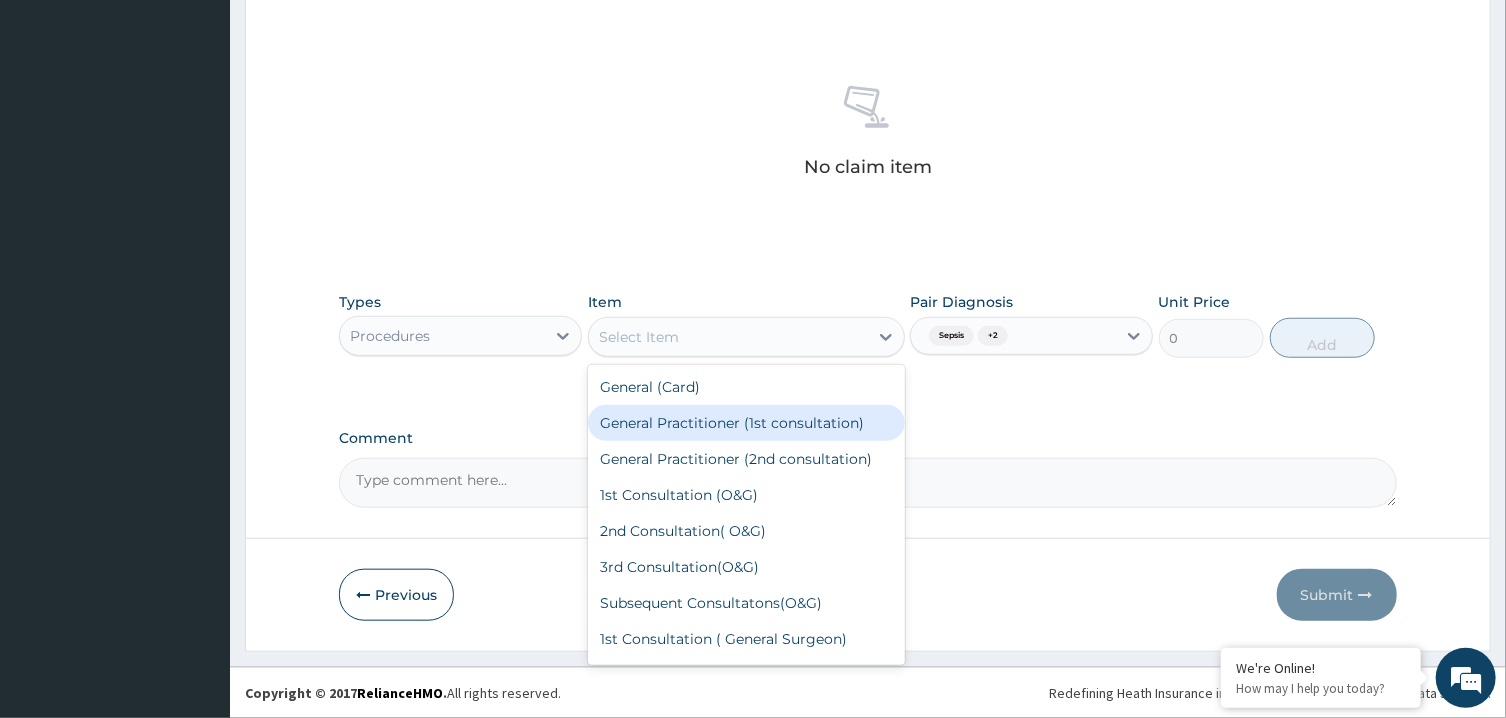 click on "General Practitioner (1st consultation)" at bounding box center [746, 423] 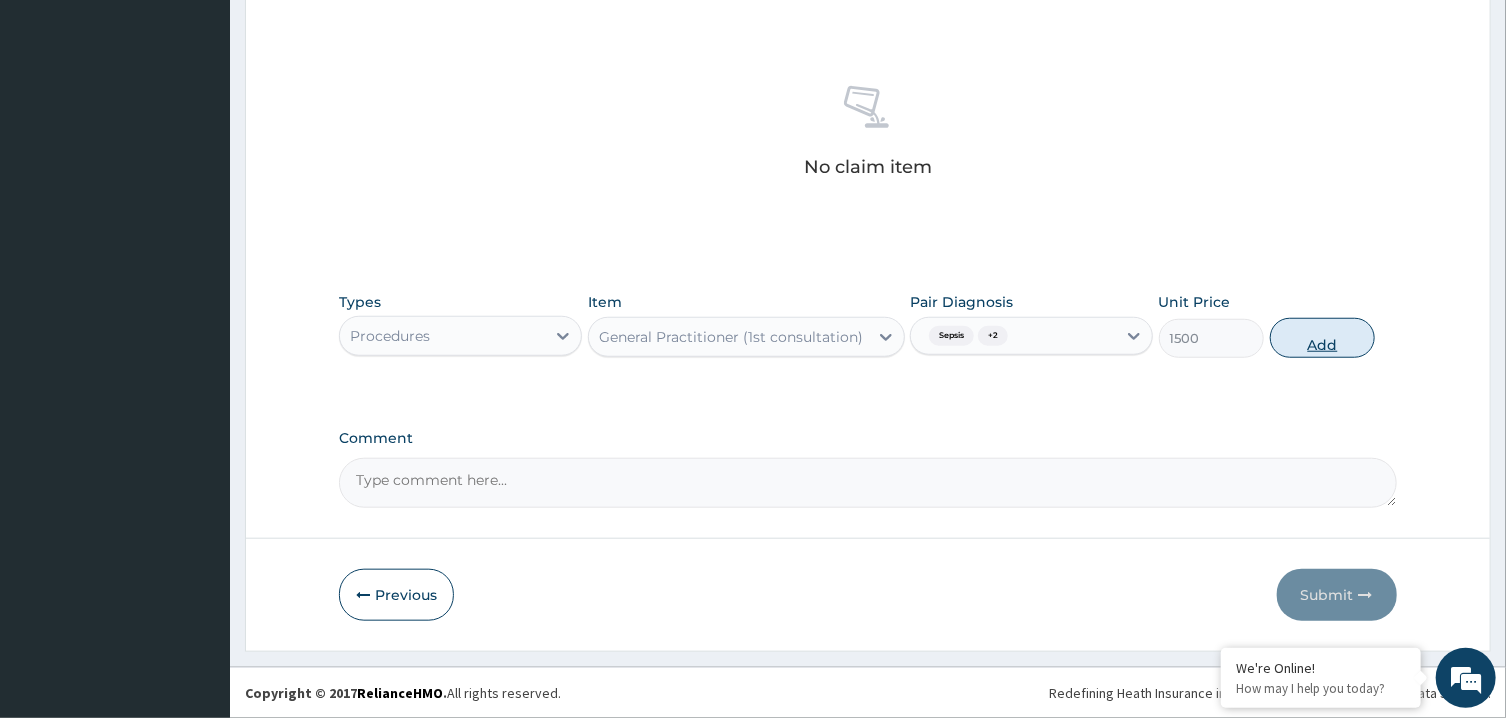 click on "Add" at bounding box center [1323, 338] 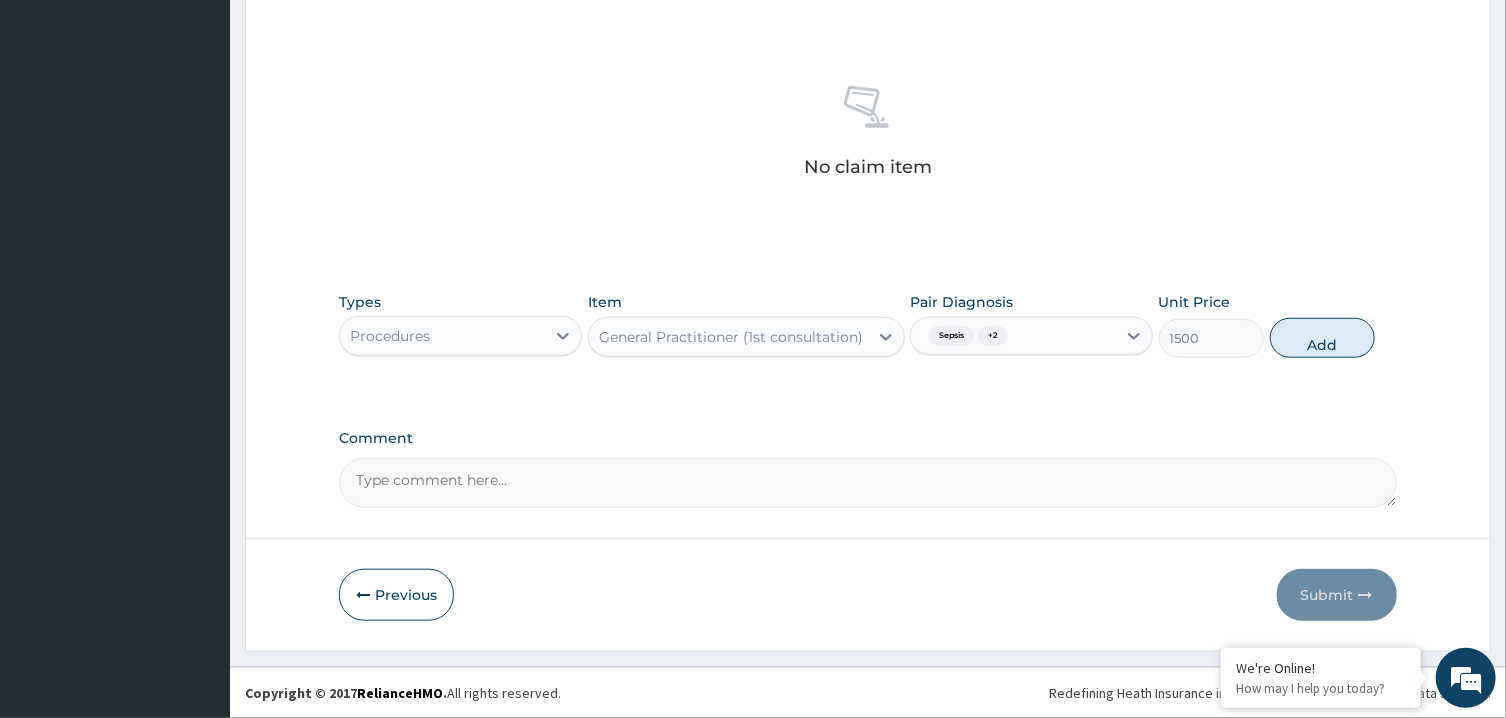 type on "0" 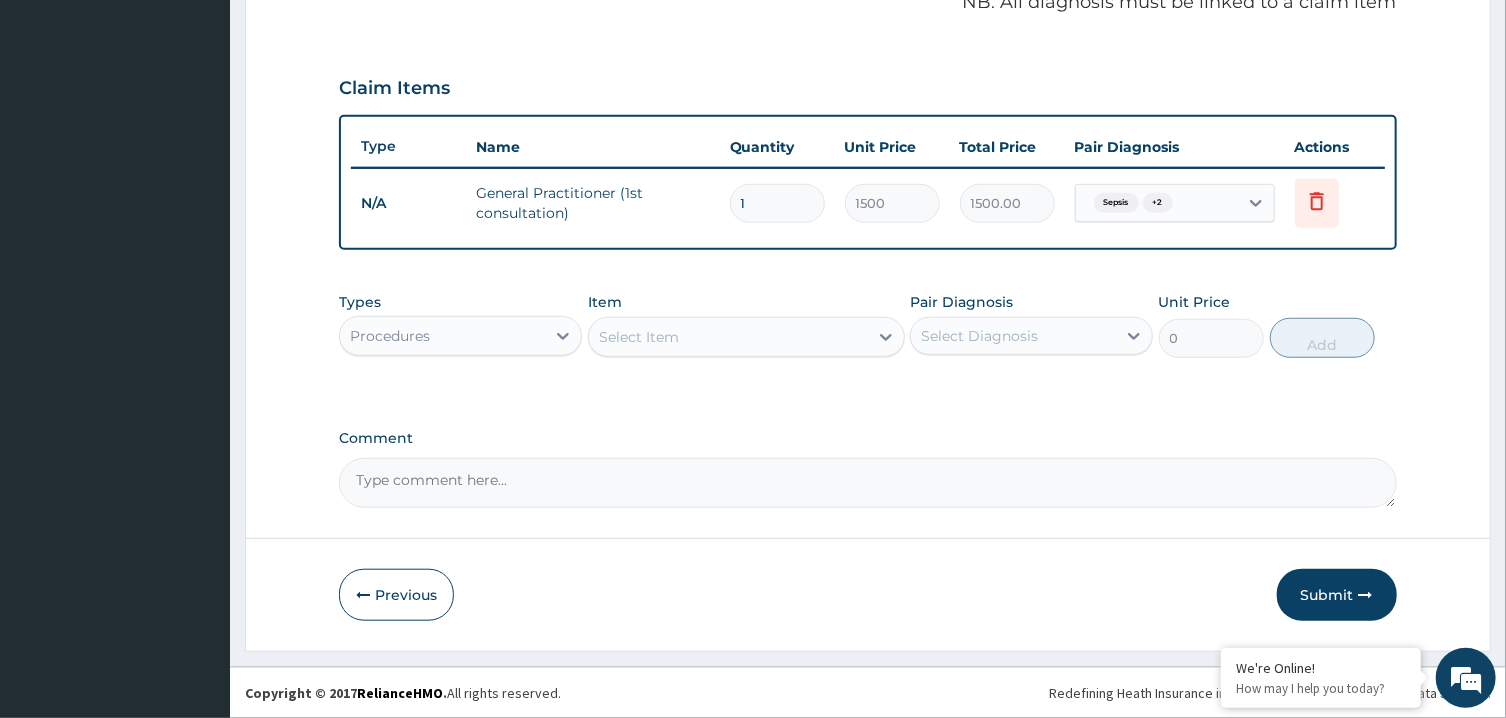 scroll, scrollTop: 627, scrollLeft: 0, axis: vertical 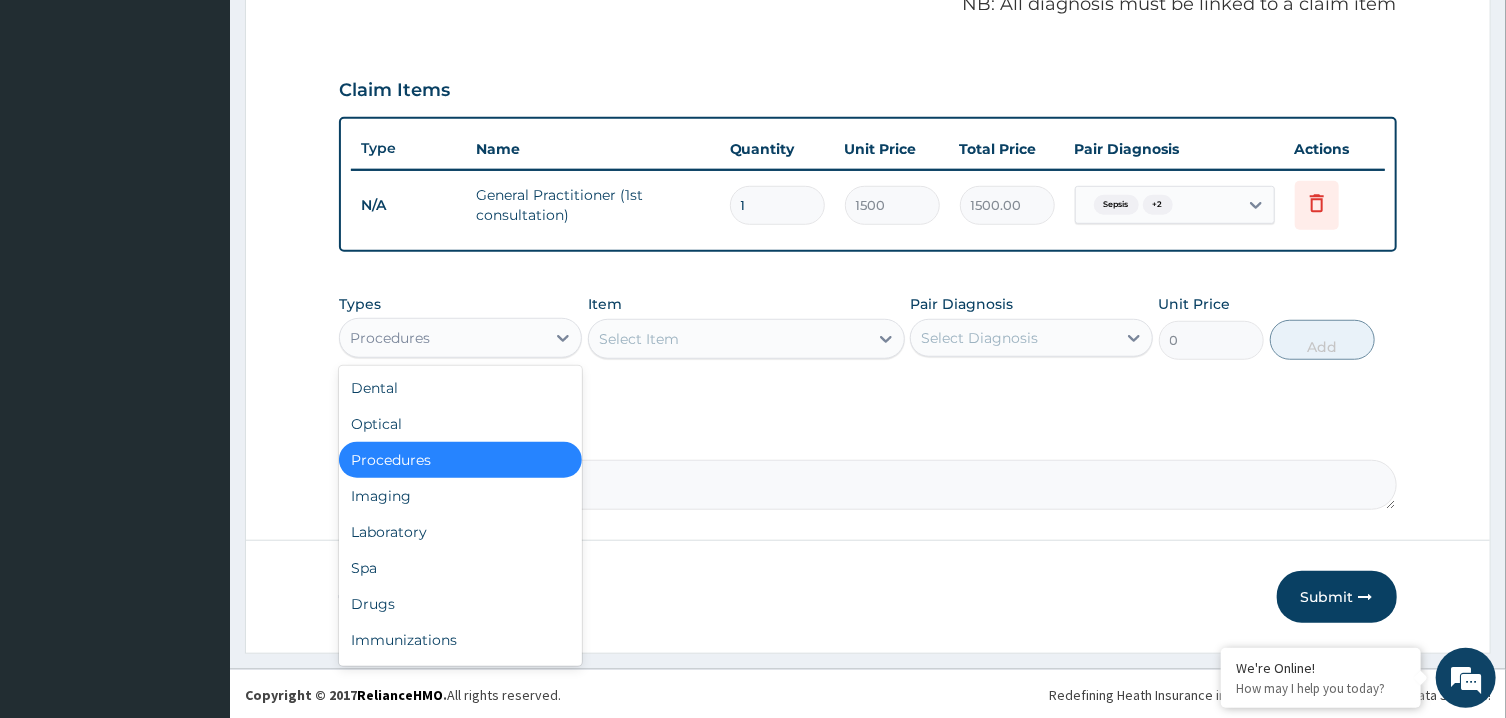 click on "Procedures" at bounding box center (442, 338) 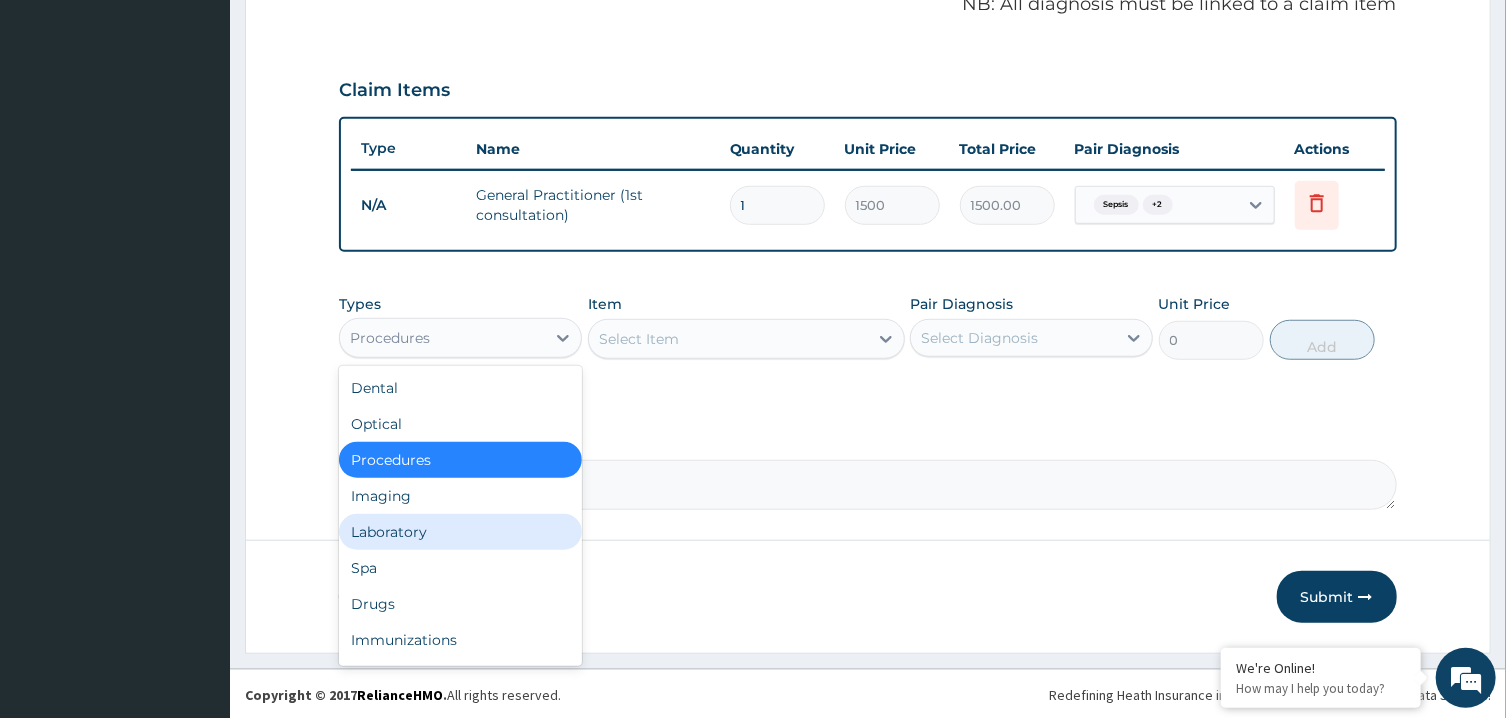 click on "Laboratory" at bounding box center (460, 532) 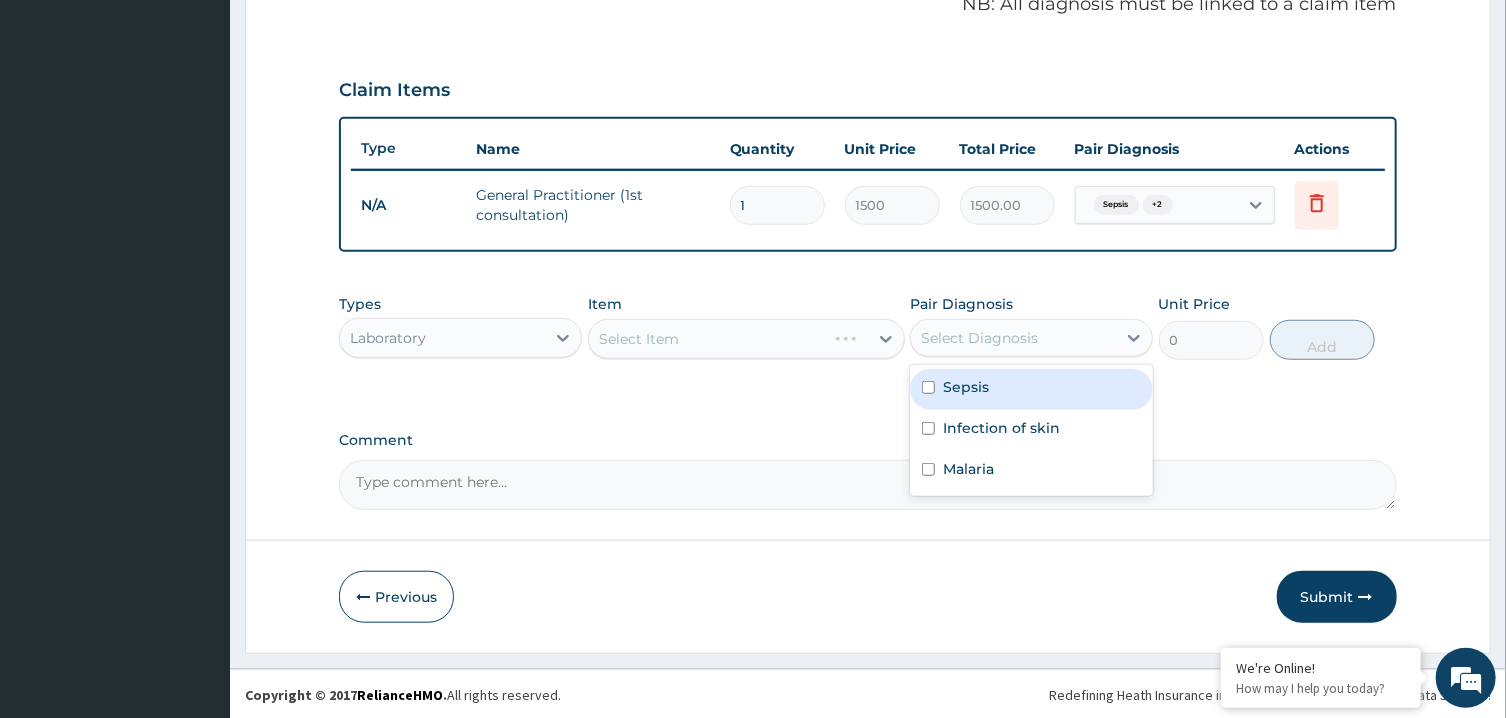 click on "Select Diagnosis" at bounding box center (979, 338) 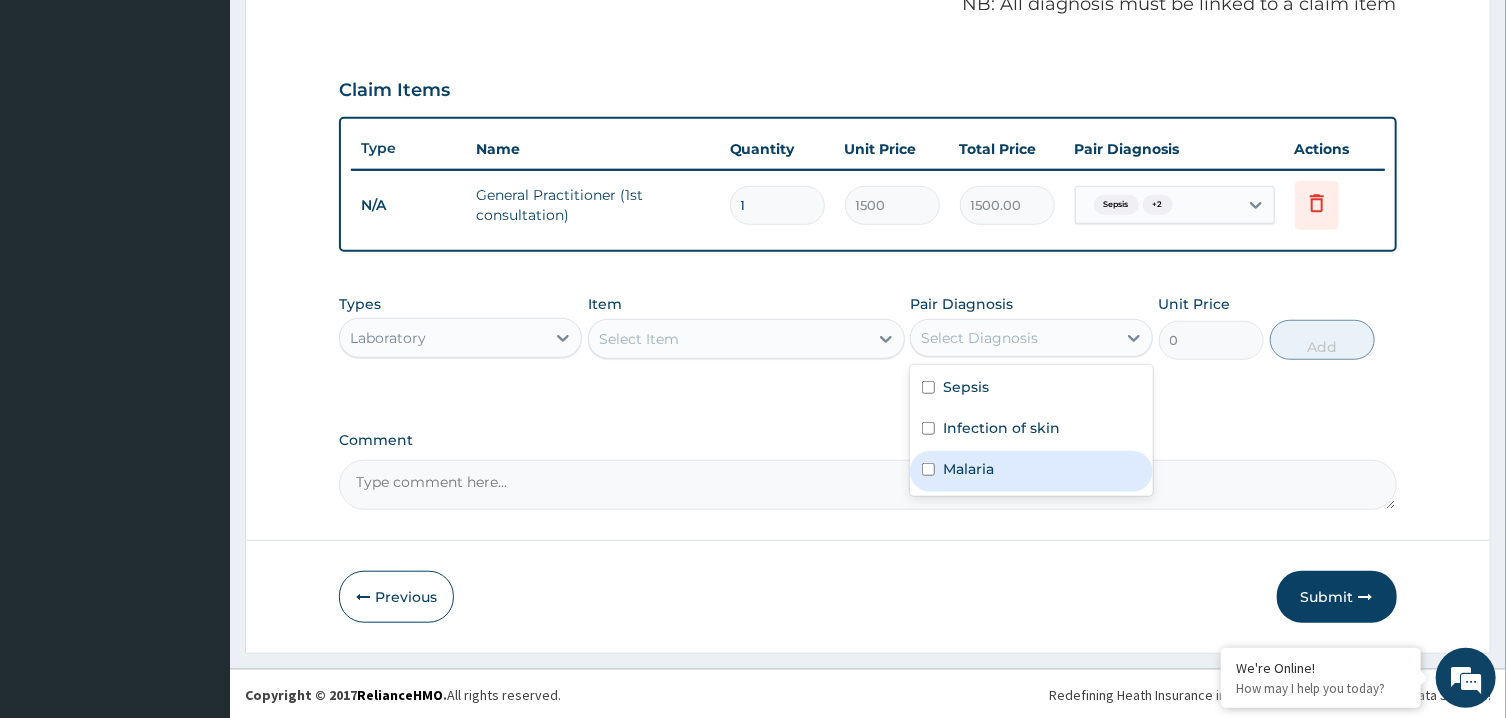 click on "Malaria" at bounding box center [968, 469] 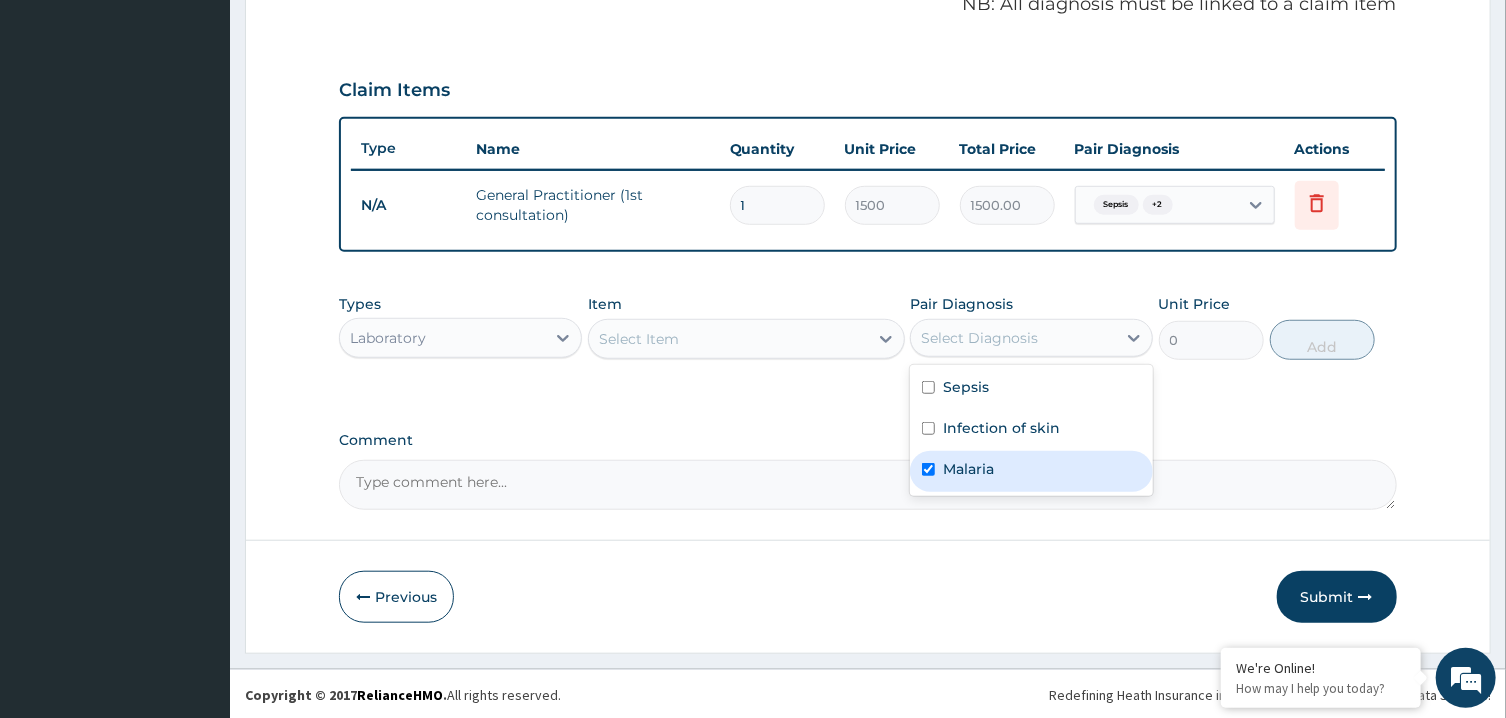 checkbox on "true" 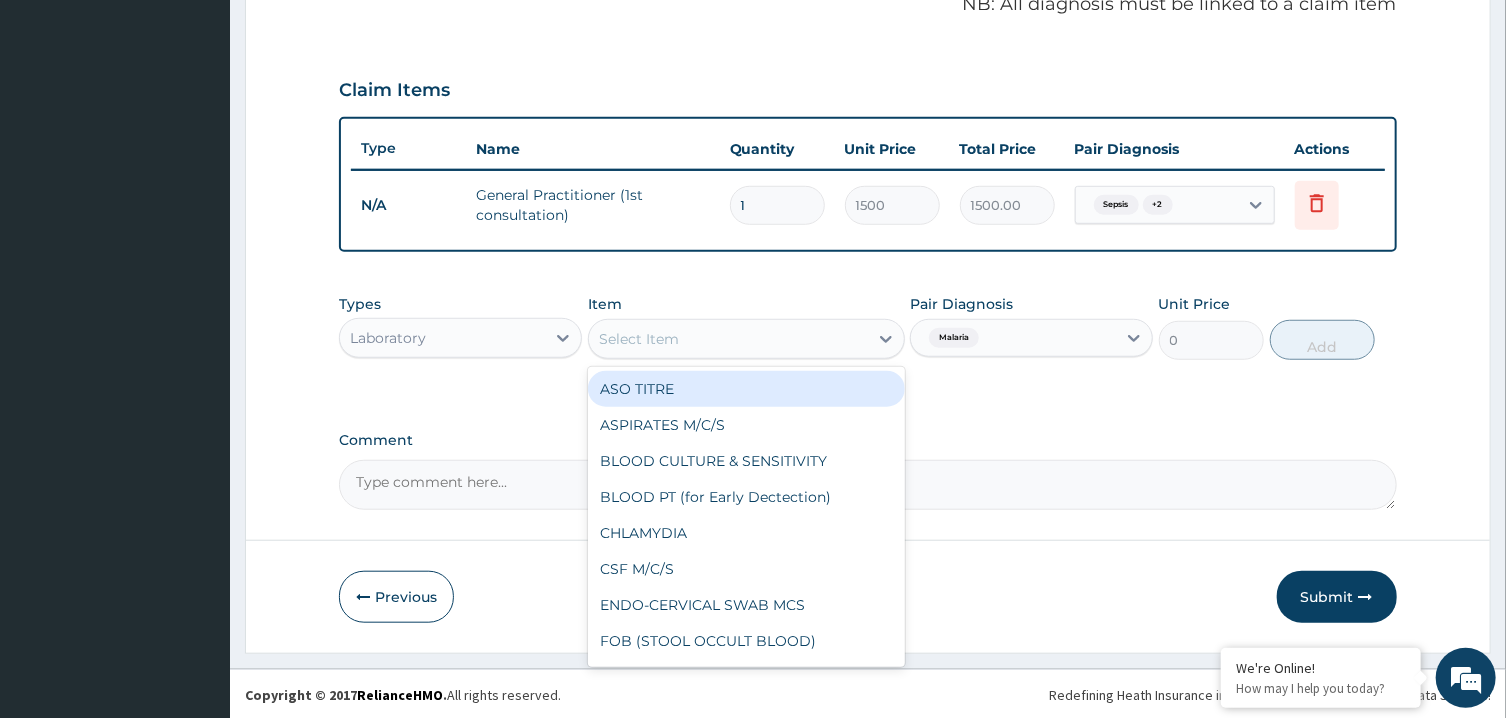 click on "Select Item" at bounding box center [728, 339] 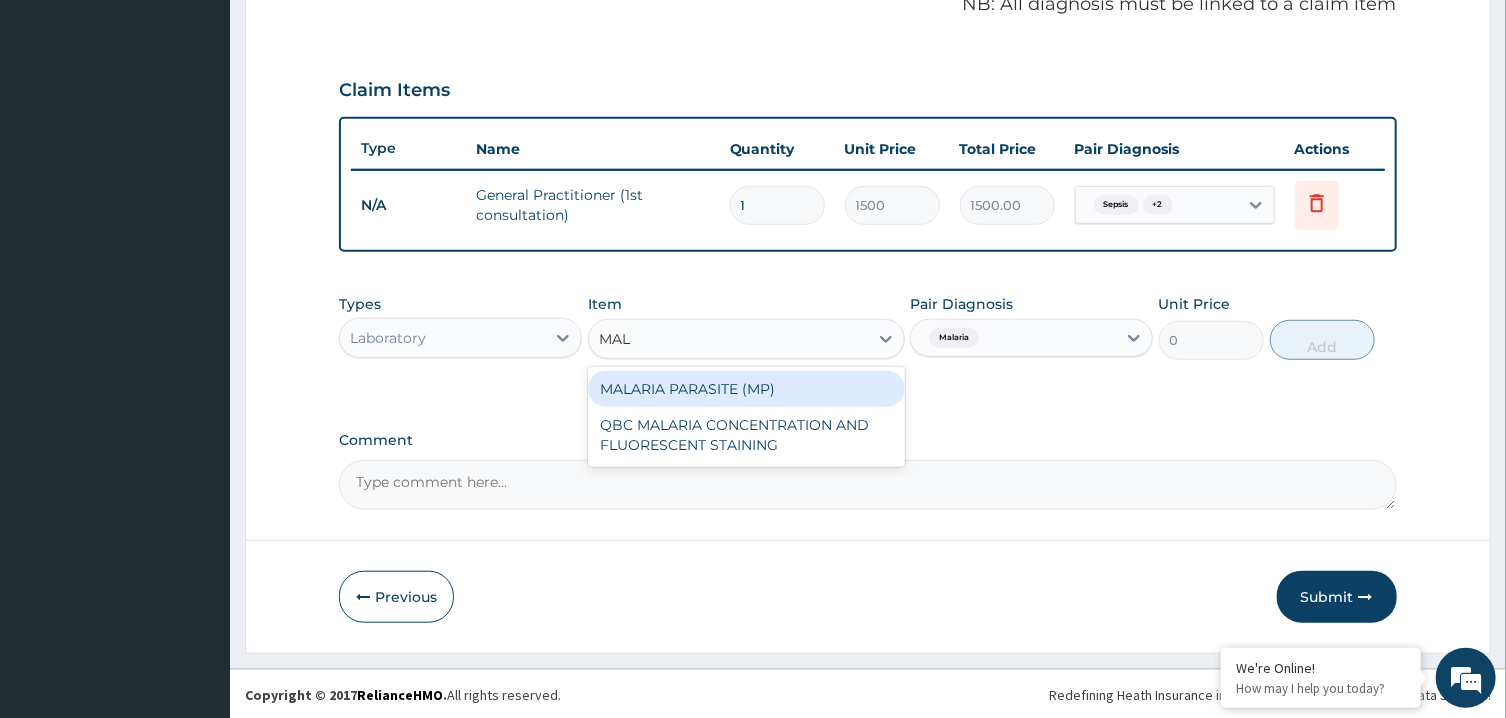 type on "MALA" 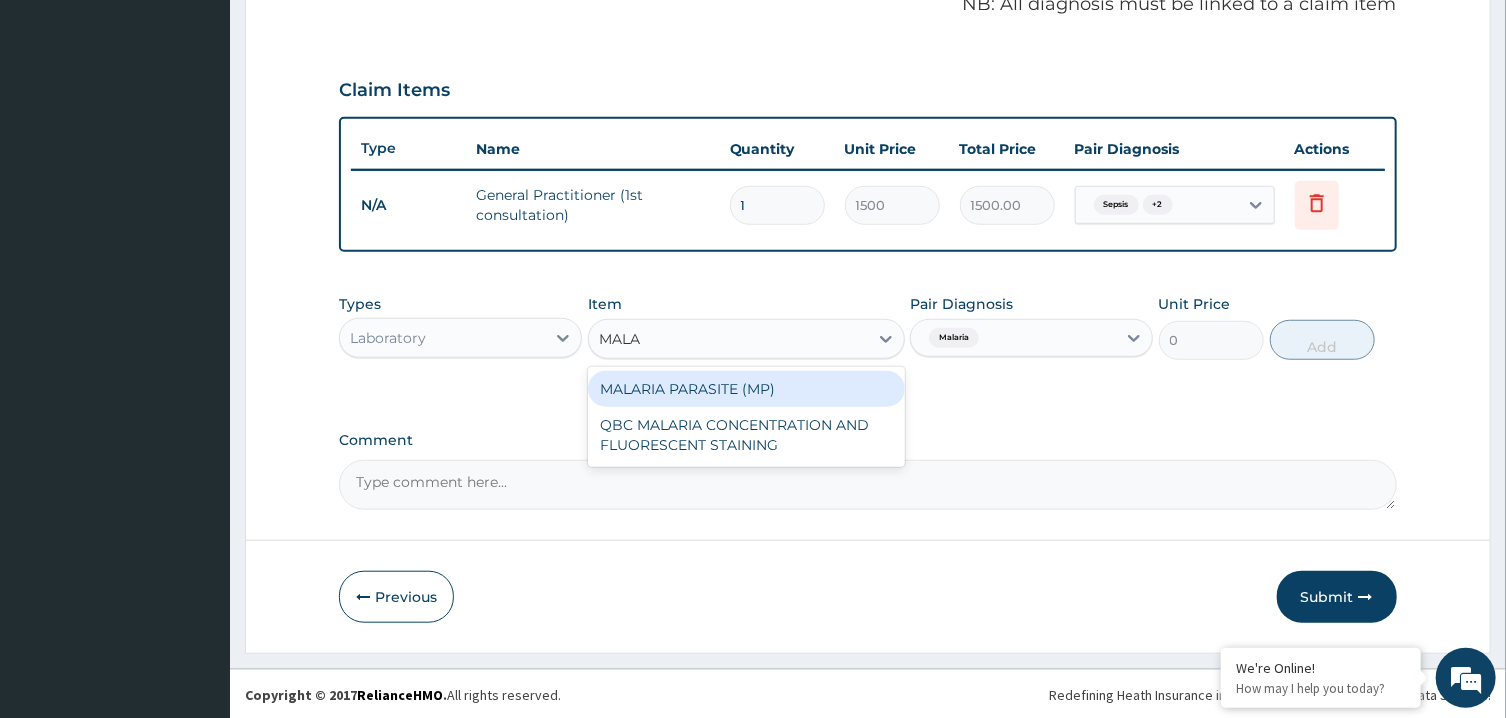 click on "MALARIA PARASITE (MP)" at bounding box center [746, 389] 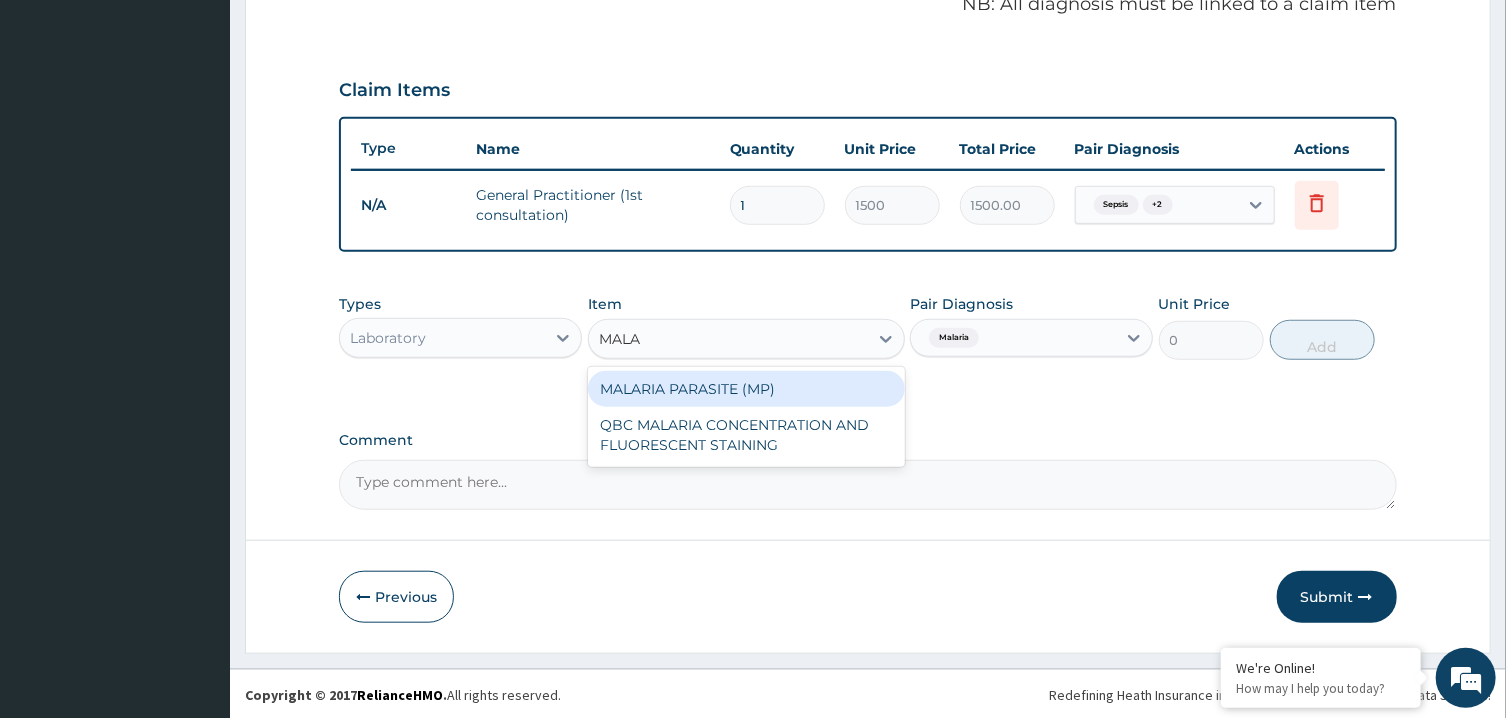 type 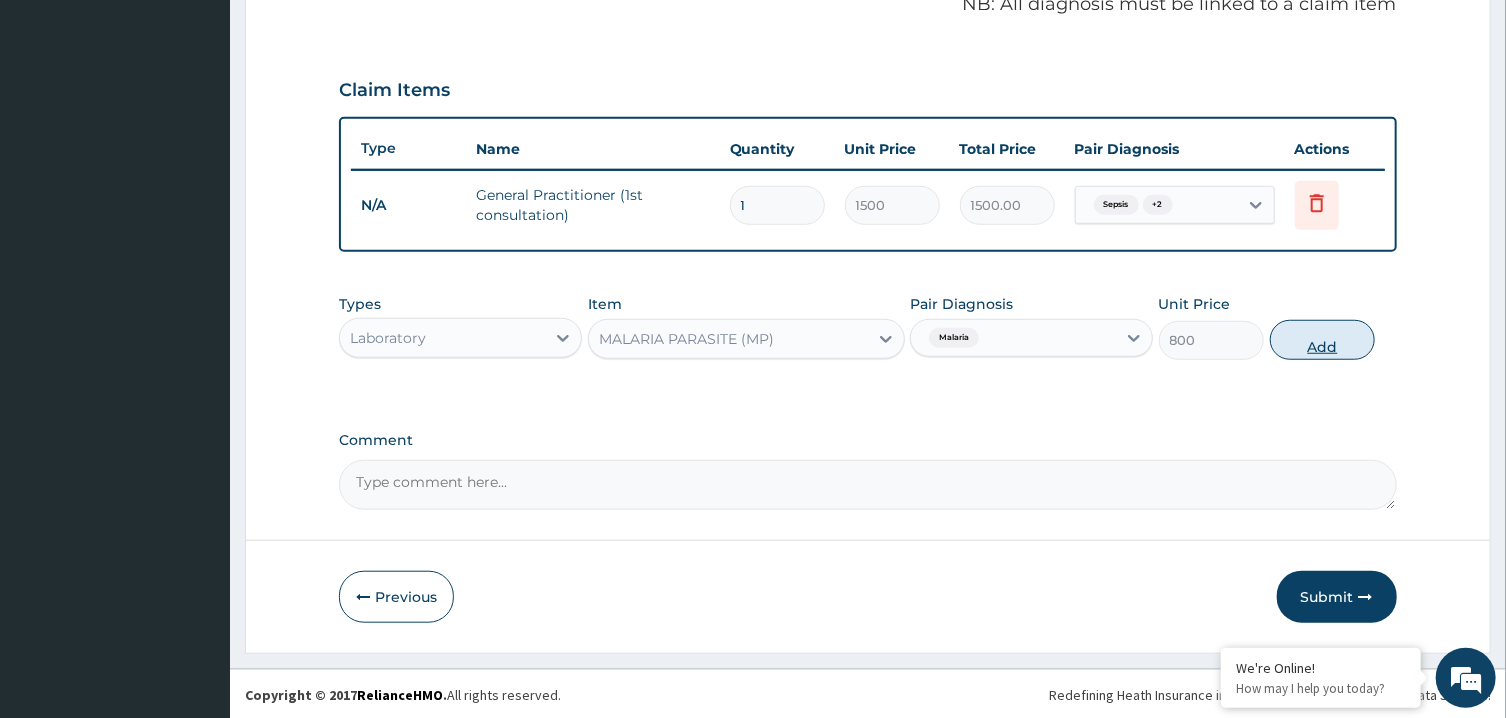 click on "Add" at bounding box center [1323, 340] 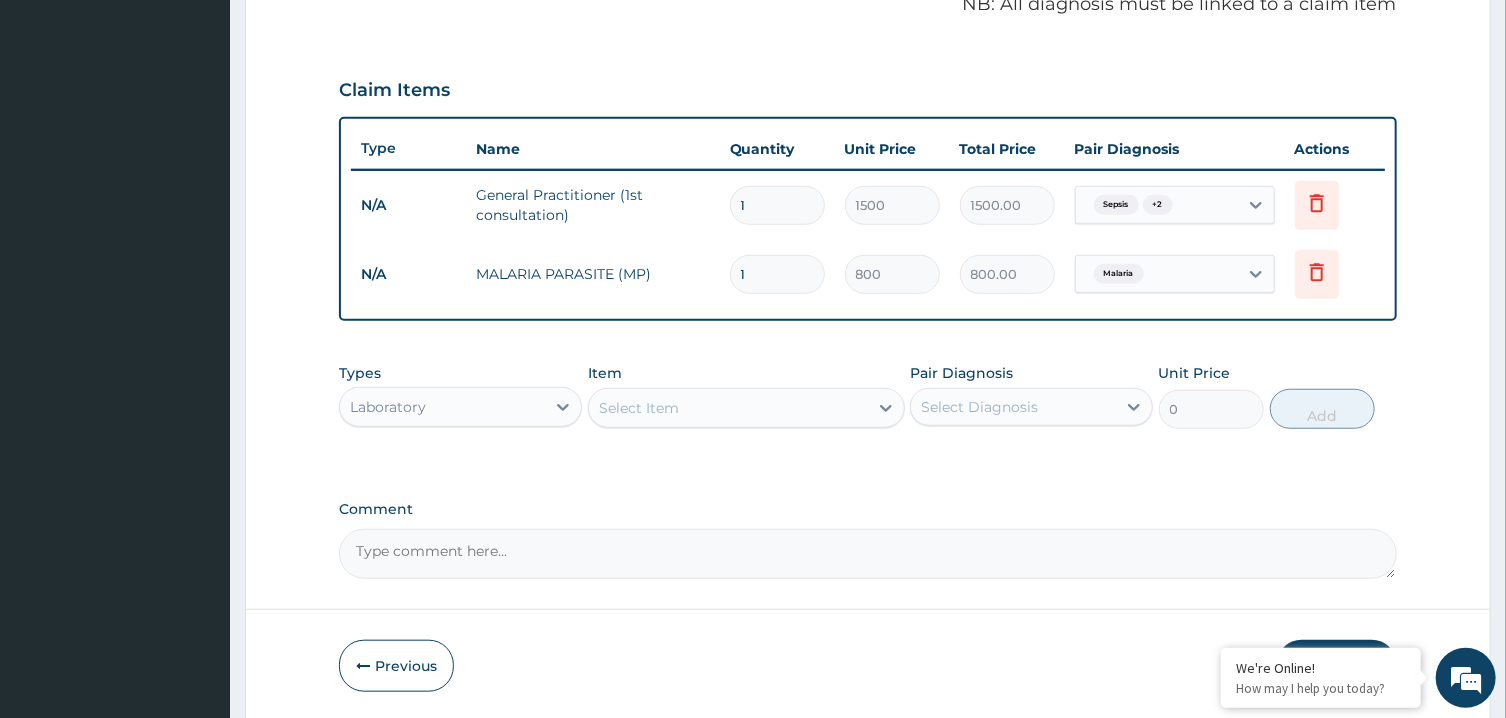 click on "Laboratory" at bounding box center [442, 407] 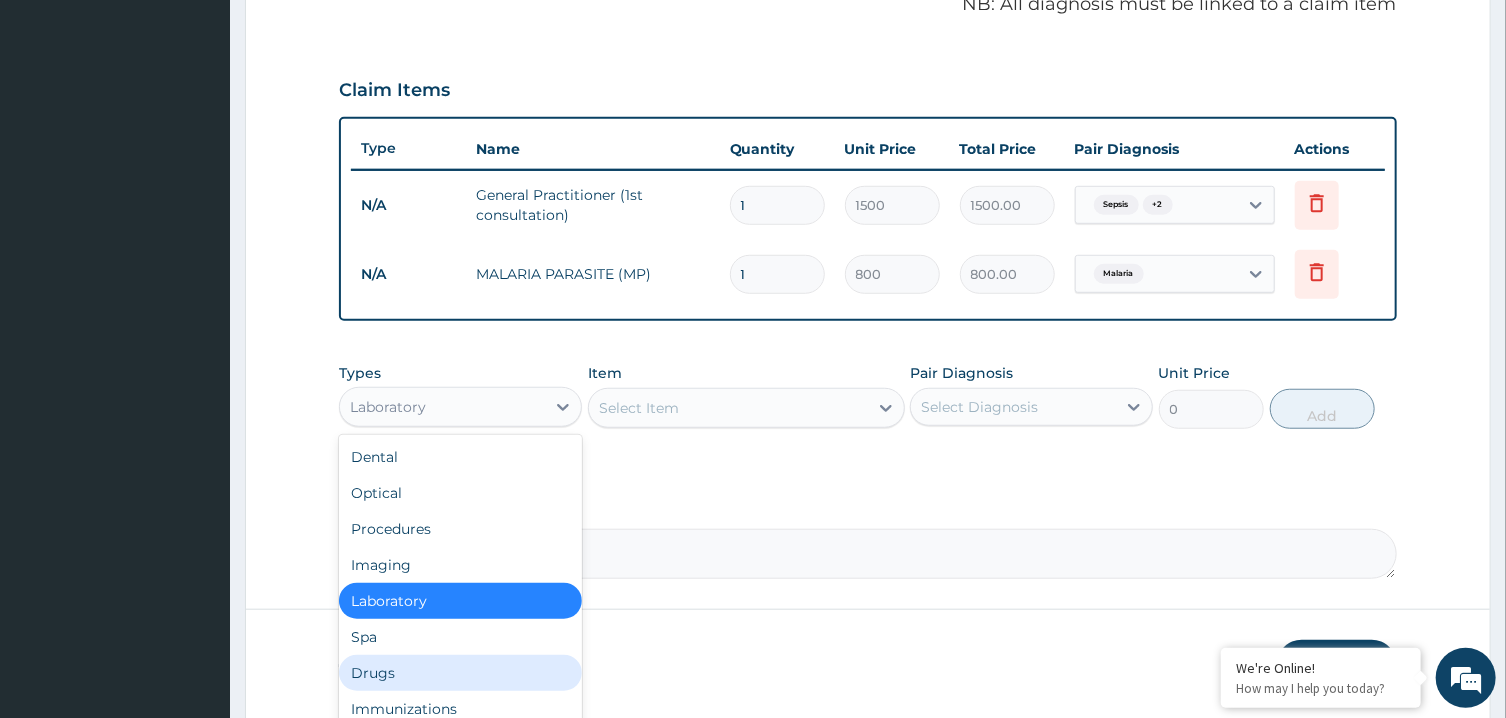click on "Drugs" at bounding box center [460, 673] 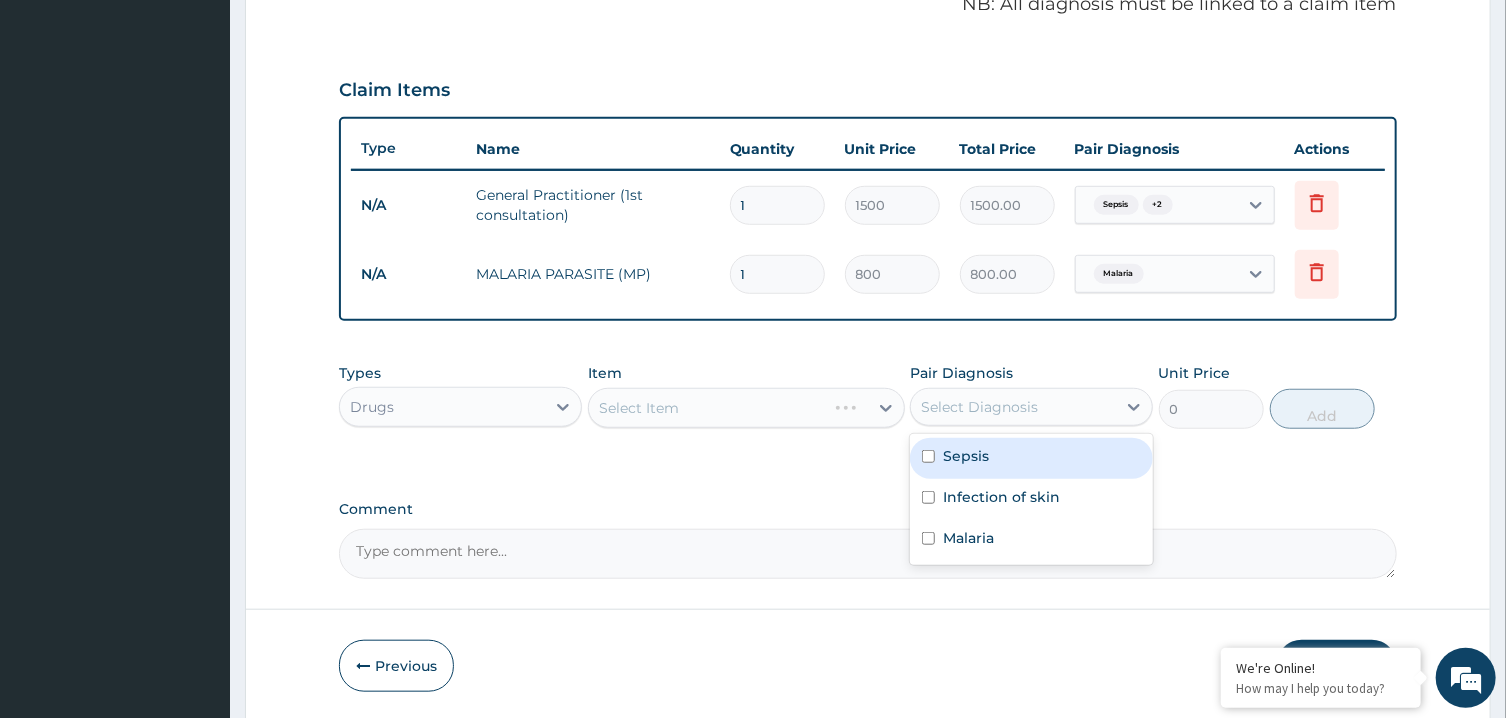 click on "Select Diagnosis" at bounding box center (979, 407) 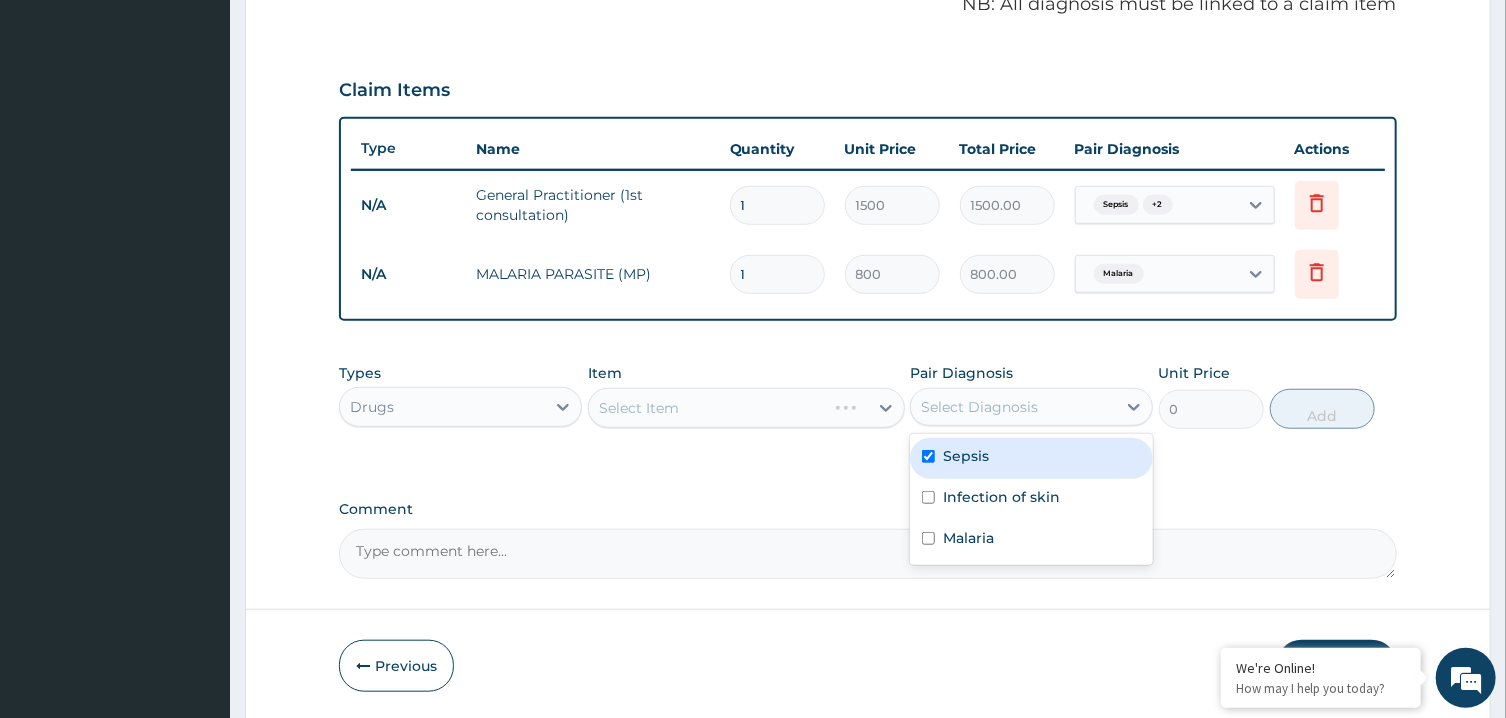 checkbox on "true" 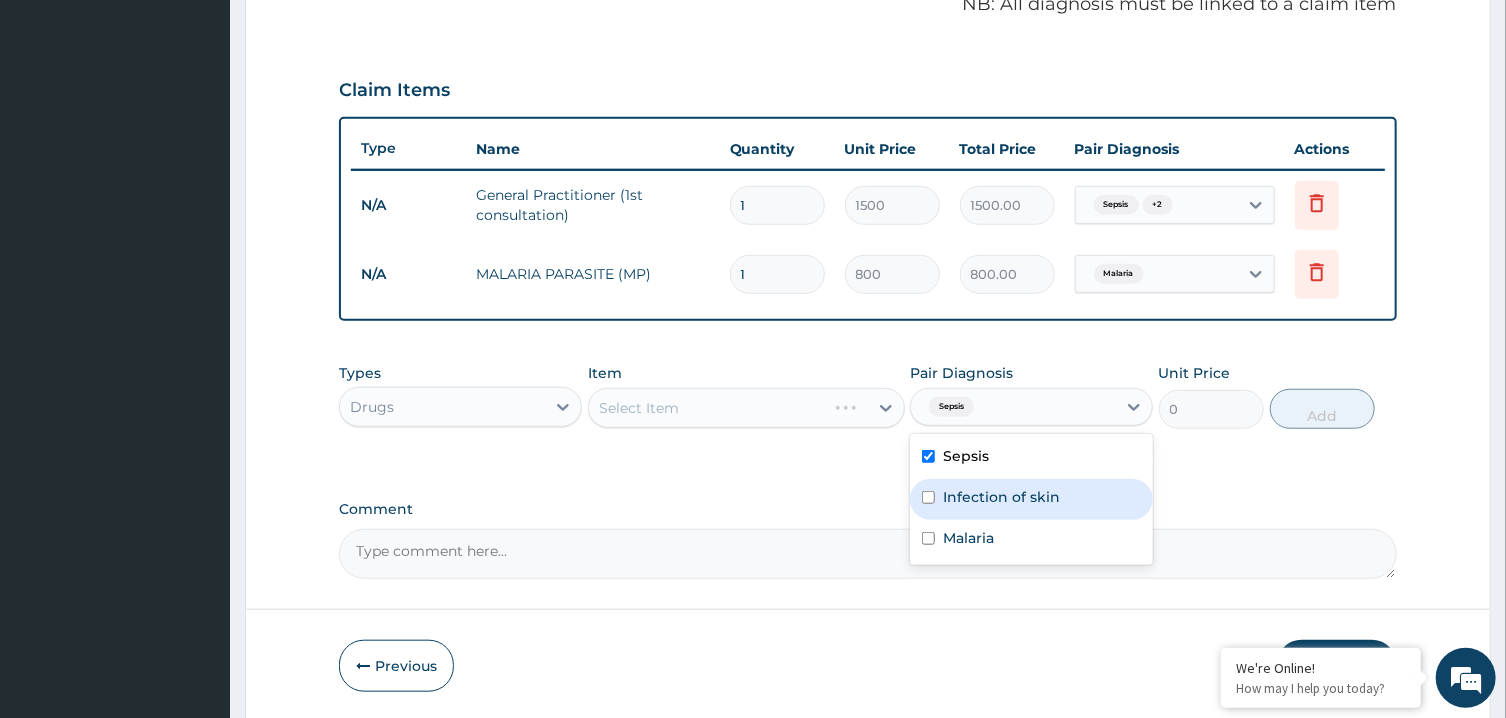 click on "Infection of skin" at bounding box center [1031, 499] 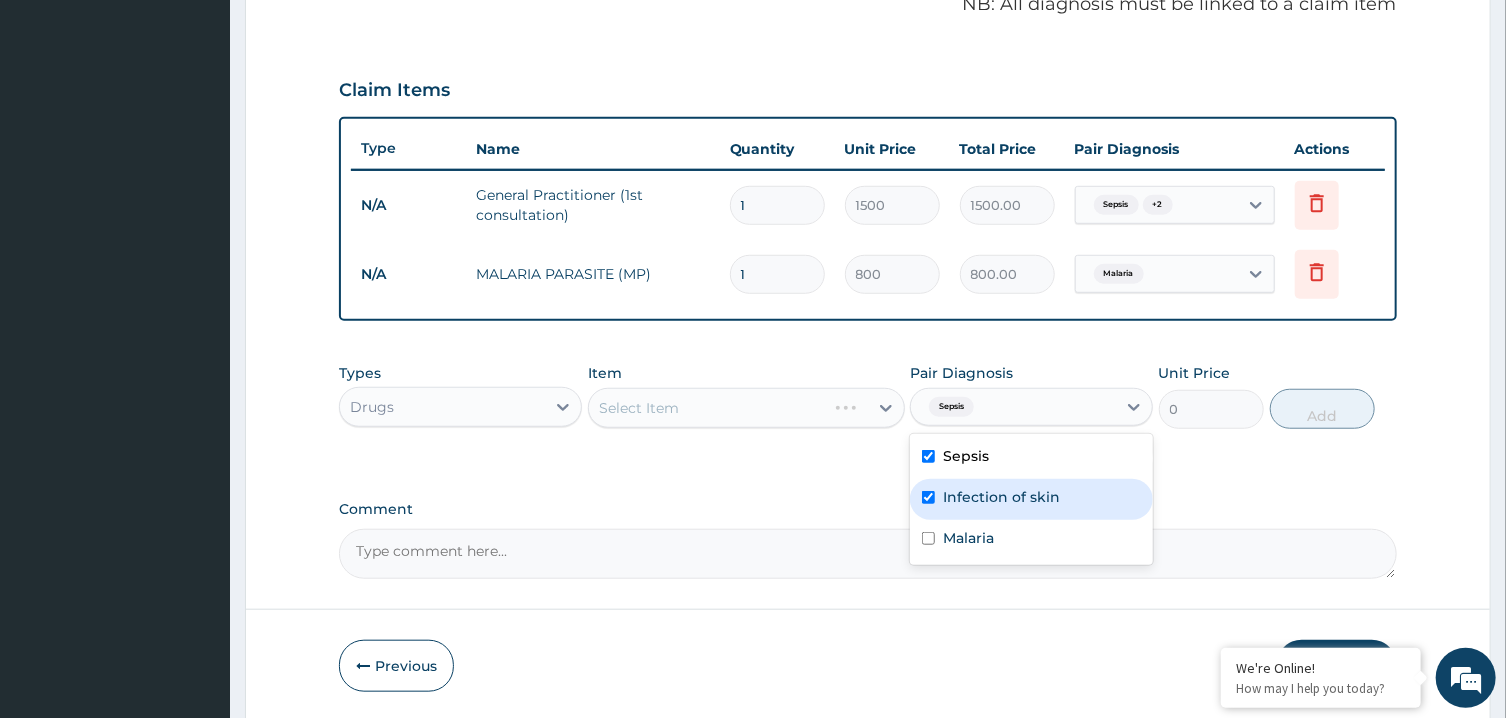 checkbox on "true" 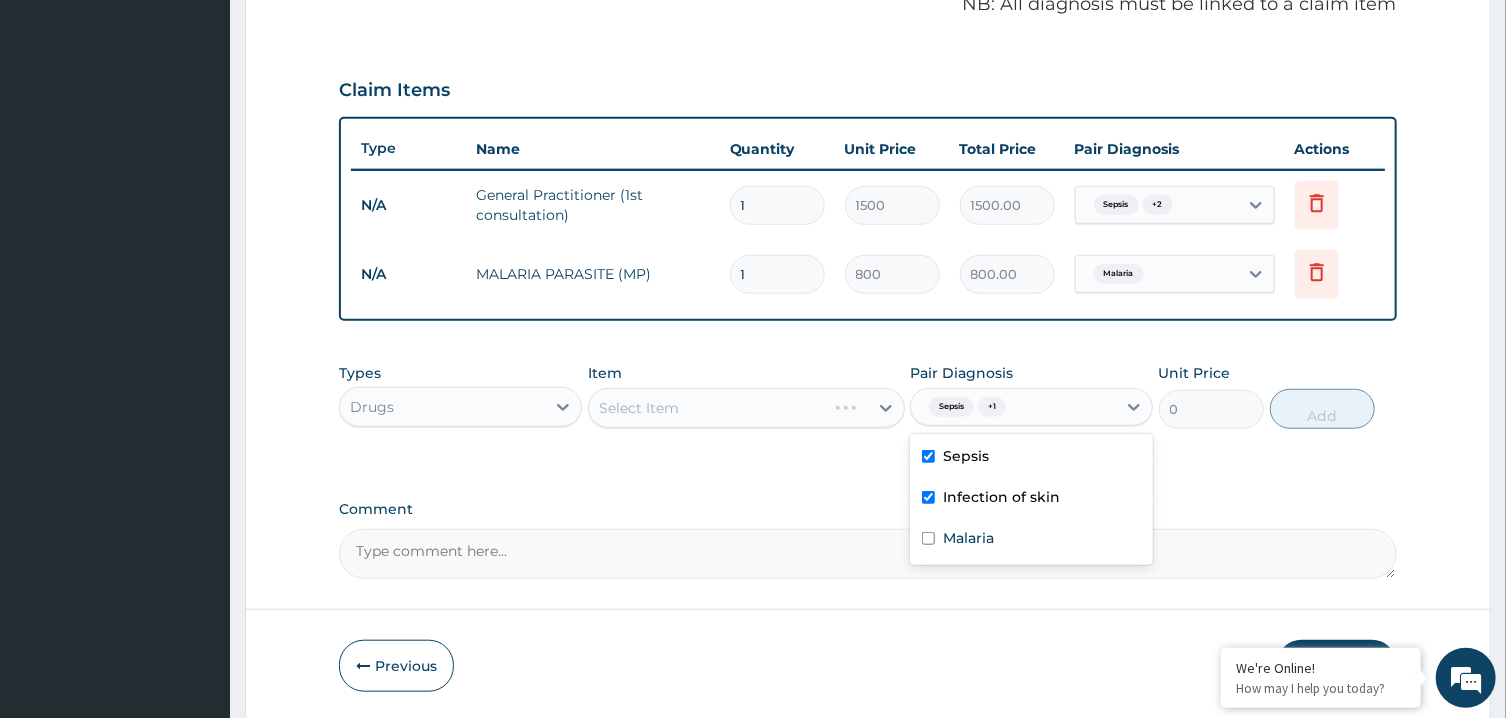 click on "Select Item" at bounding box center (746, 408) 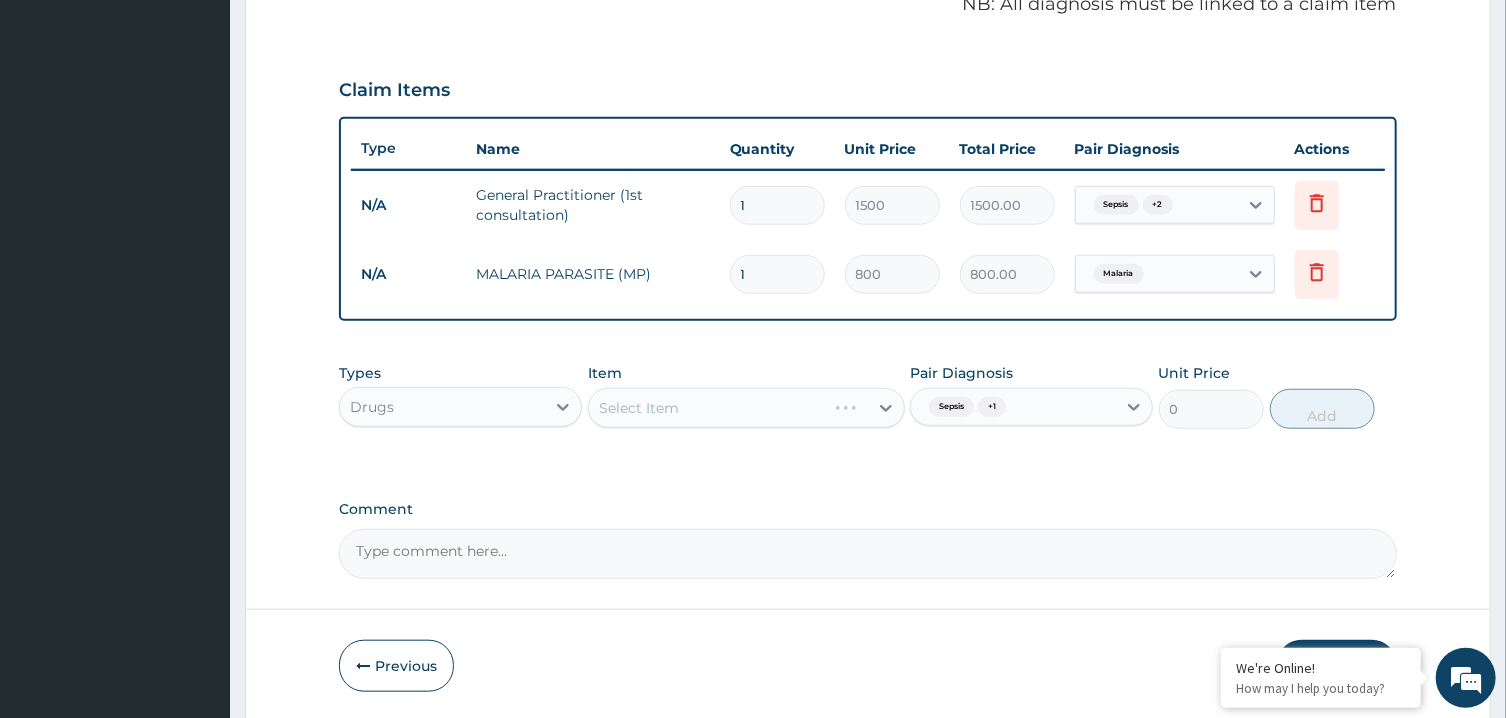 click on "Select Item" at bounding box center [746, 408] 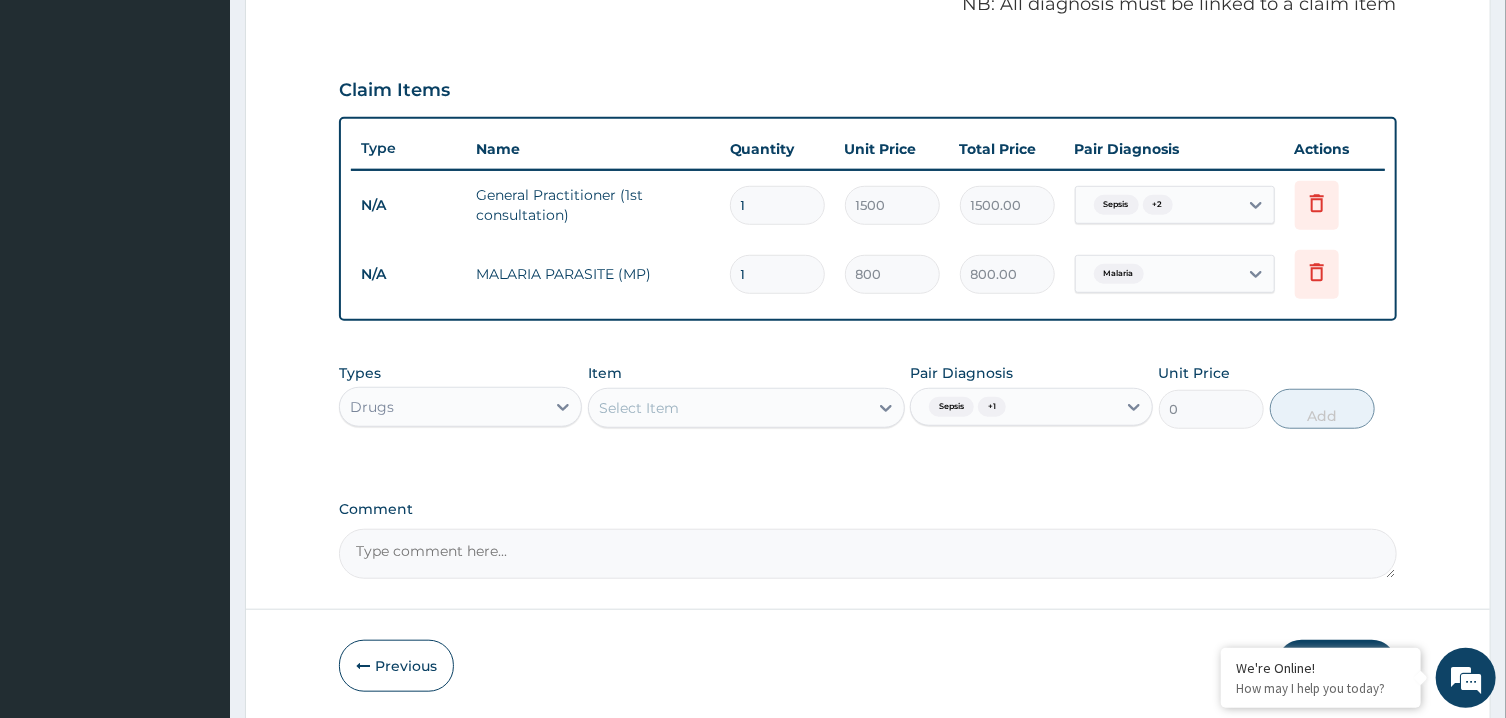 click on "Select Item" at bounding box center (728, 408) 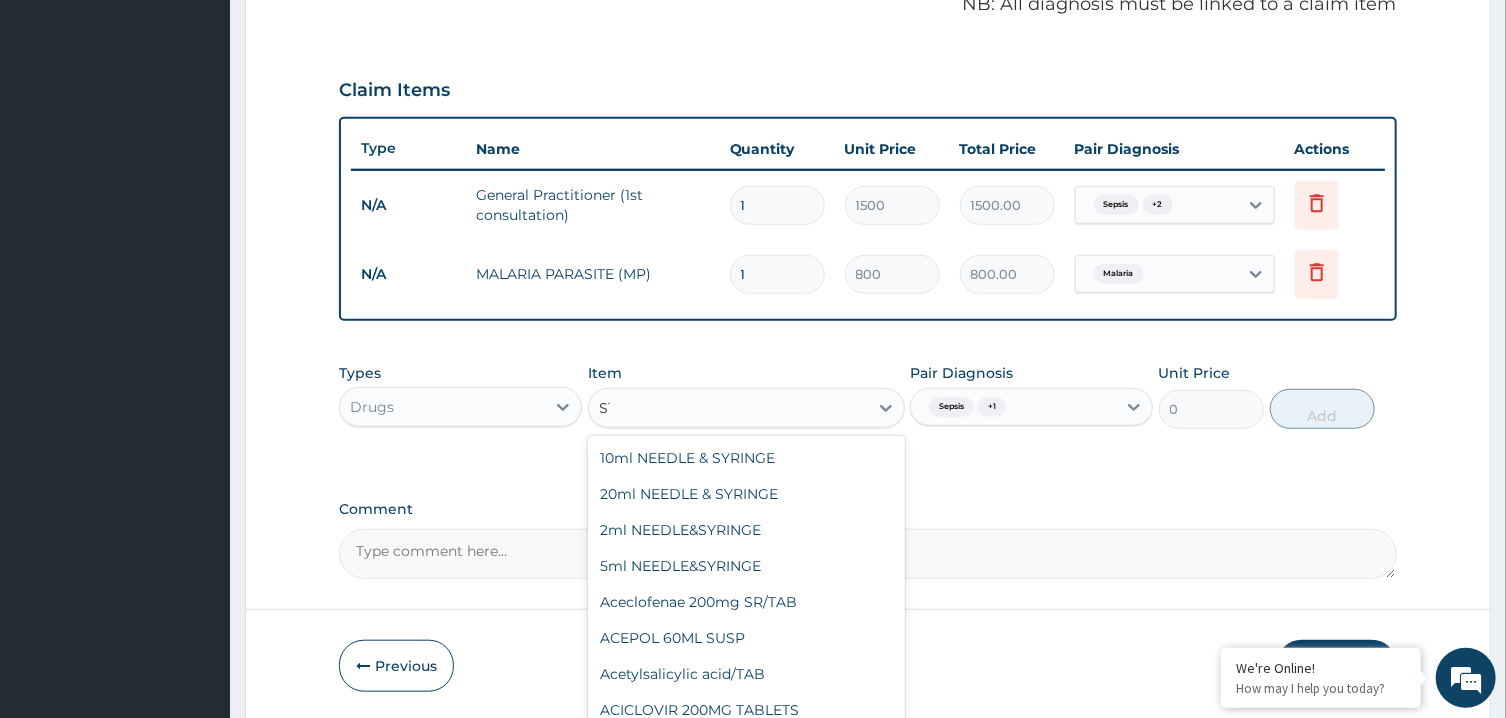 type on "S" 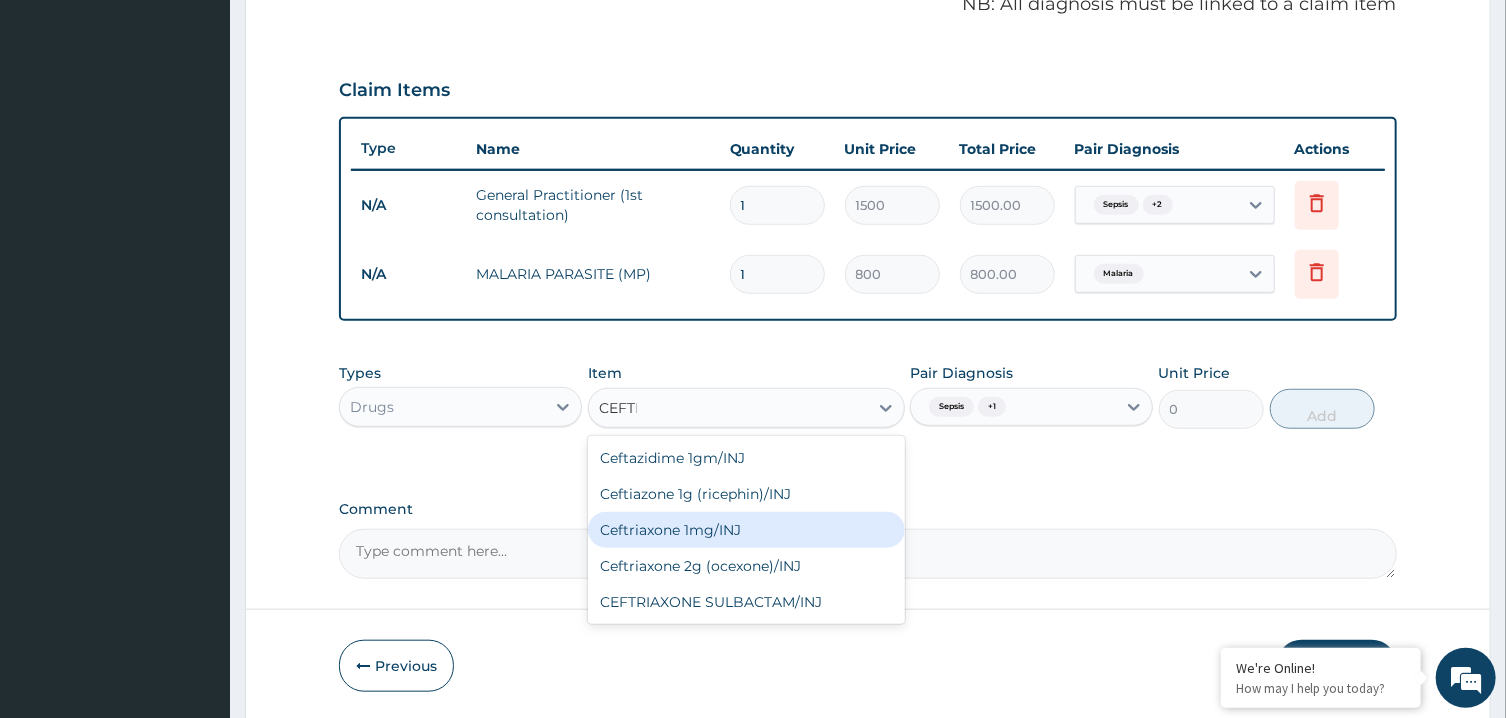 type on "CEFT" 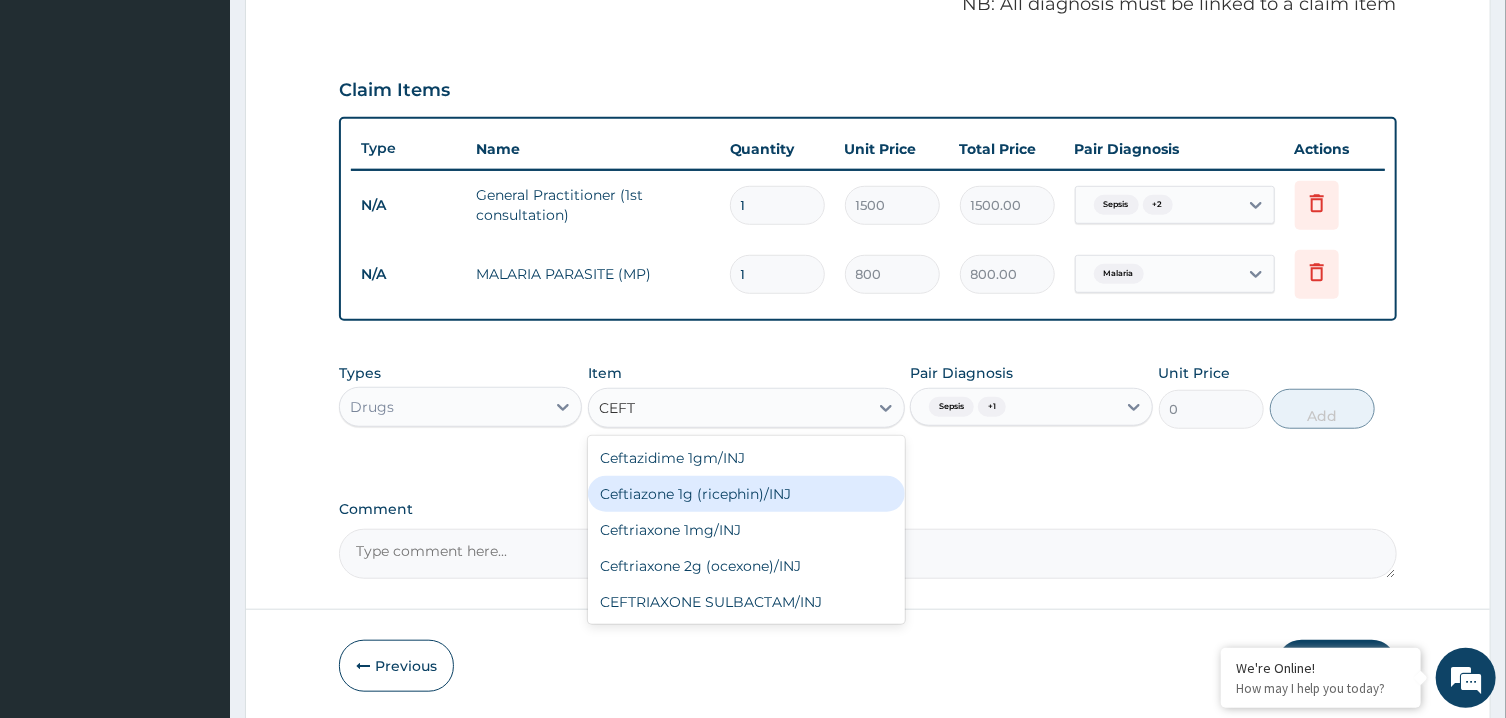click on "Ceftiazone 1g (ricephin)/INJ" at bounding box center [746, 494] 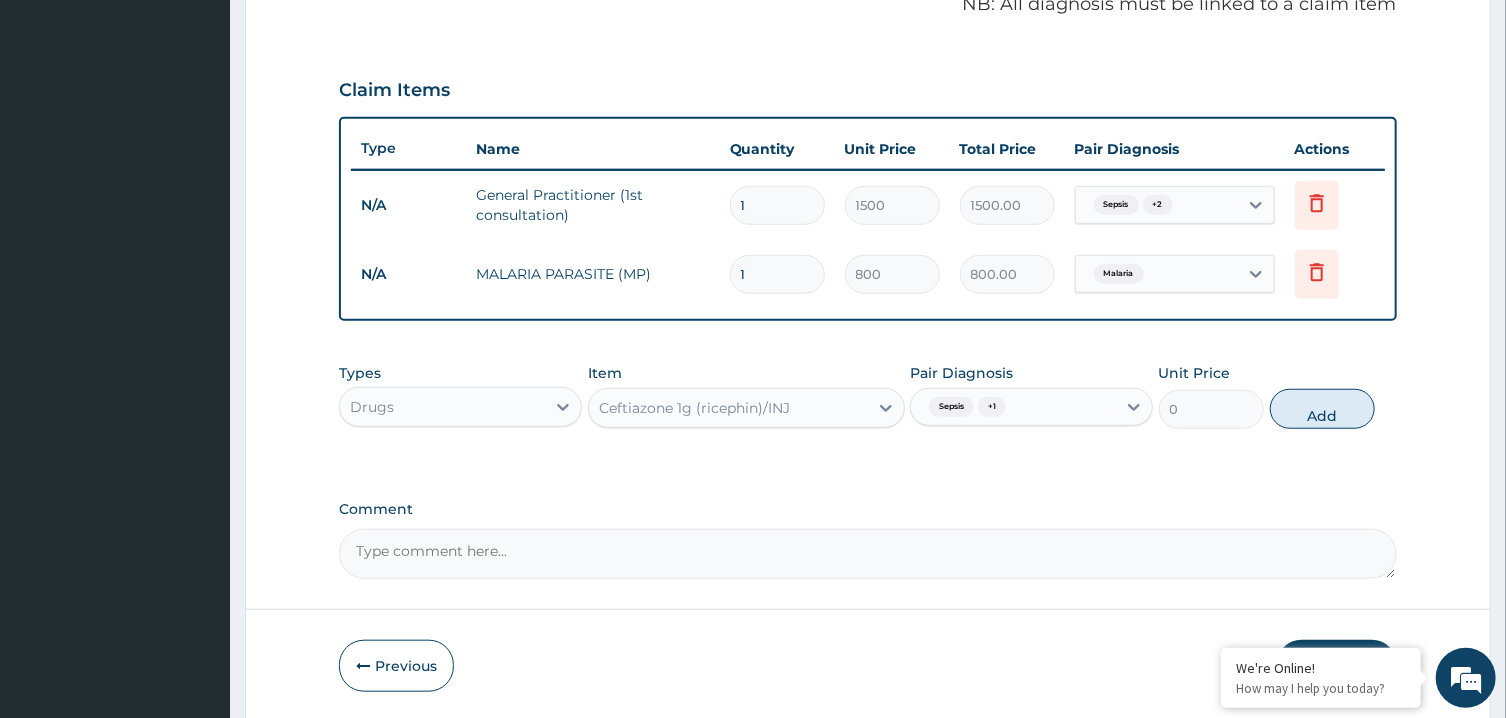 type 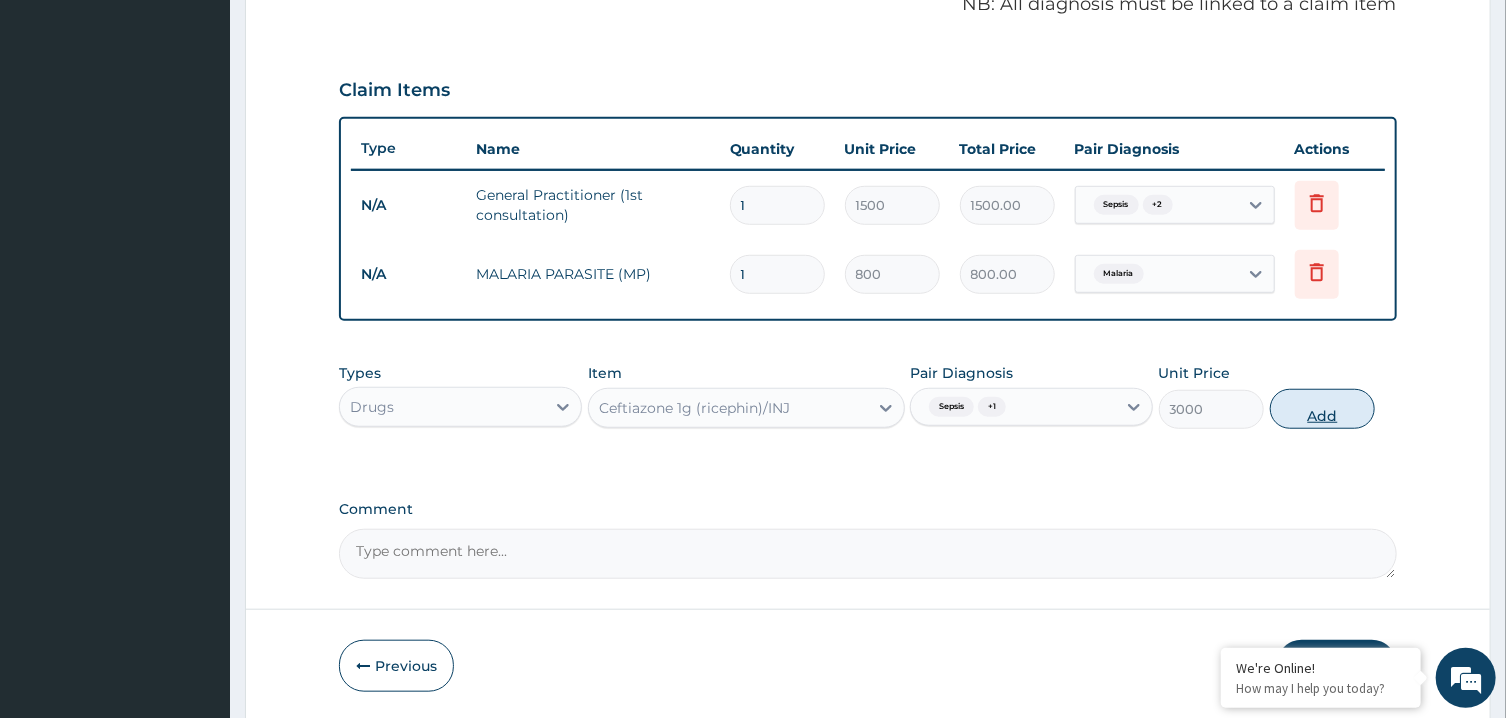 click on "Add" at bounding box center [1323, 409] 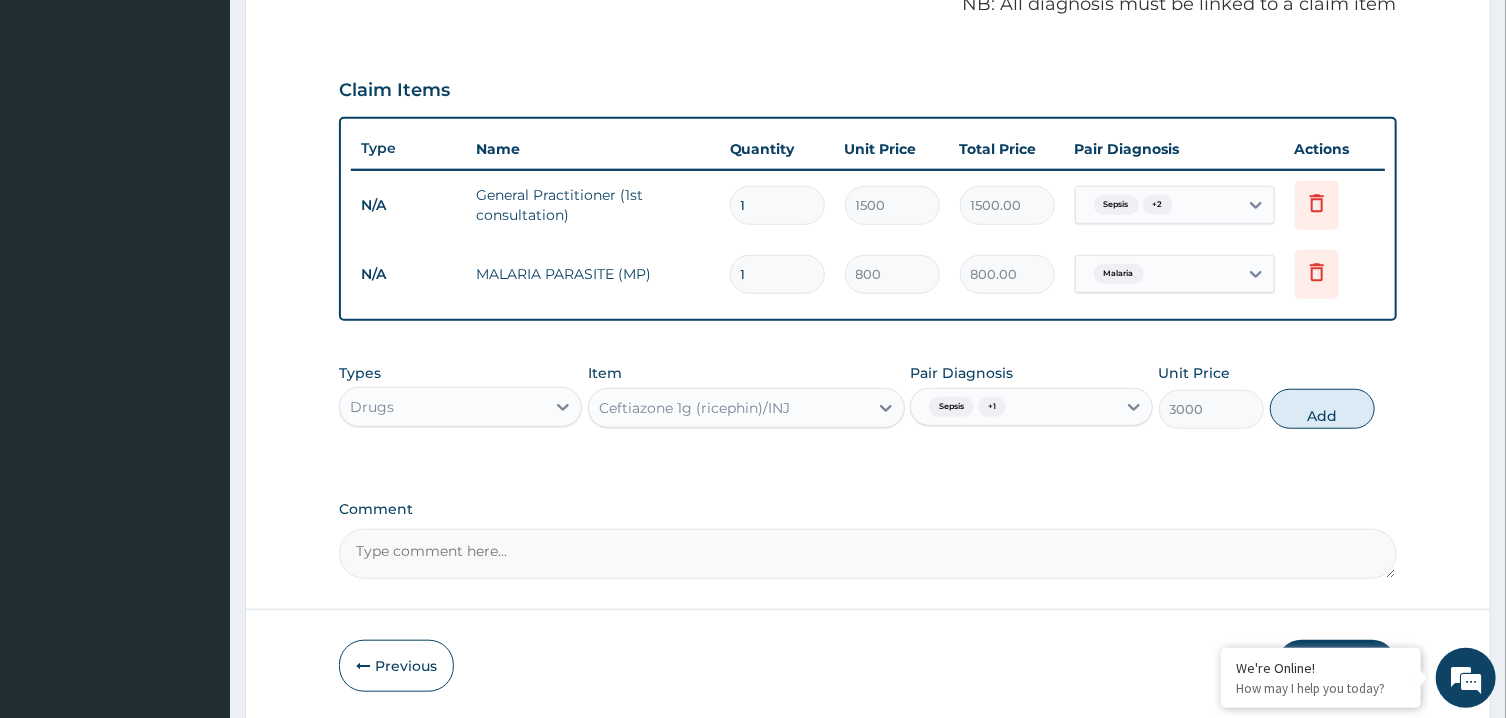 type on "0" 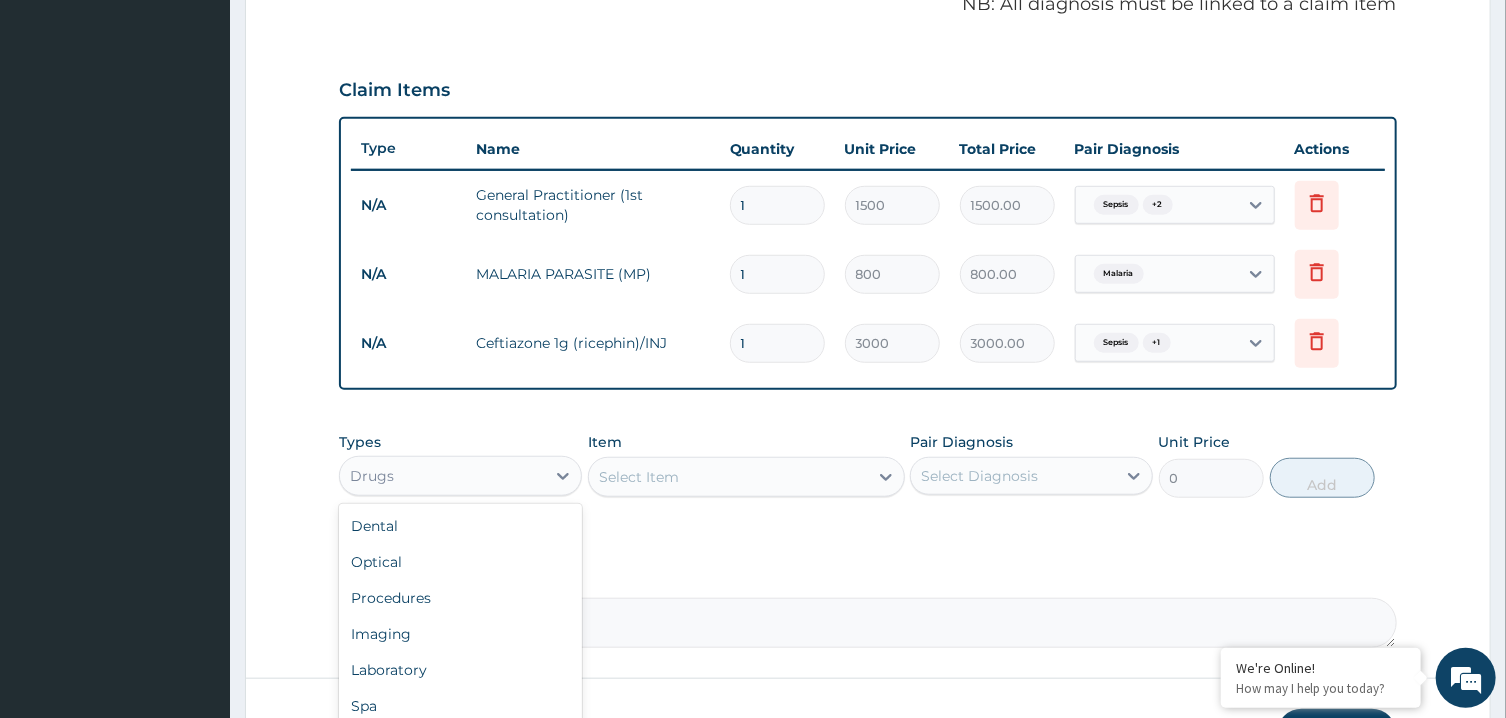 click on "Drugs" at bounding box center (442, 476) 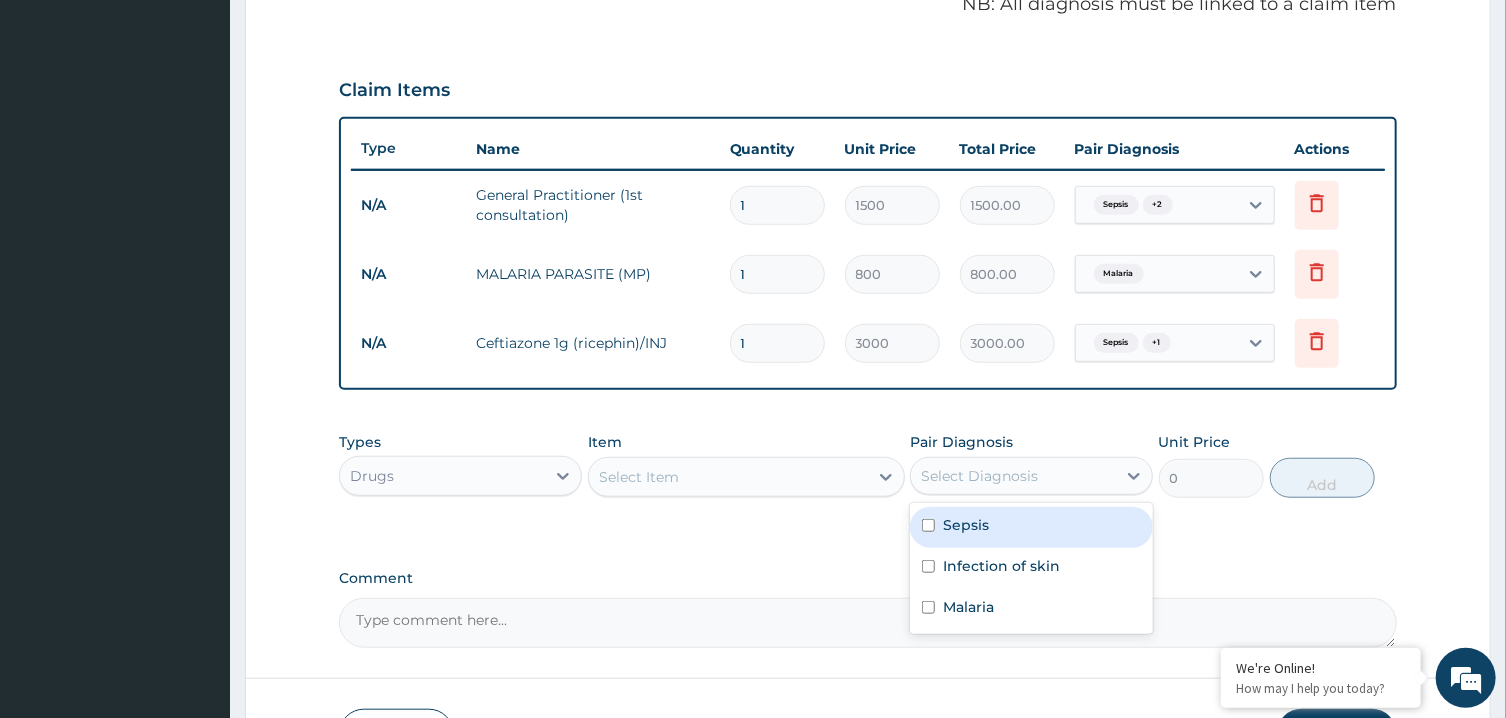 click on "Select Diagnosis" at bounding box center (979, 476) 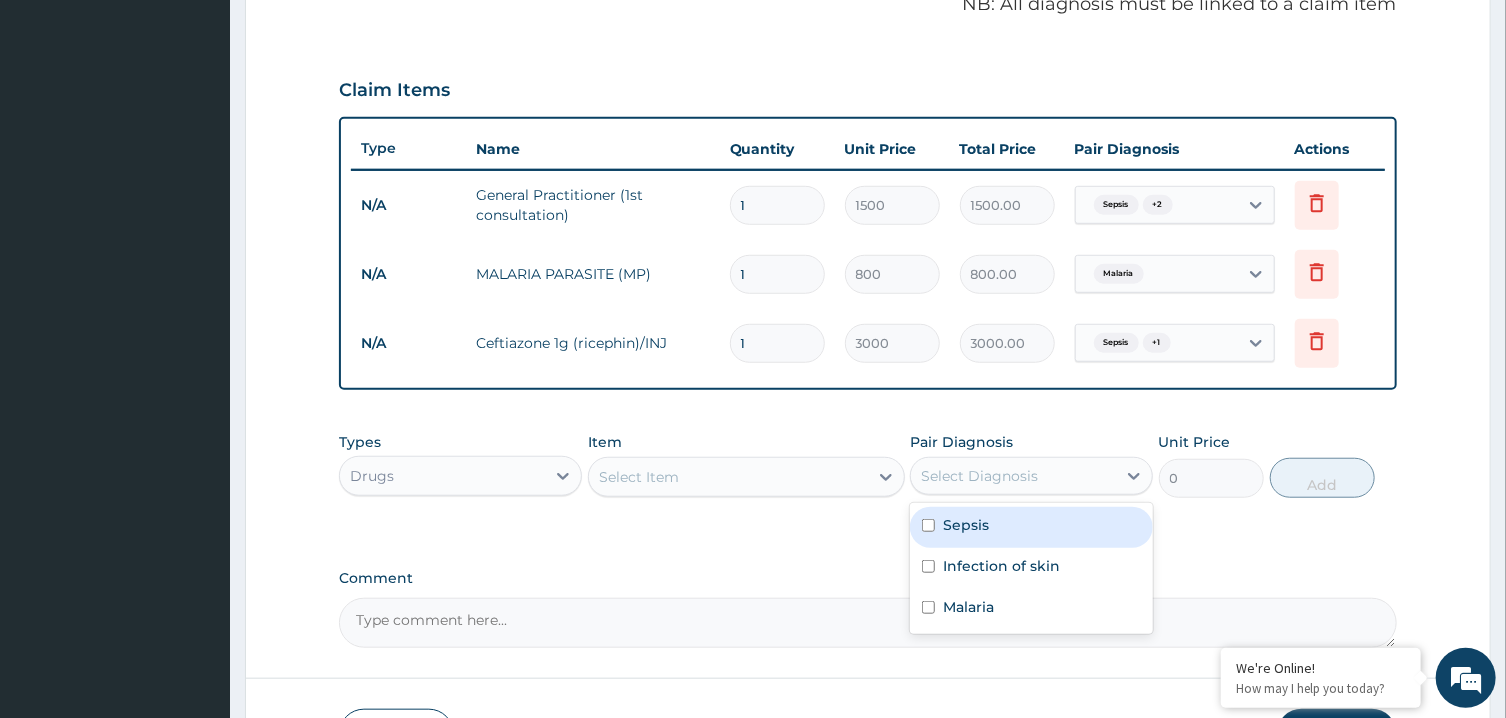 click on "+ 1" at bounding box center [1157, 343] 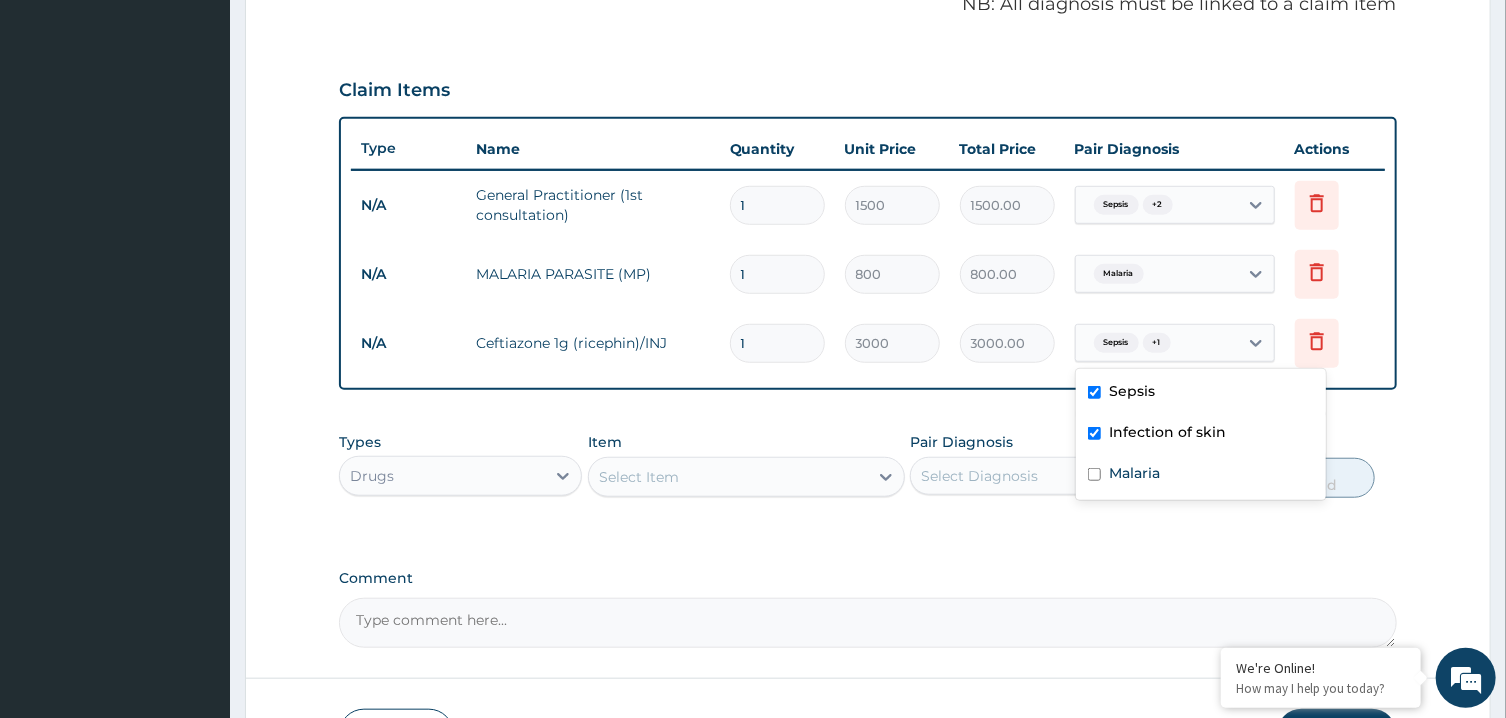 click on "Select Item" at bounding box center (728, 477) 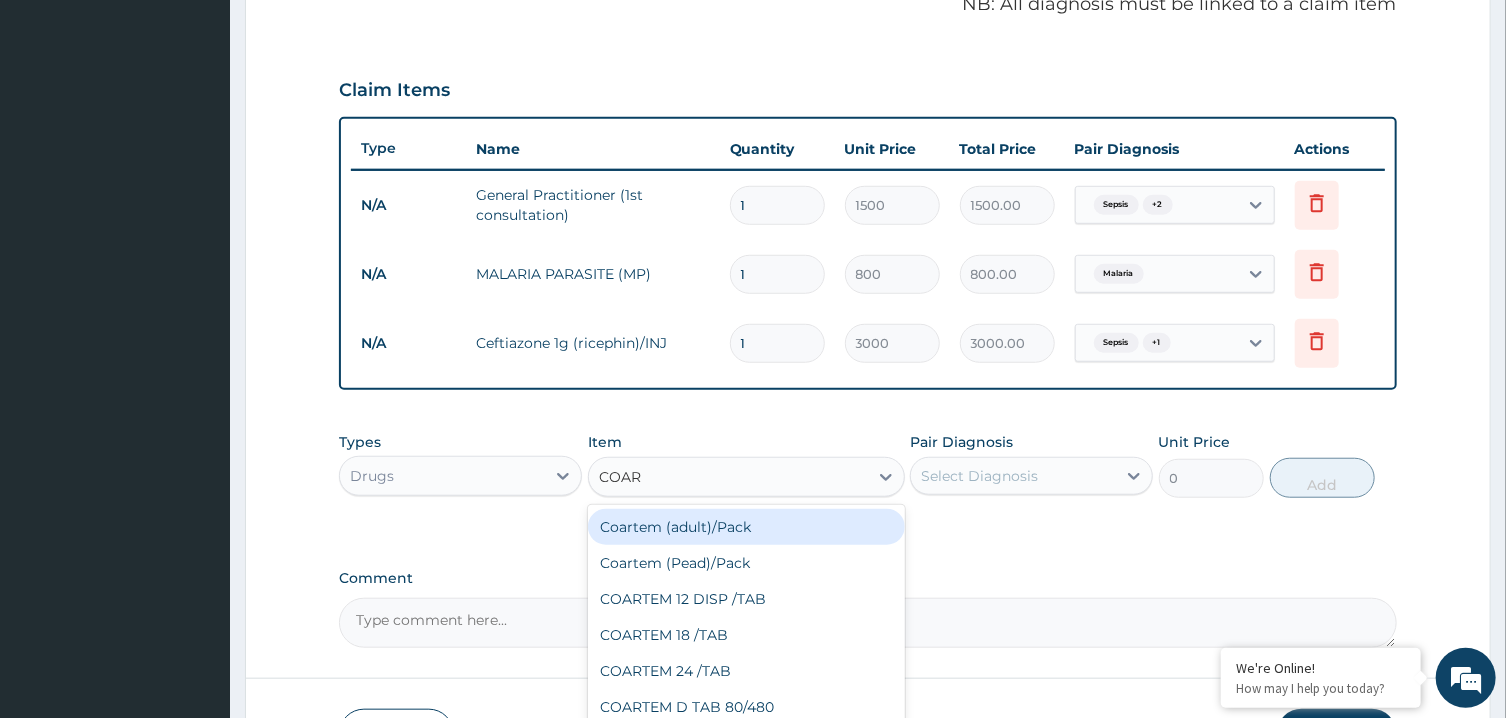 type on "COART" 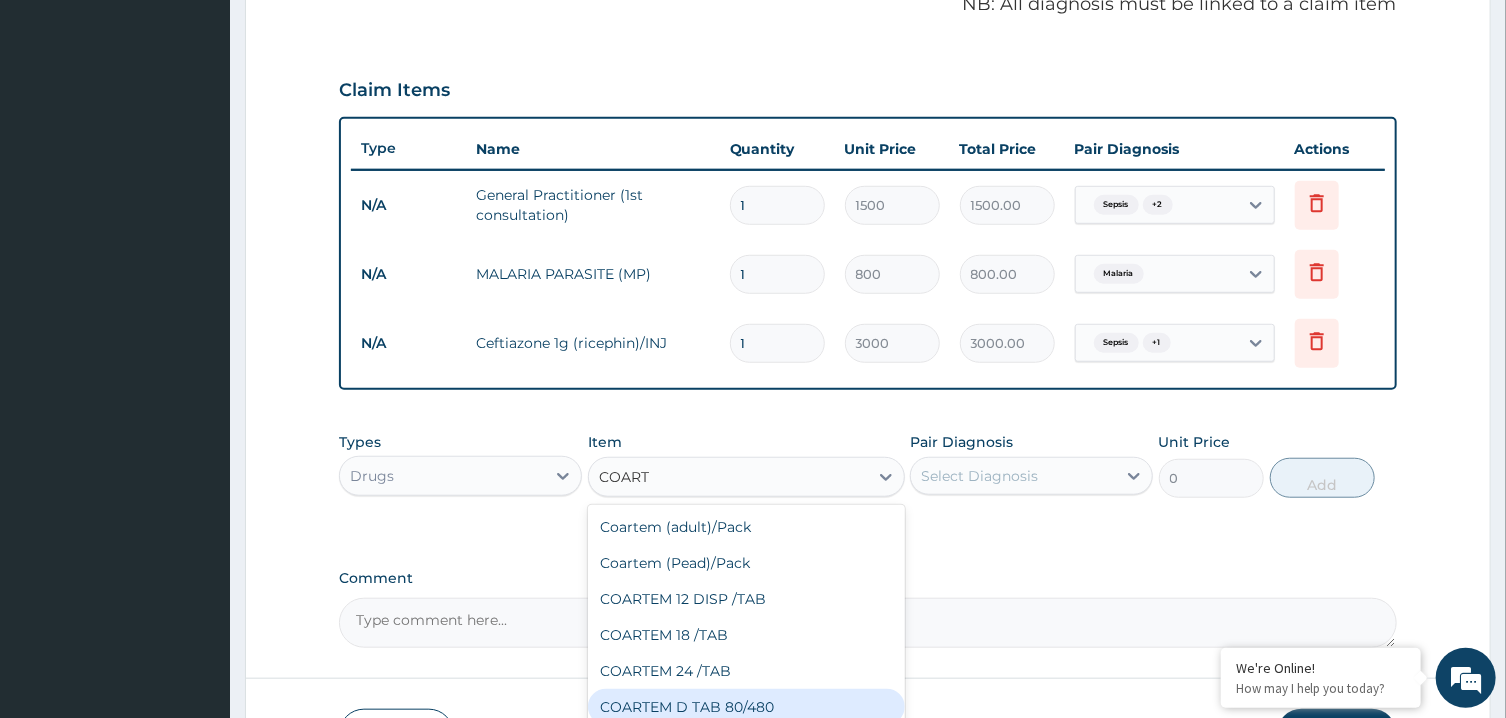 click on "COARTEM D TAB 80/480" at bounding box center [746, 707] 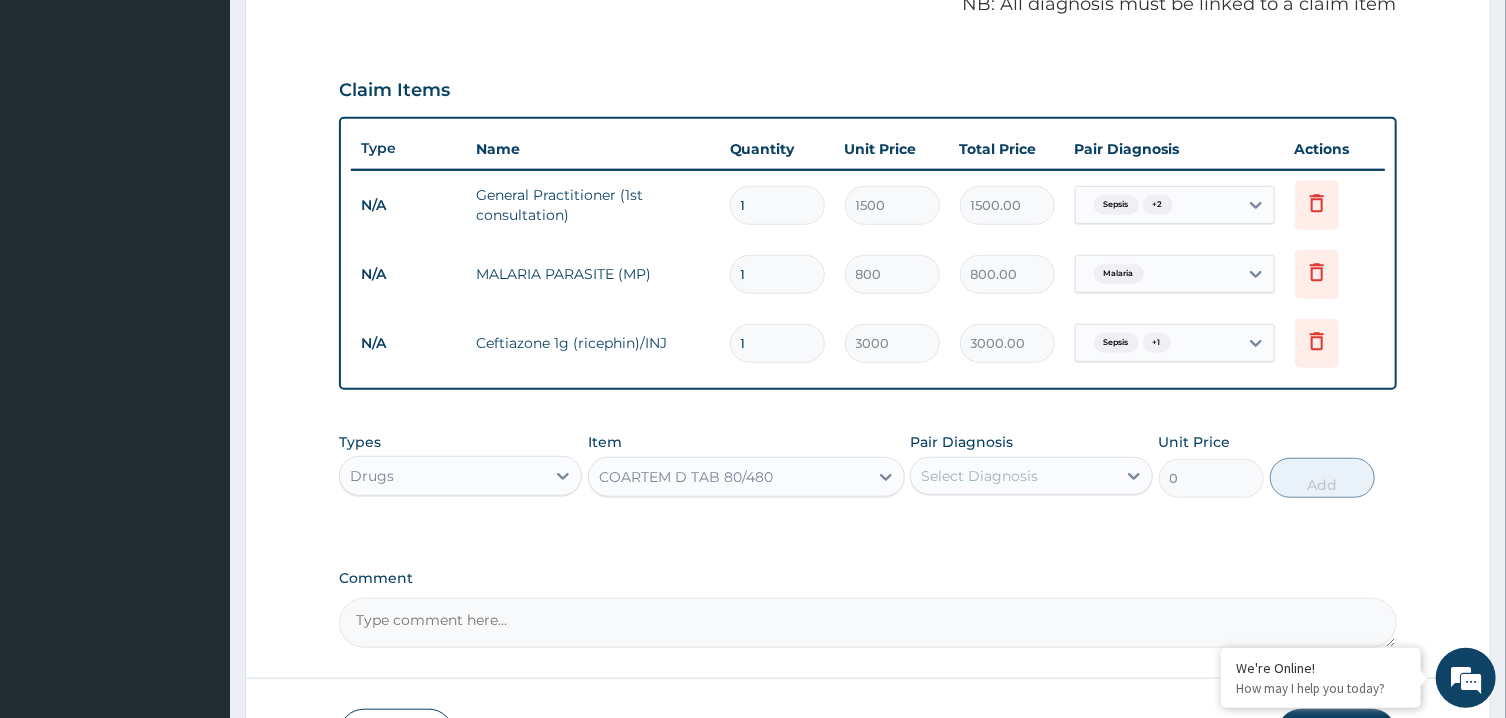 type 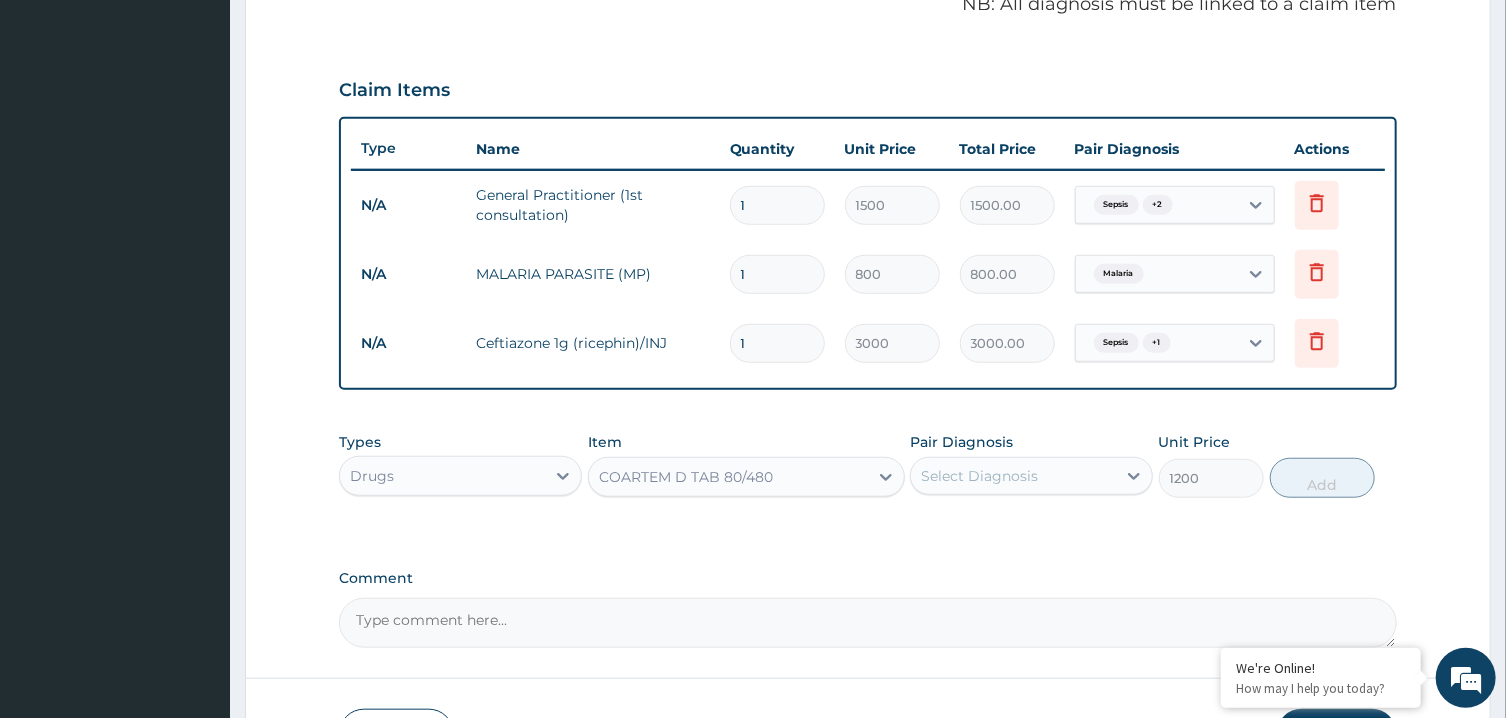 click on "Select Diagnosis" at bounding box center (979, 476) 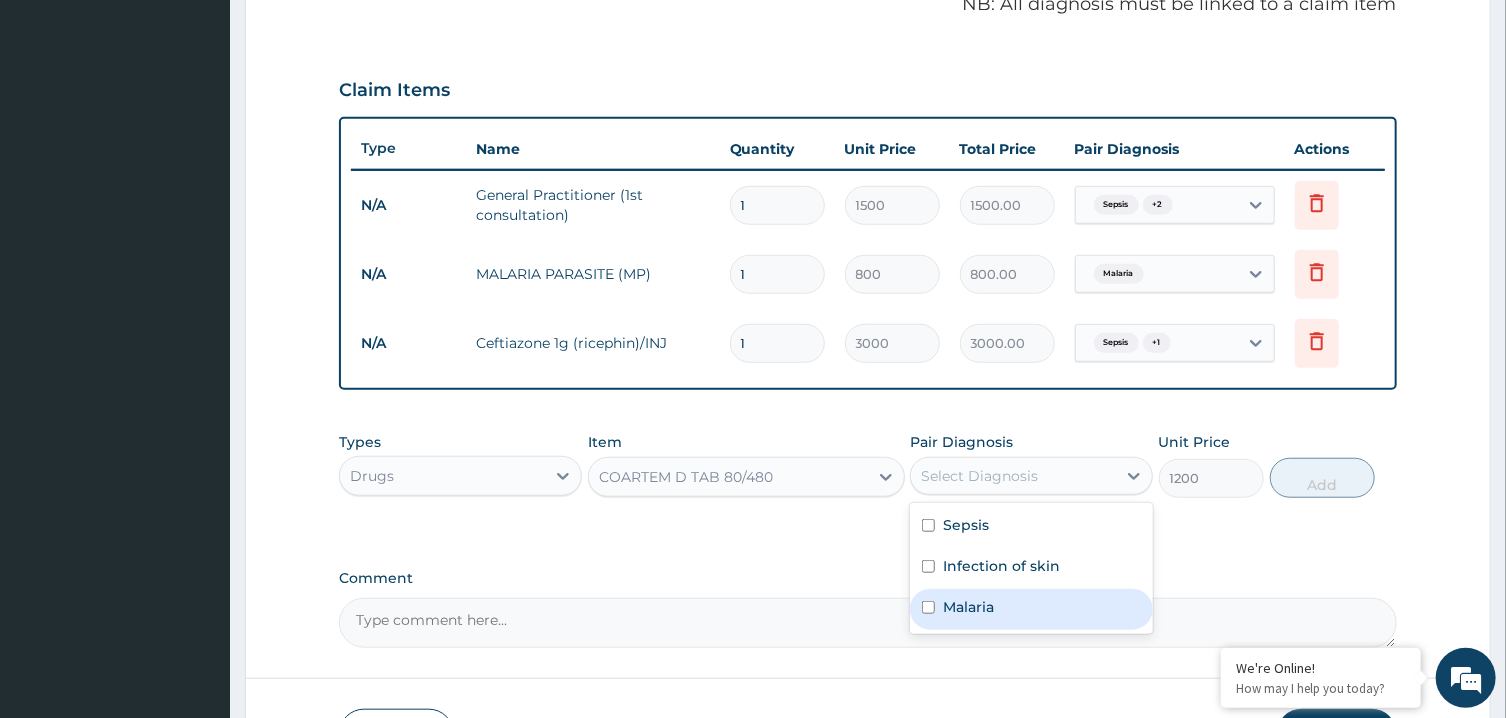 click on "Malaria" at bounding box center (1031, 609) 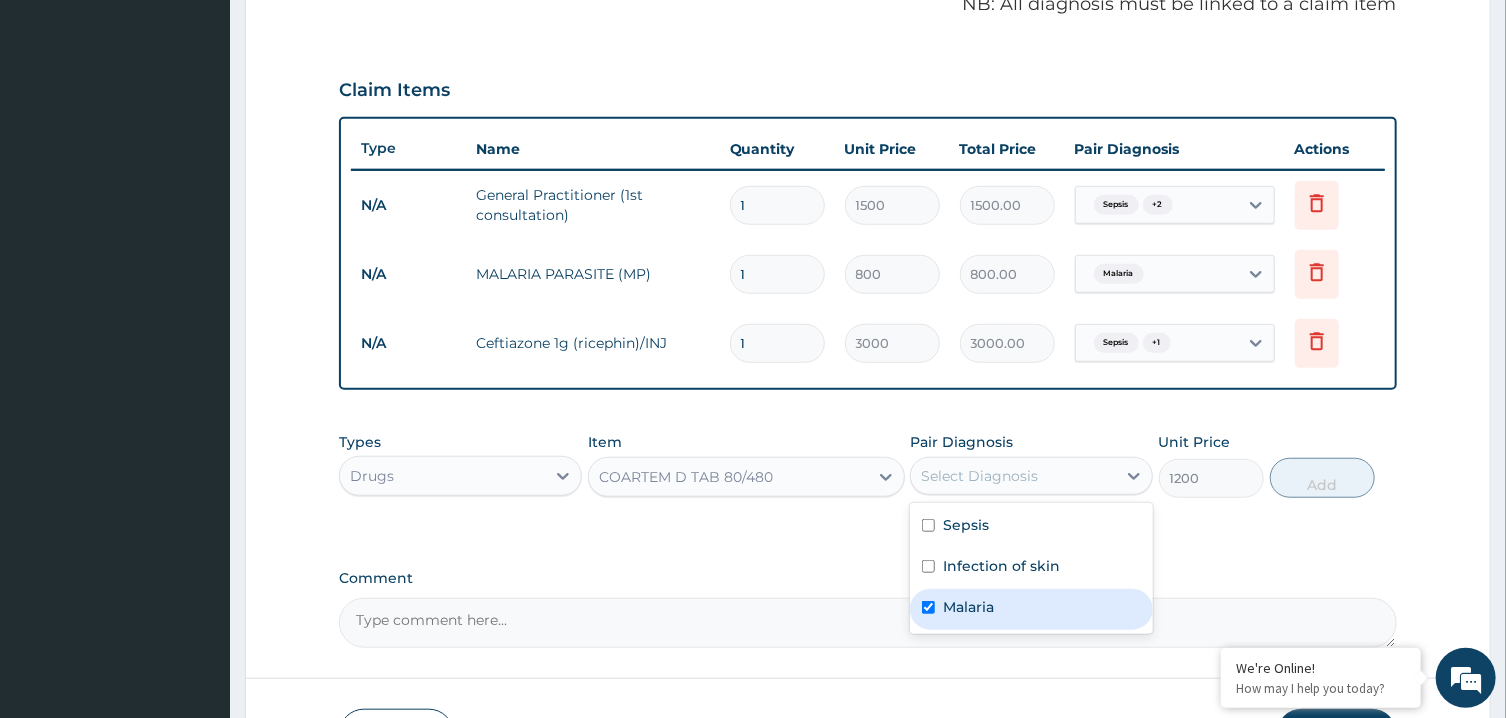 checkbox on "true" 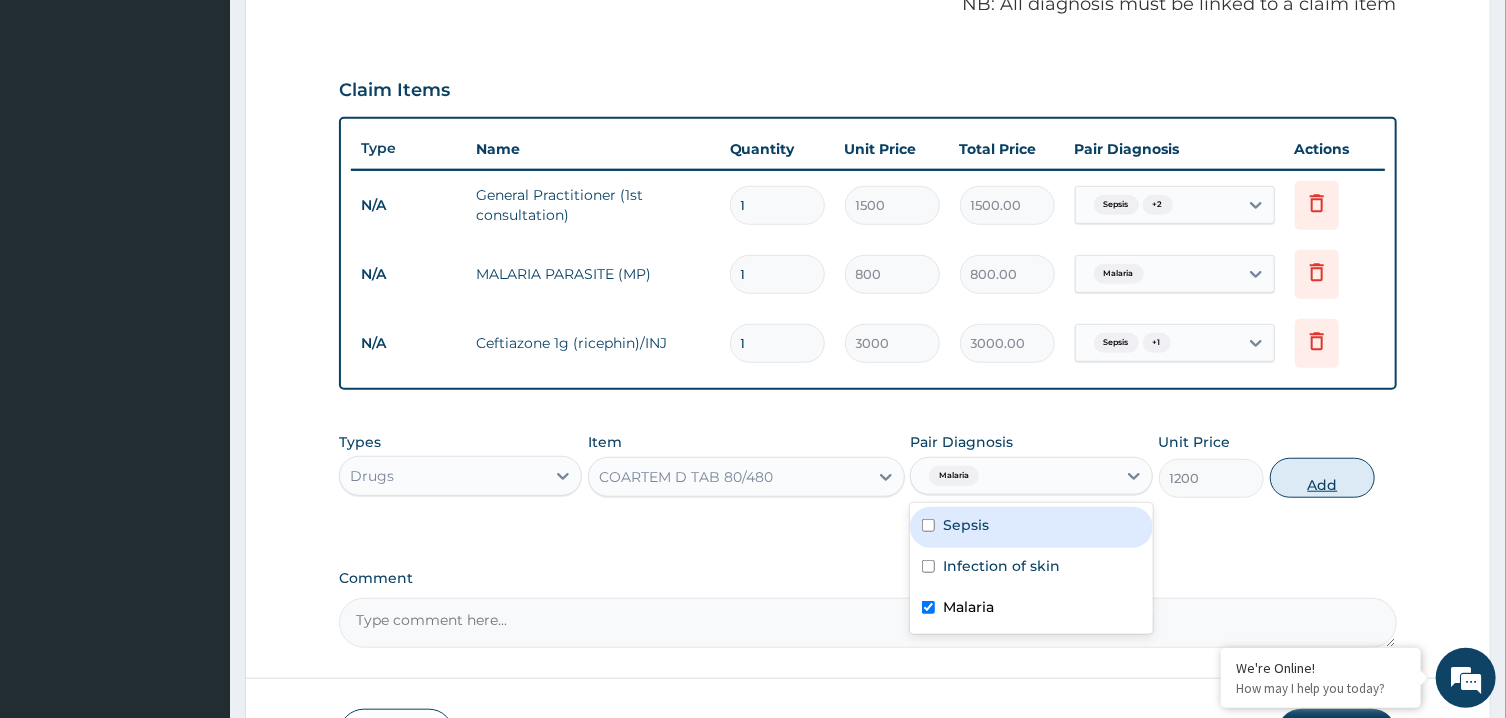 click on "Add" at bounding box center [1323, 478] 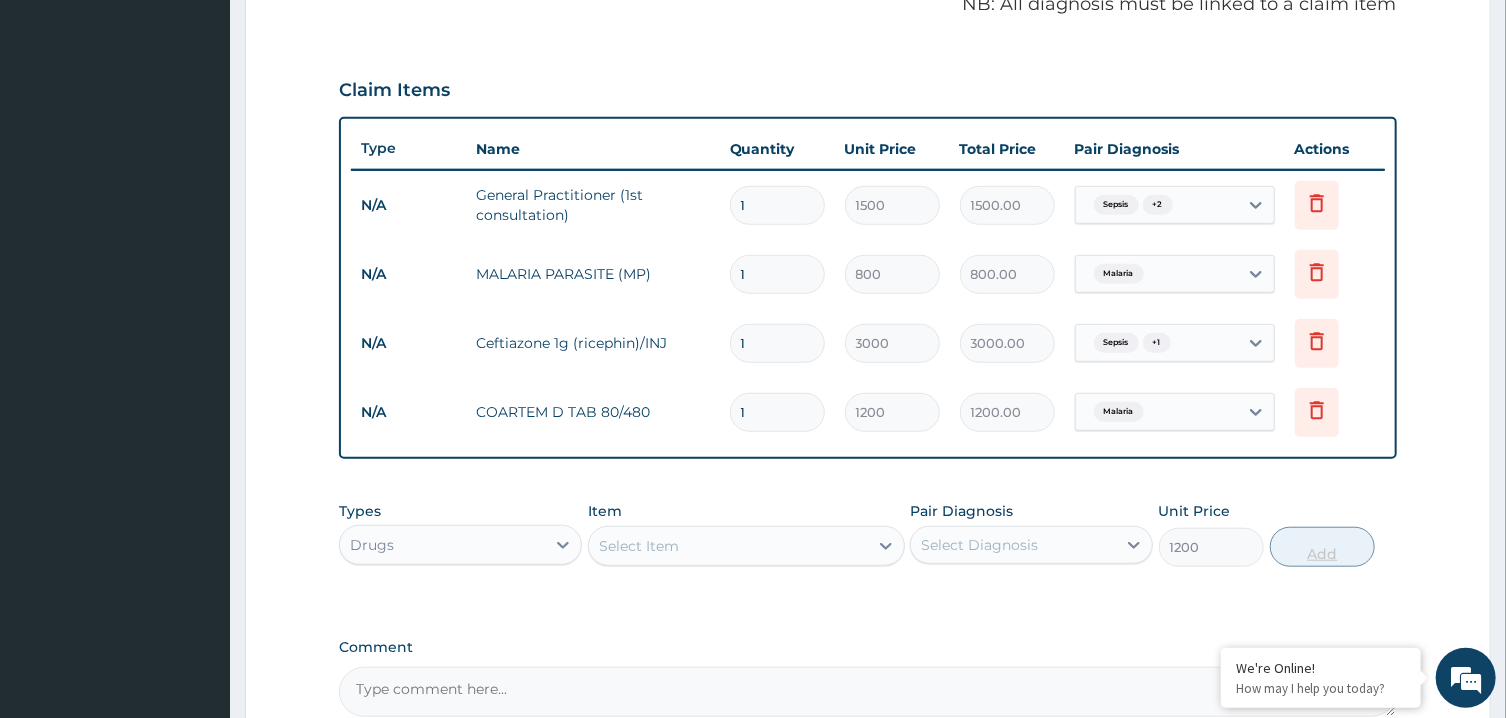 type on "0" 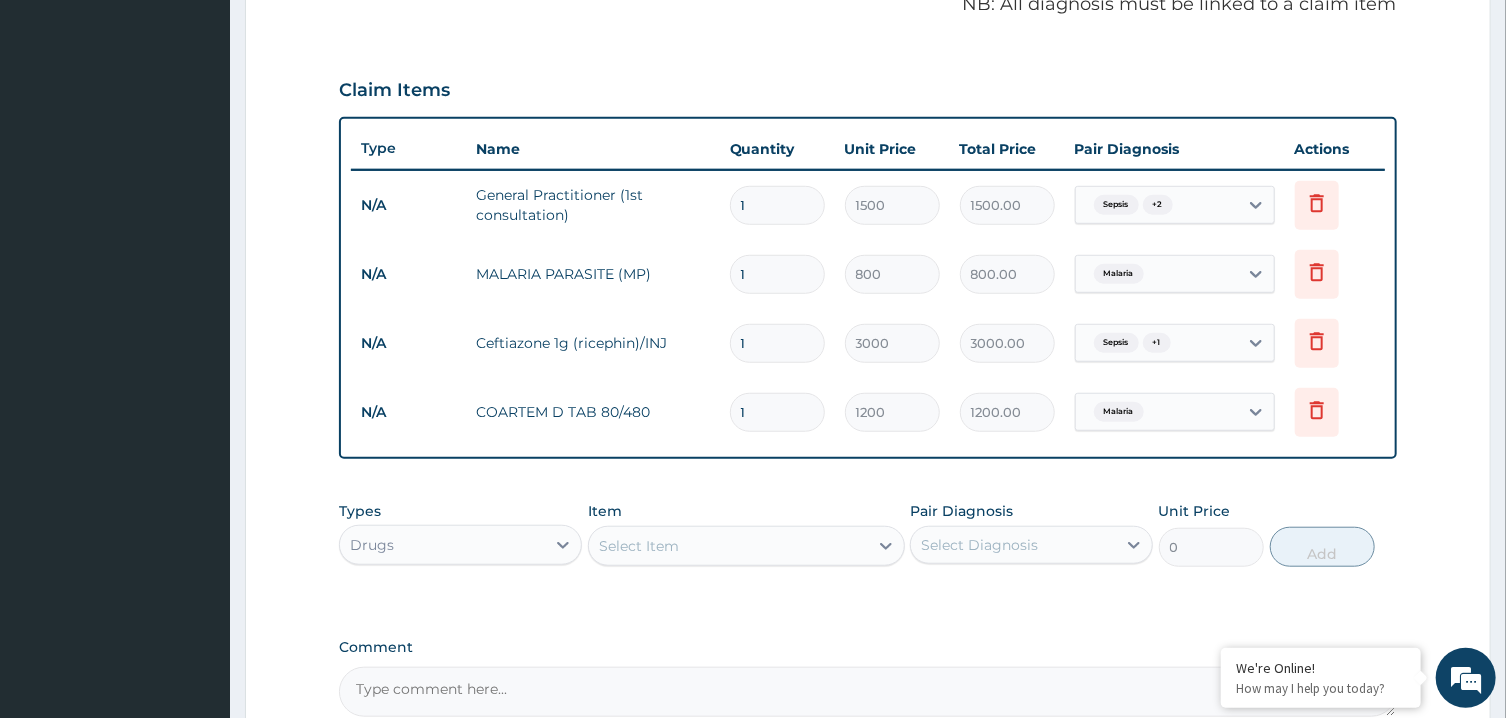 click on "Select Item" at bounding box center (728, 546) 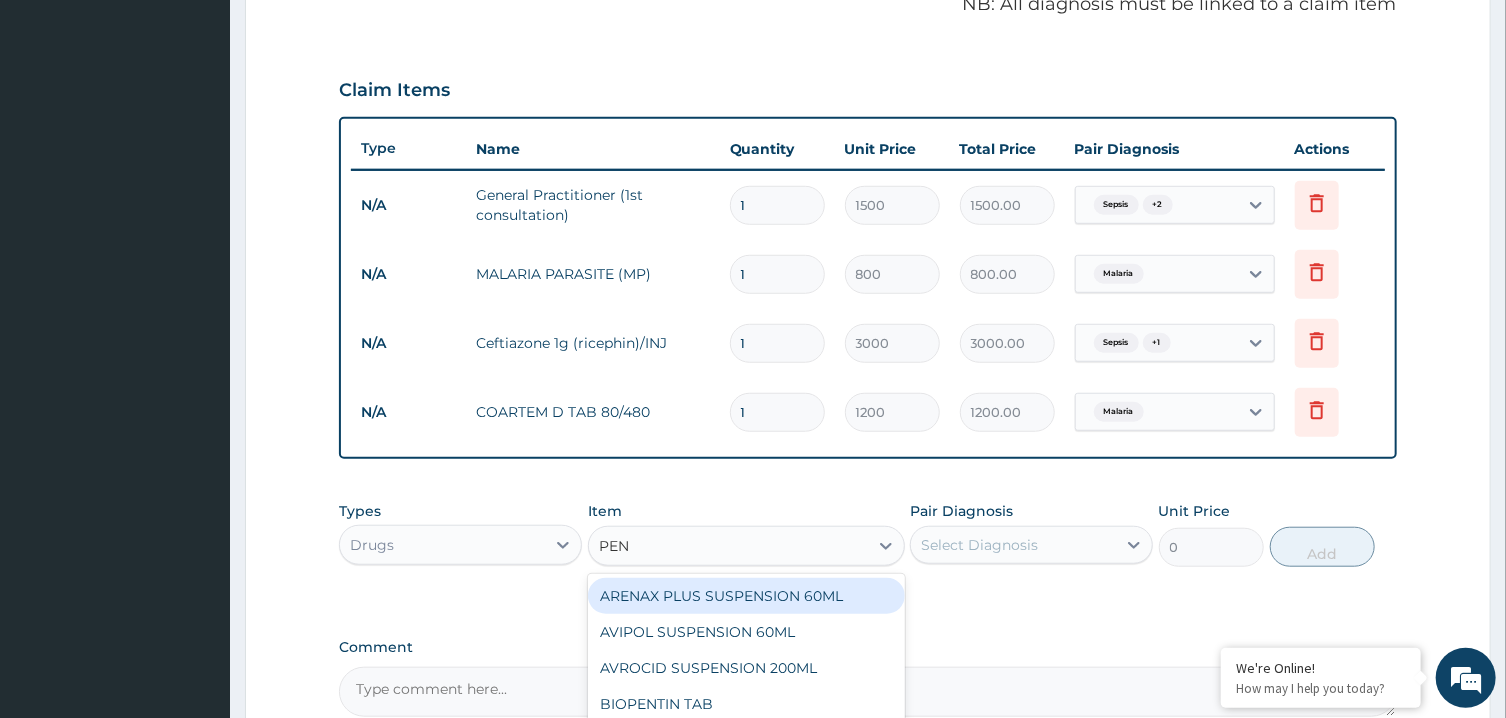 type on "PENI" 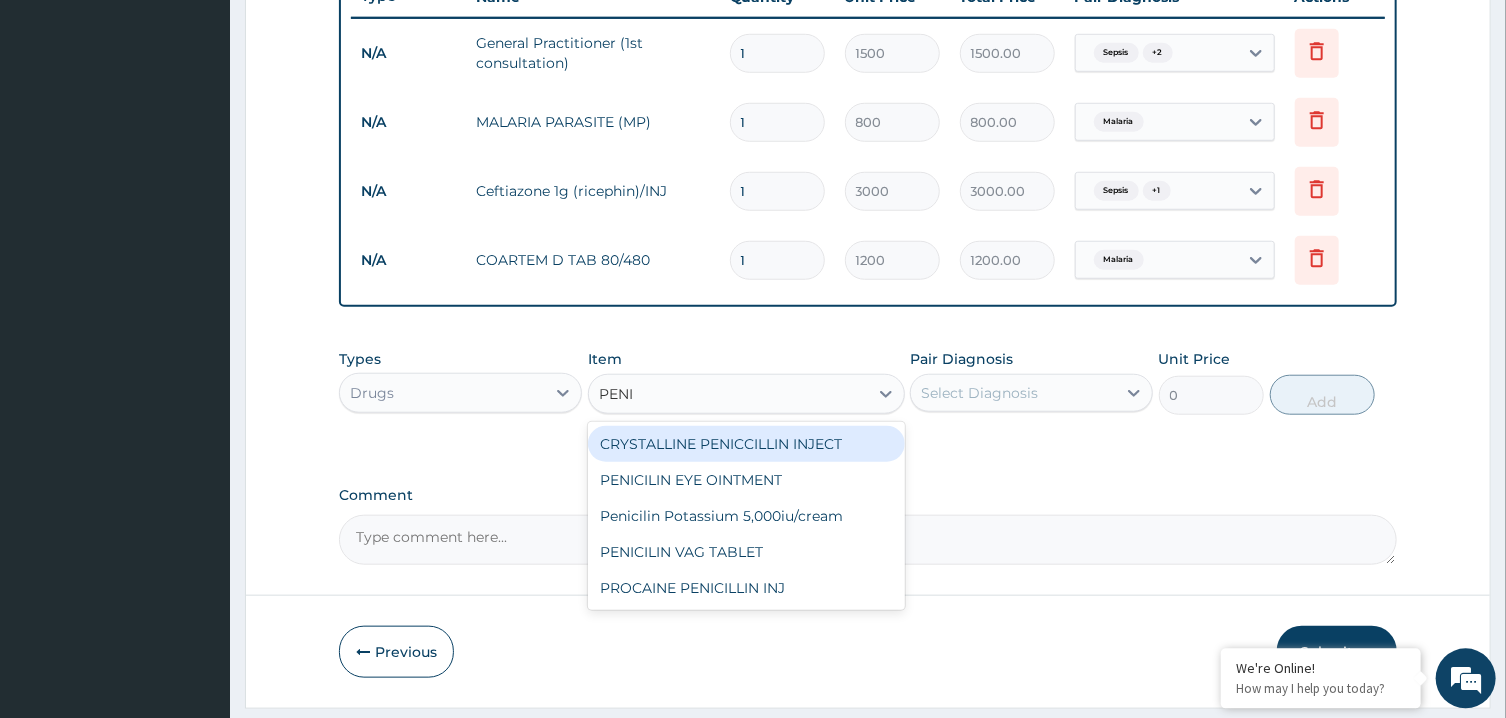 scroll, scrollTop: 785, scrollLeft: 0, axis: vertical 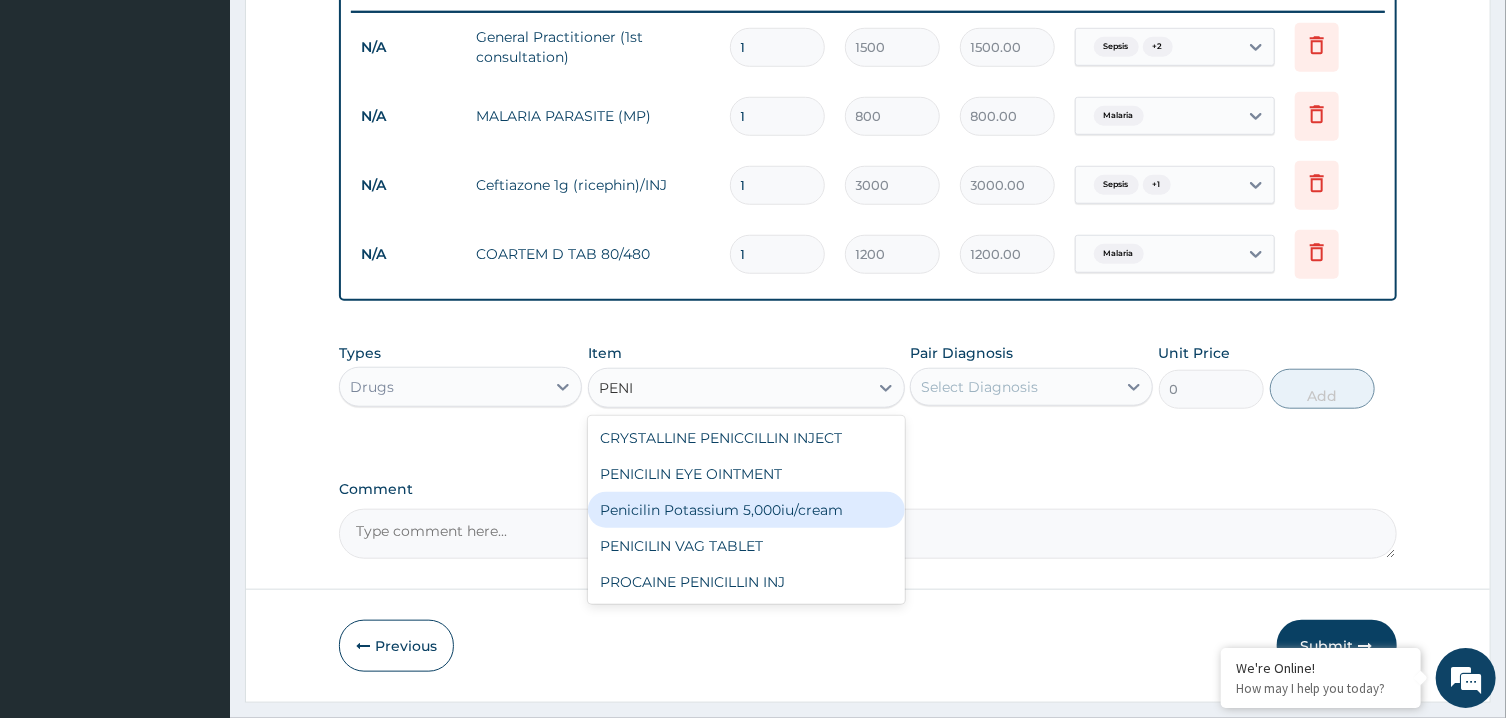 click on "Penicilin Potassium 5,000iu/cream" at bounding box center [746, 510] 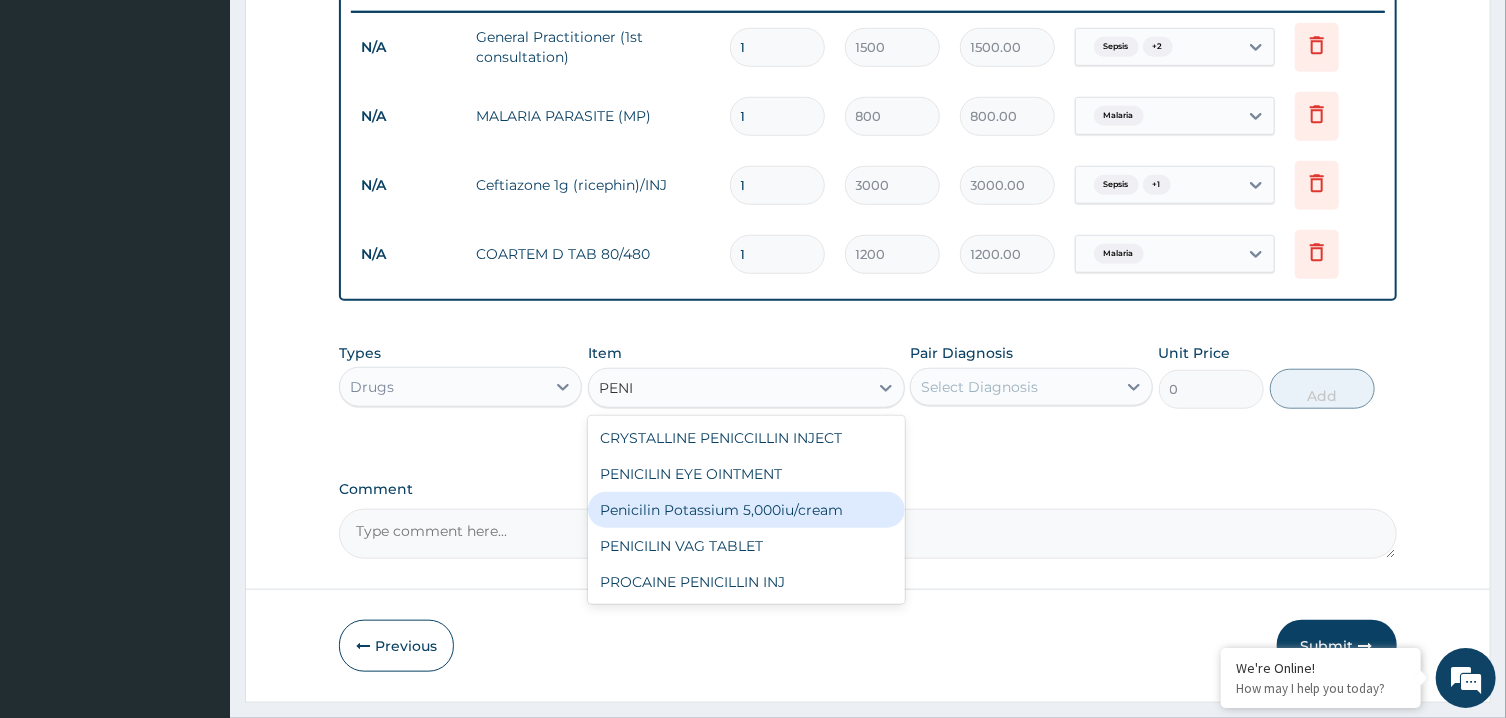 type 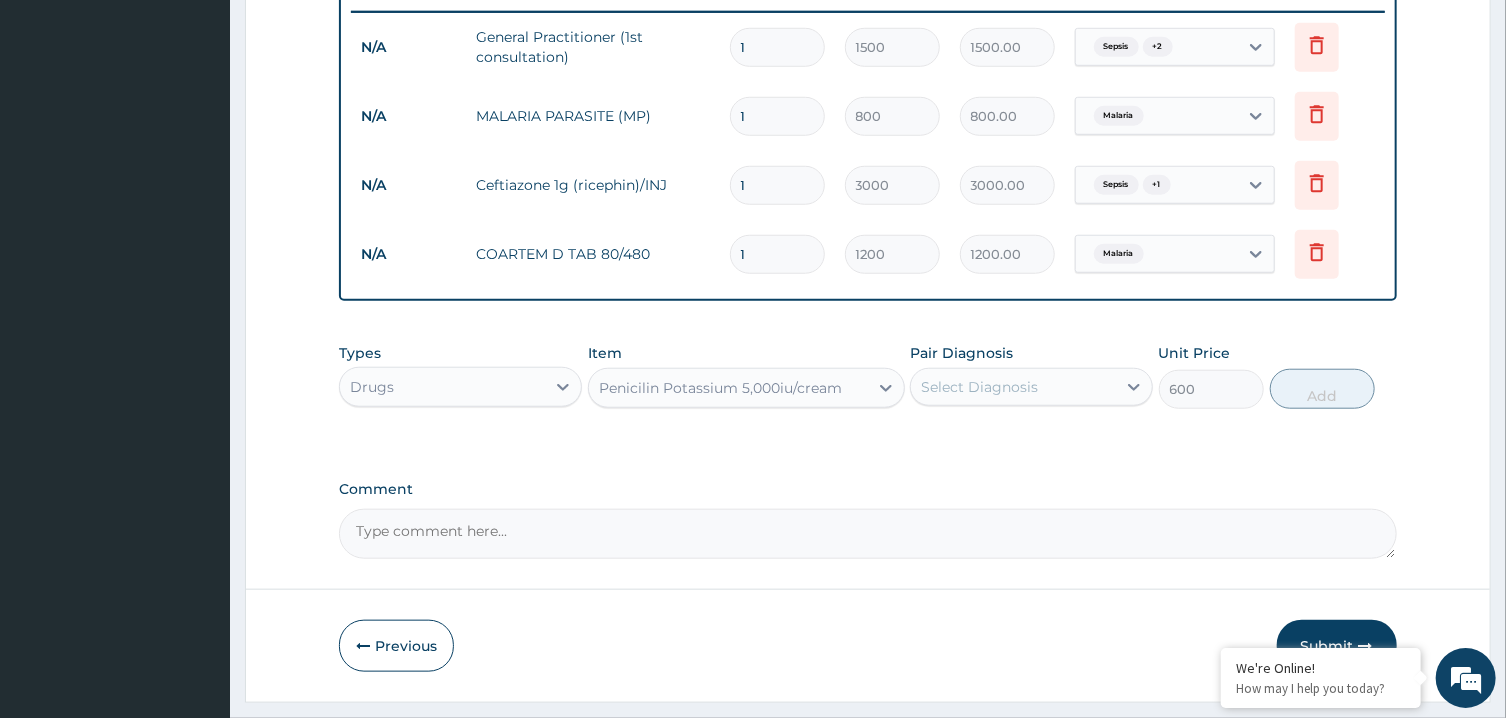 click on "Select Diagnosis" at bounding box center (1013, 387) 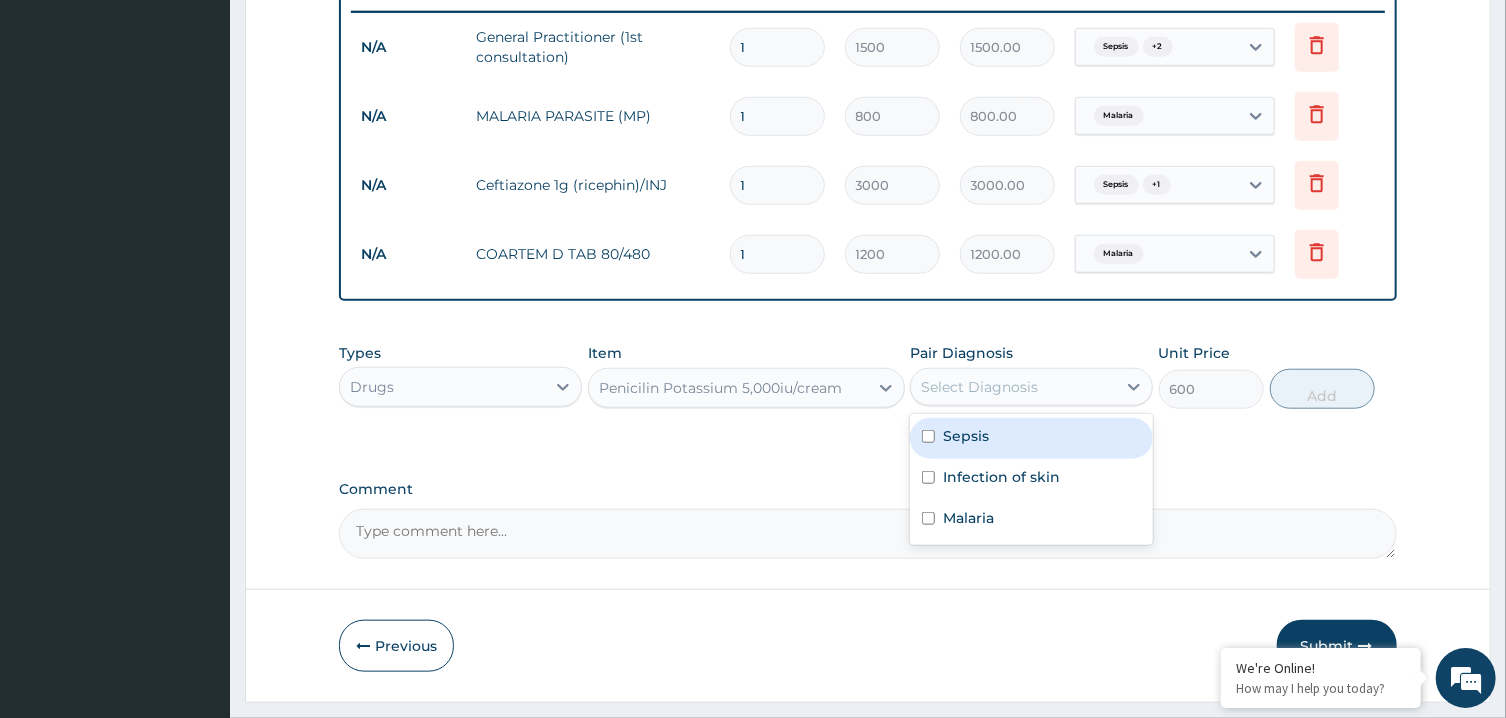 click on "Sepsis" at bounding box center (1031, 438) 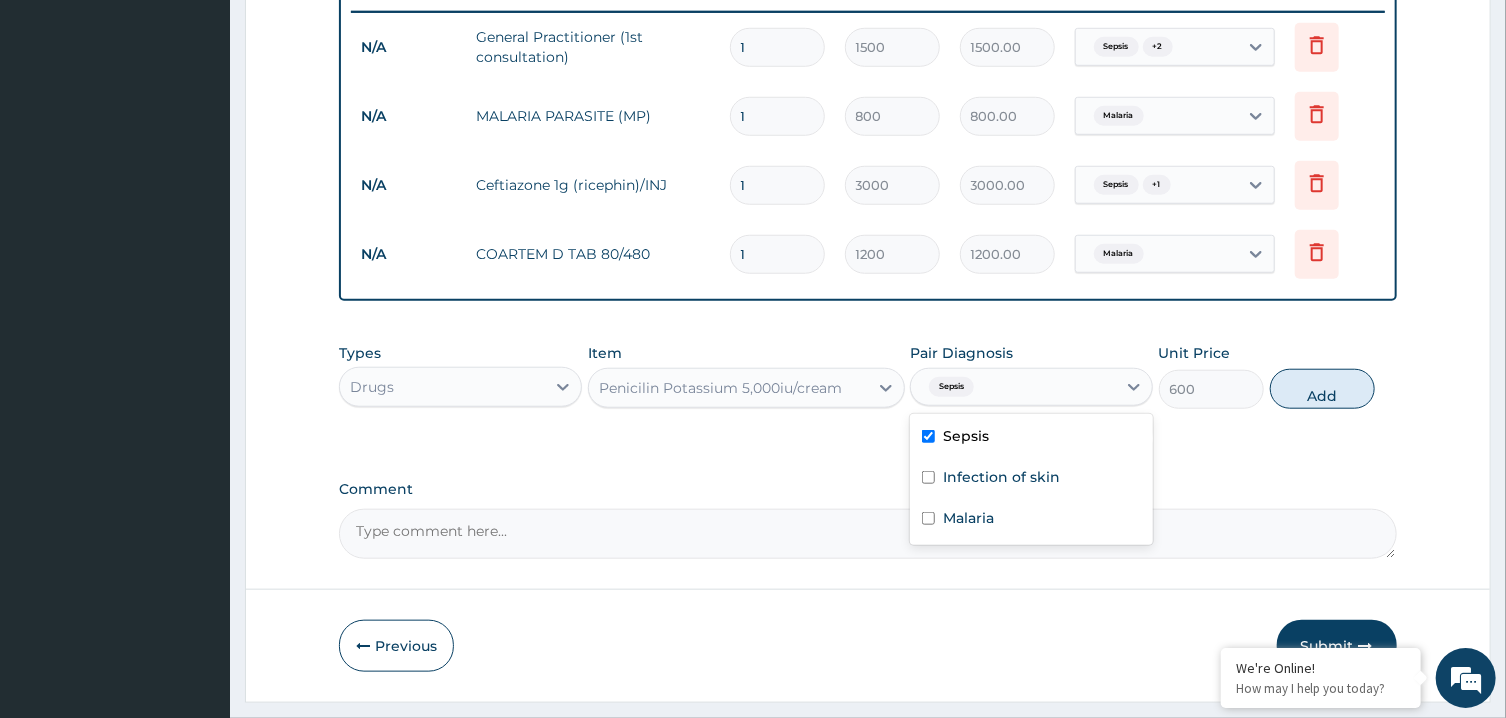 checkbox on "true" 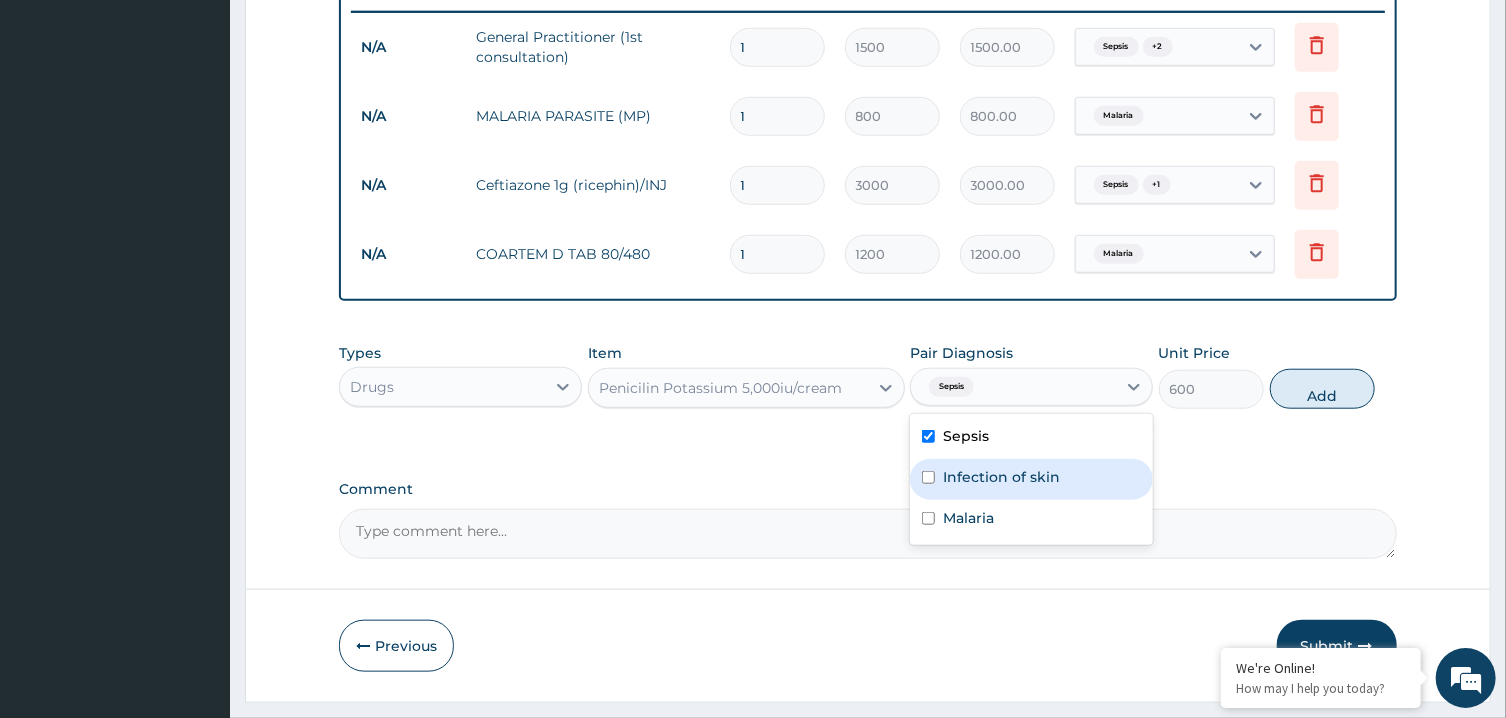 click on "Infection of skin" at bounding box center [1031, 479] 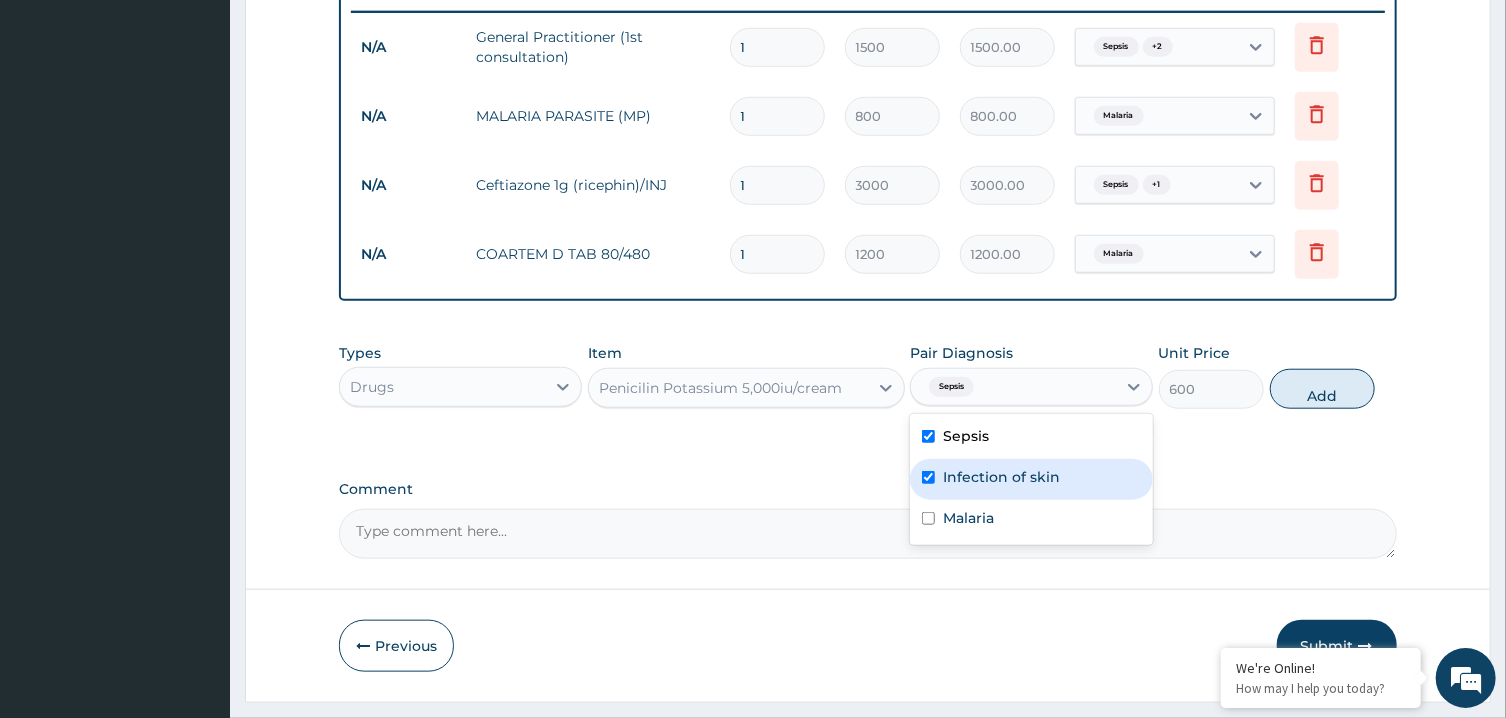 checkbox on "true" 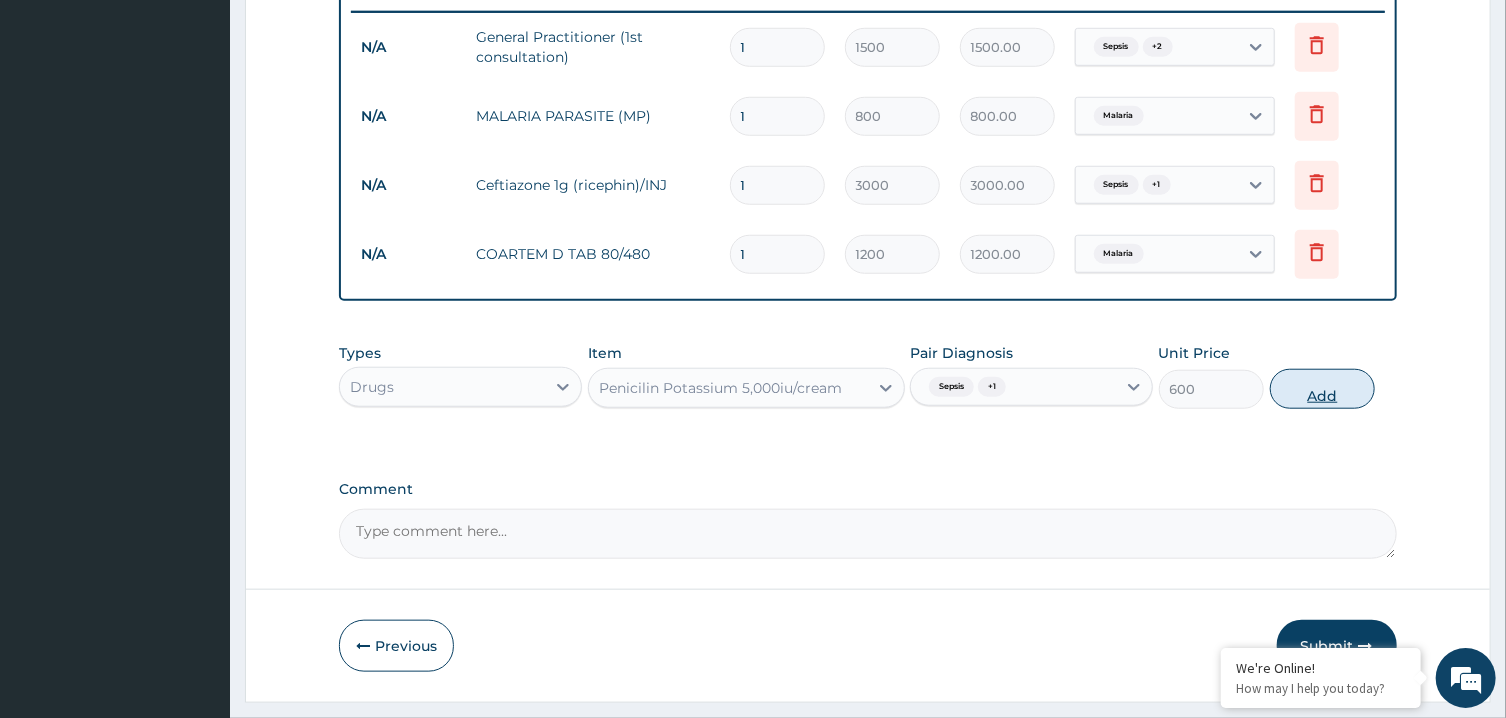 click on "Add" at bounding box center (1323, 389) 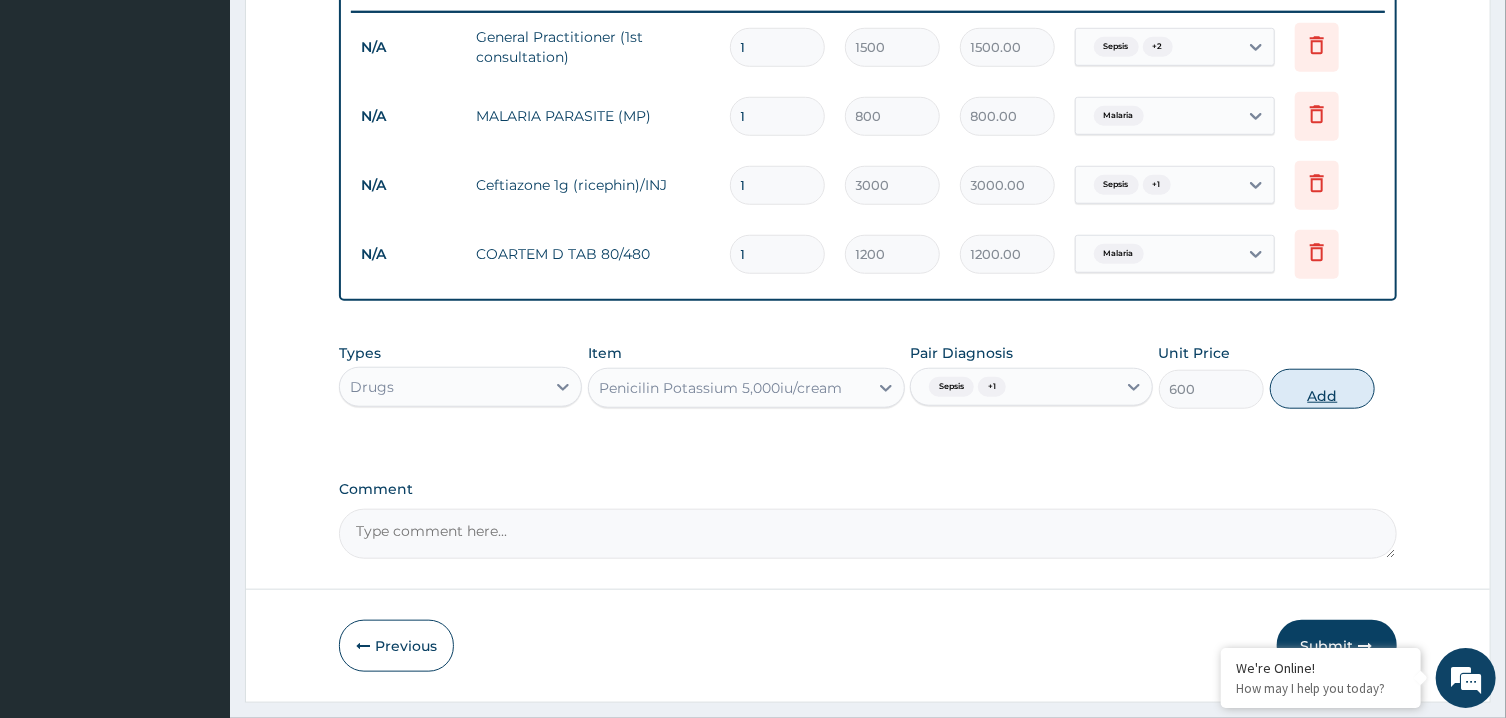 type on "0" 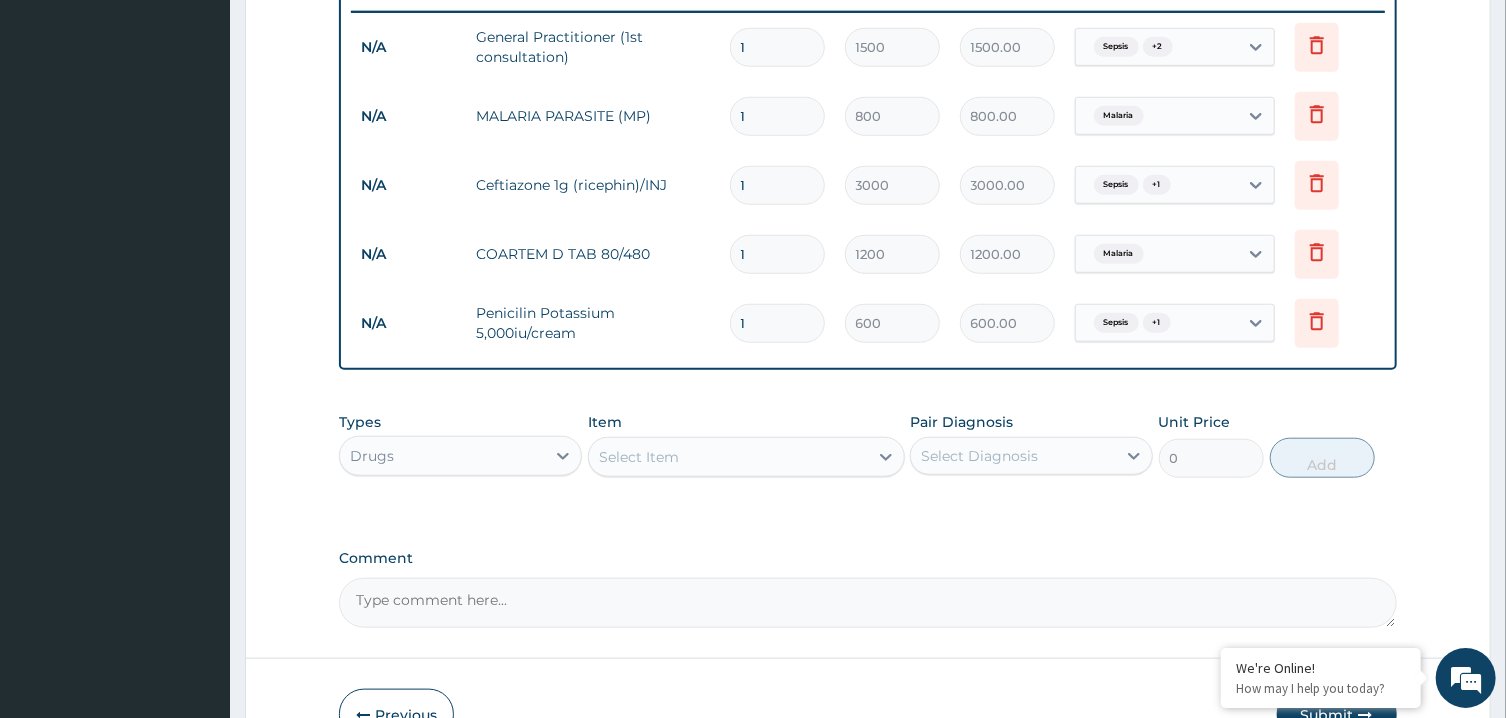 click on "Select Item" at bounding box center (728, 457) 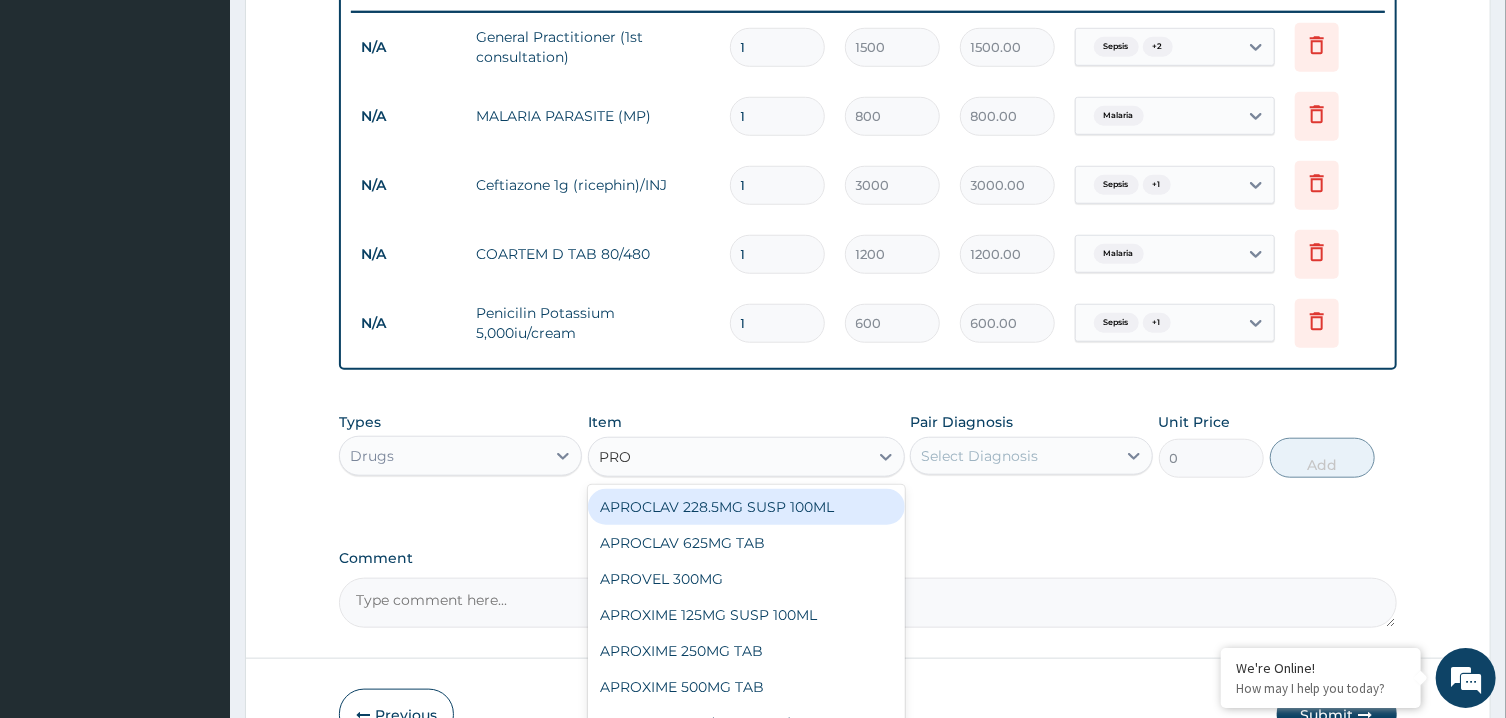 type on "PROC" 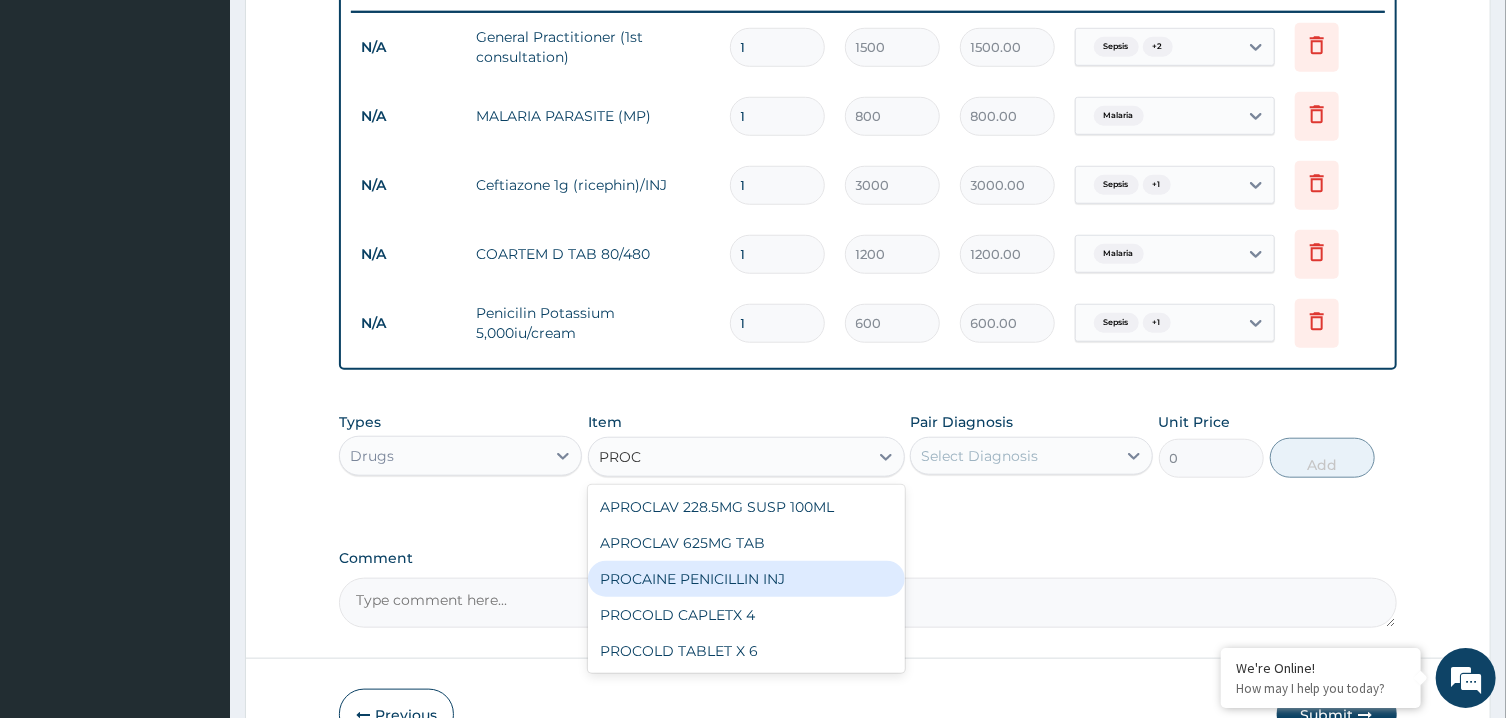 click on "PROCAINE PENICILLIN INJ" at bounding box center [746, 579] 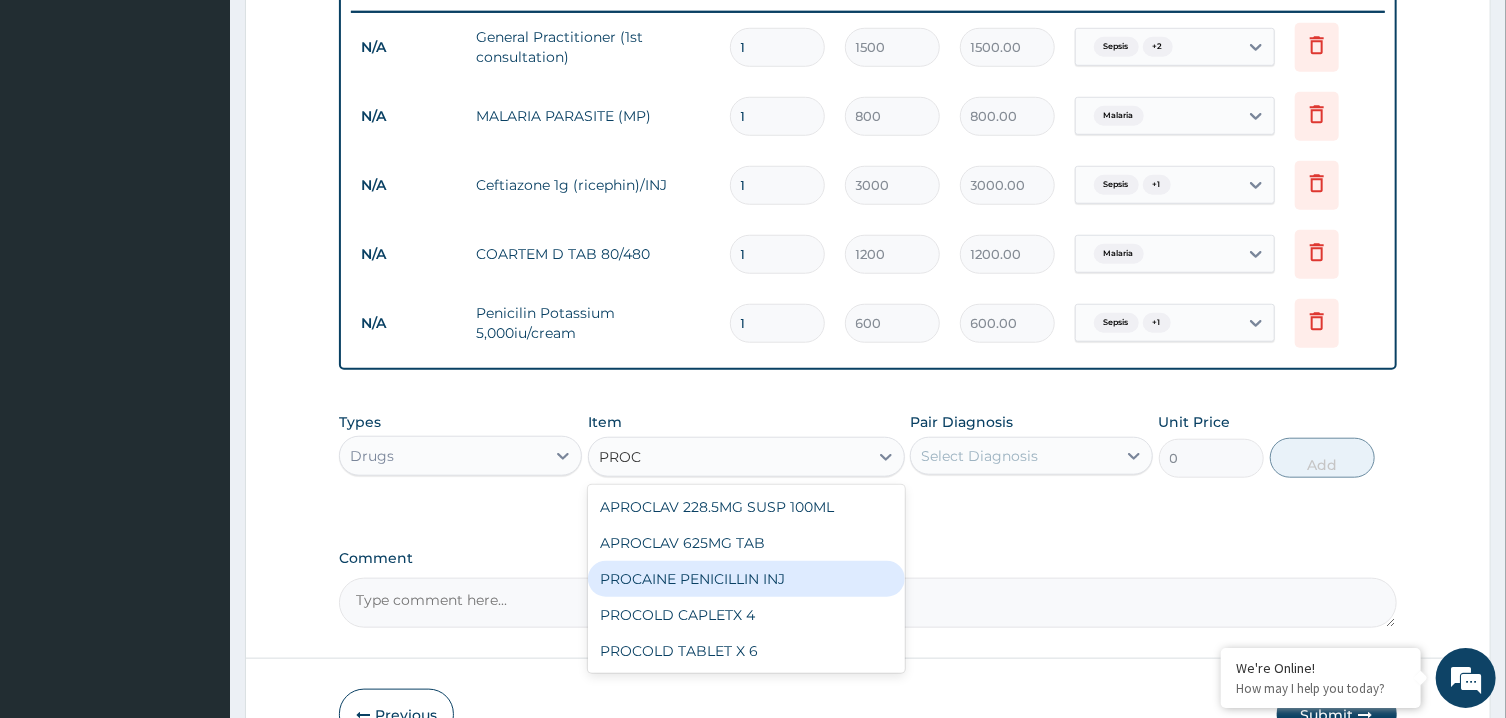 type 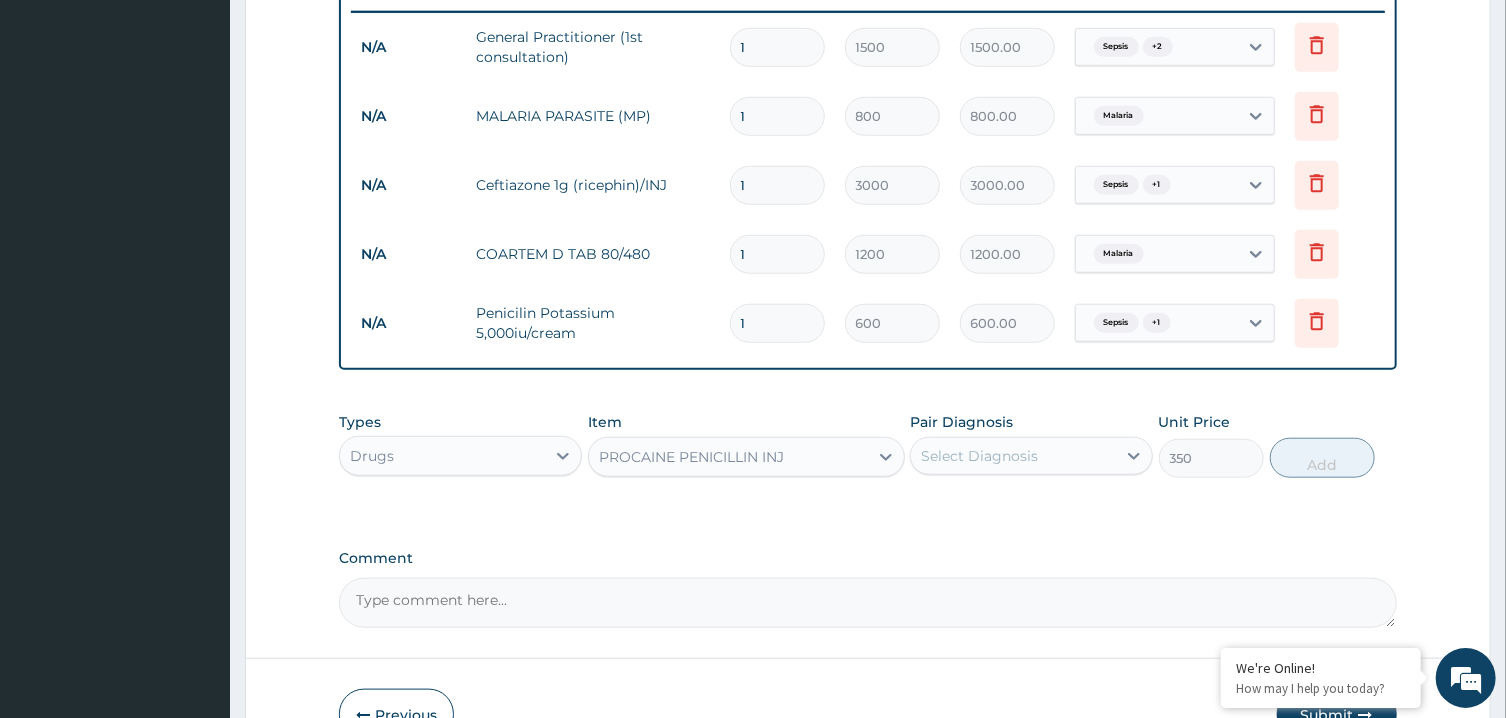 click on "PROCAINE PENICILLIN INJ" at bounding box center (691, 457) 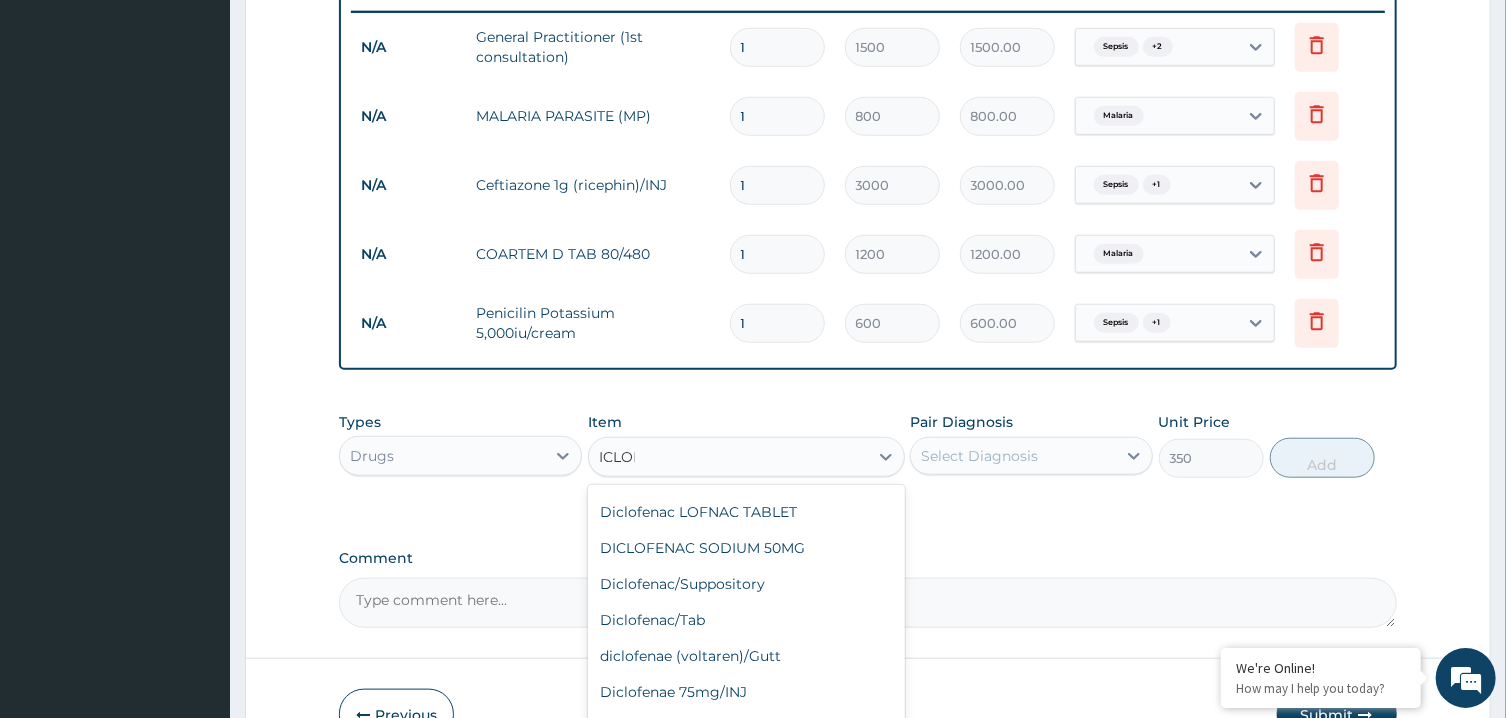 scroll, scrollTop: 175, scrollLeft: 0, axis: vertical 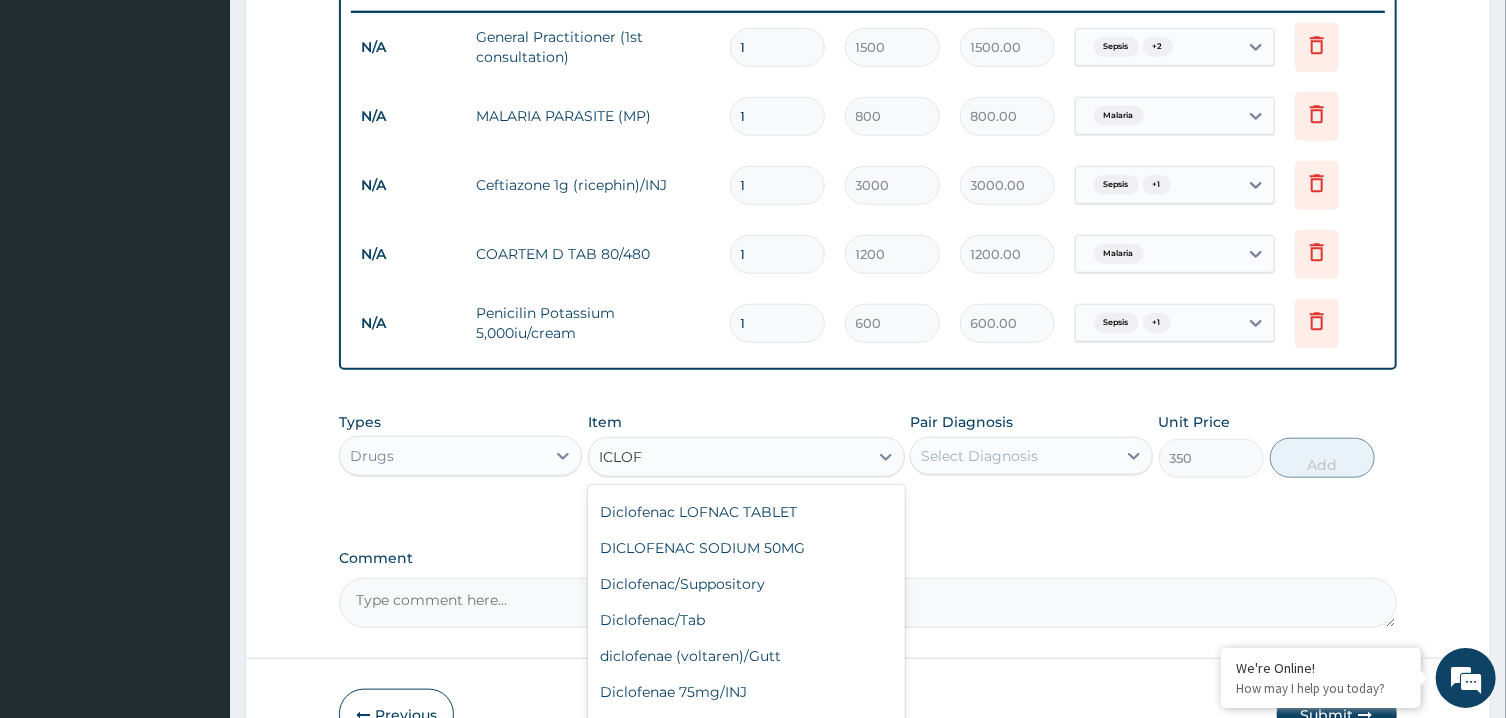 type on "ICLOFE" 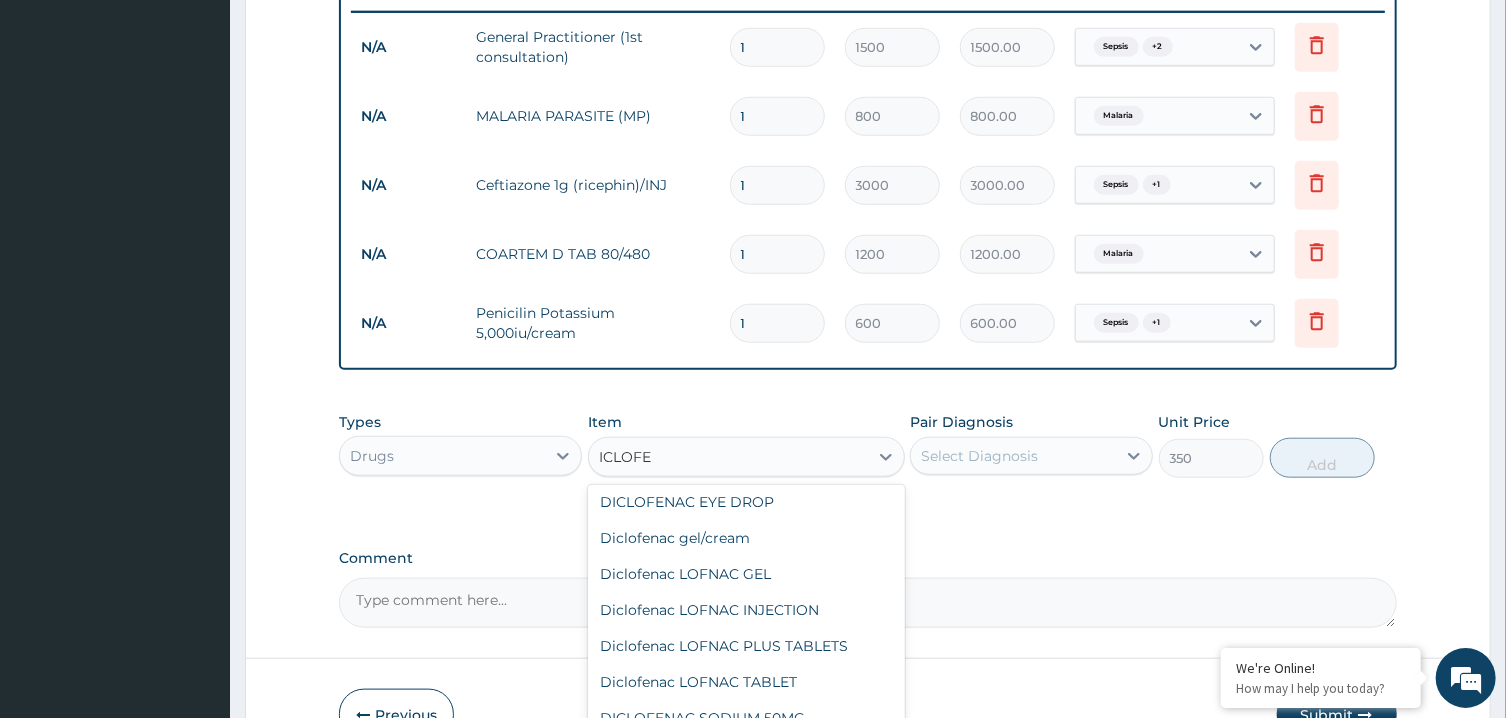 scroll, scrollTop: 3, scrollLeft: 0, axis: vertical 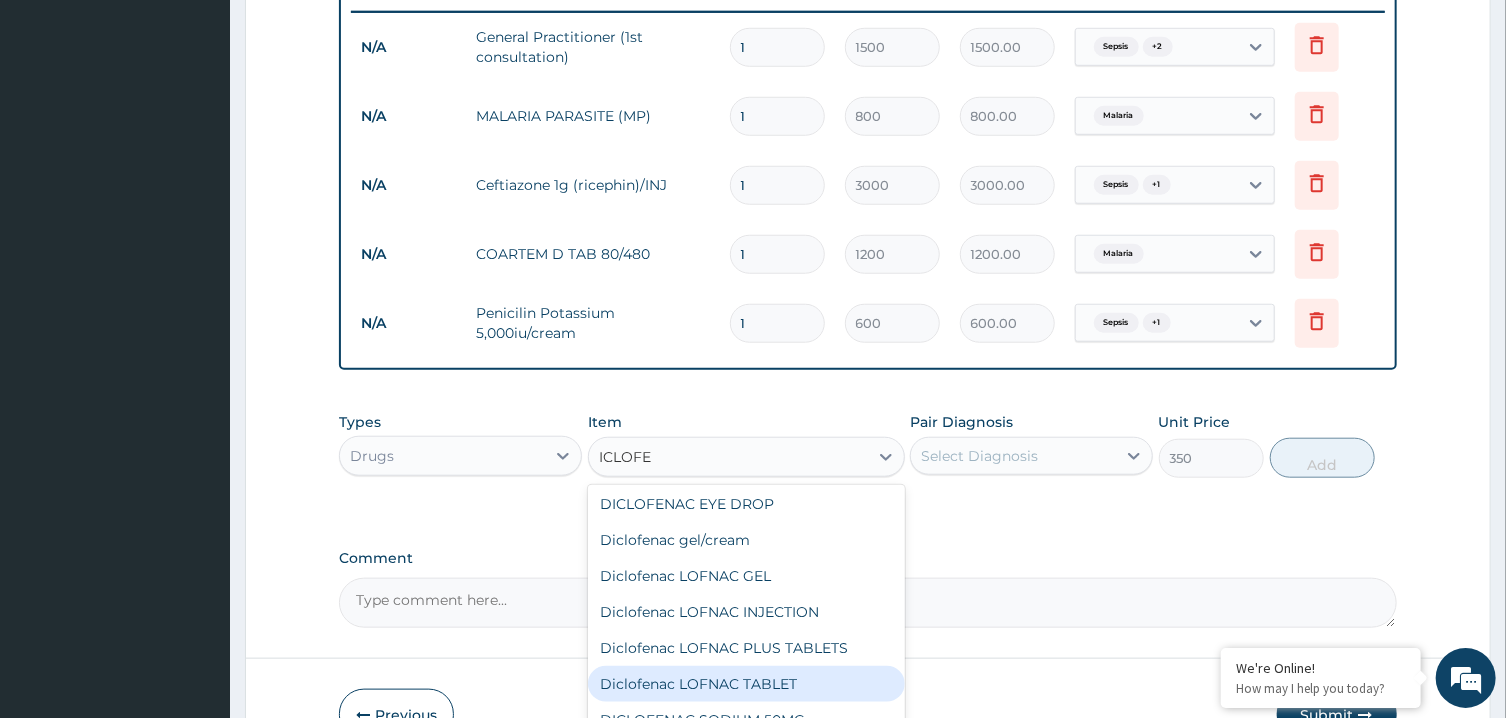 click on "Diclofenac LOFNAC TABLET" at bounding box center (746, 684) 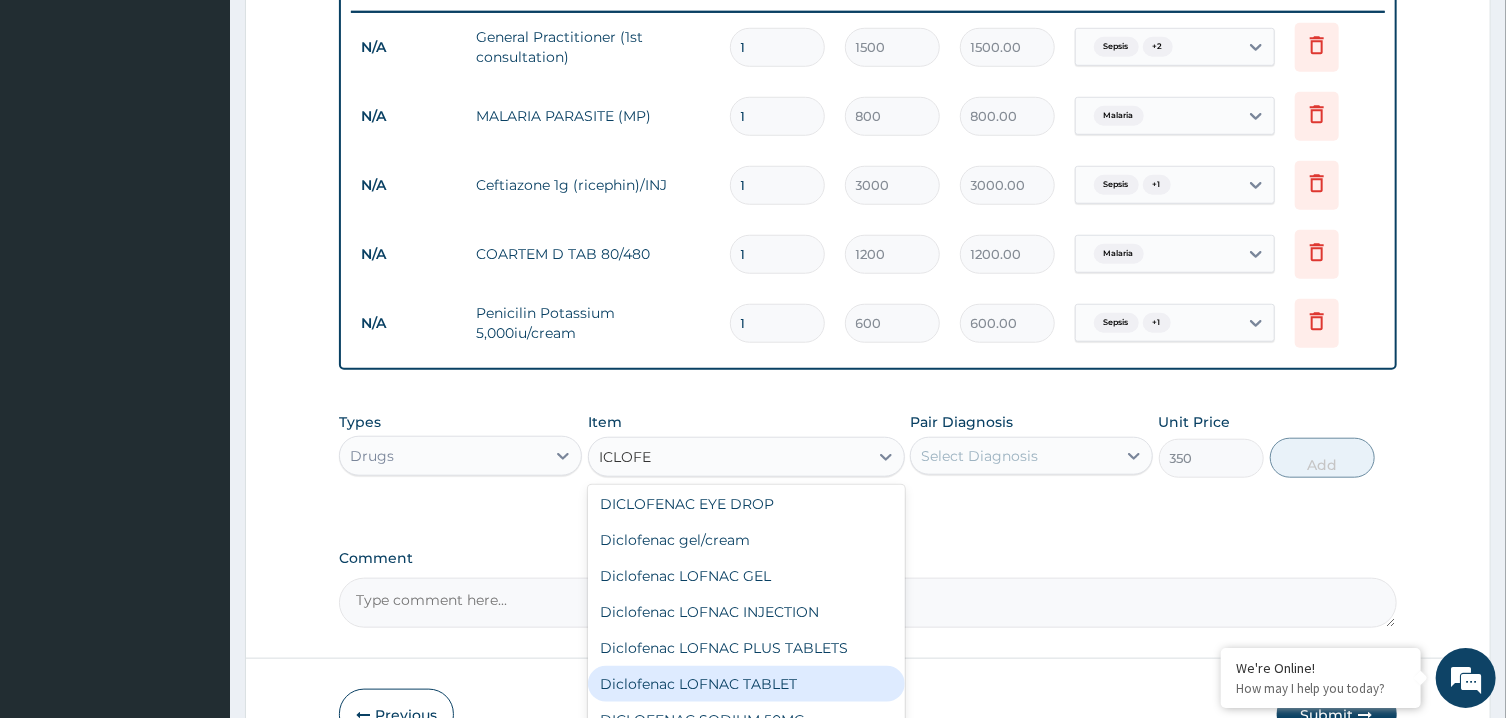 type 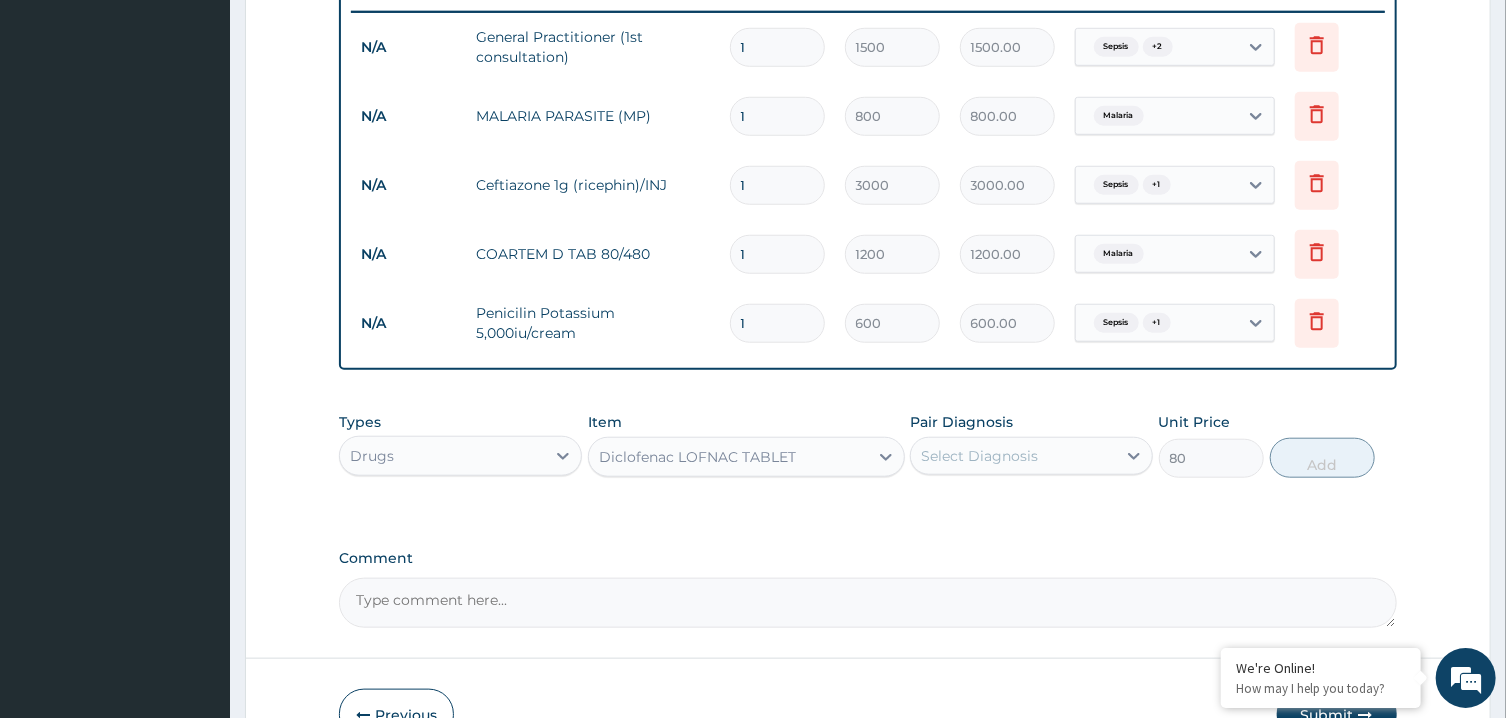 click on "Select Diagnosis" at bounding box center [979, 456] 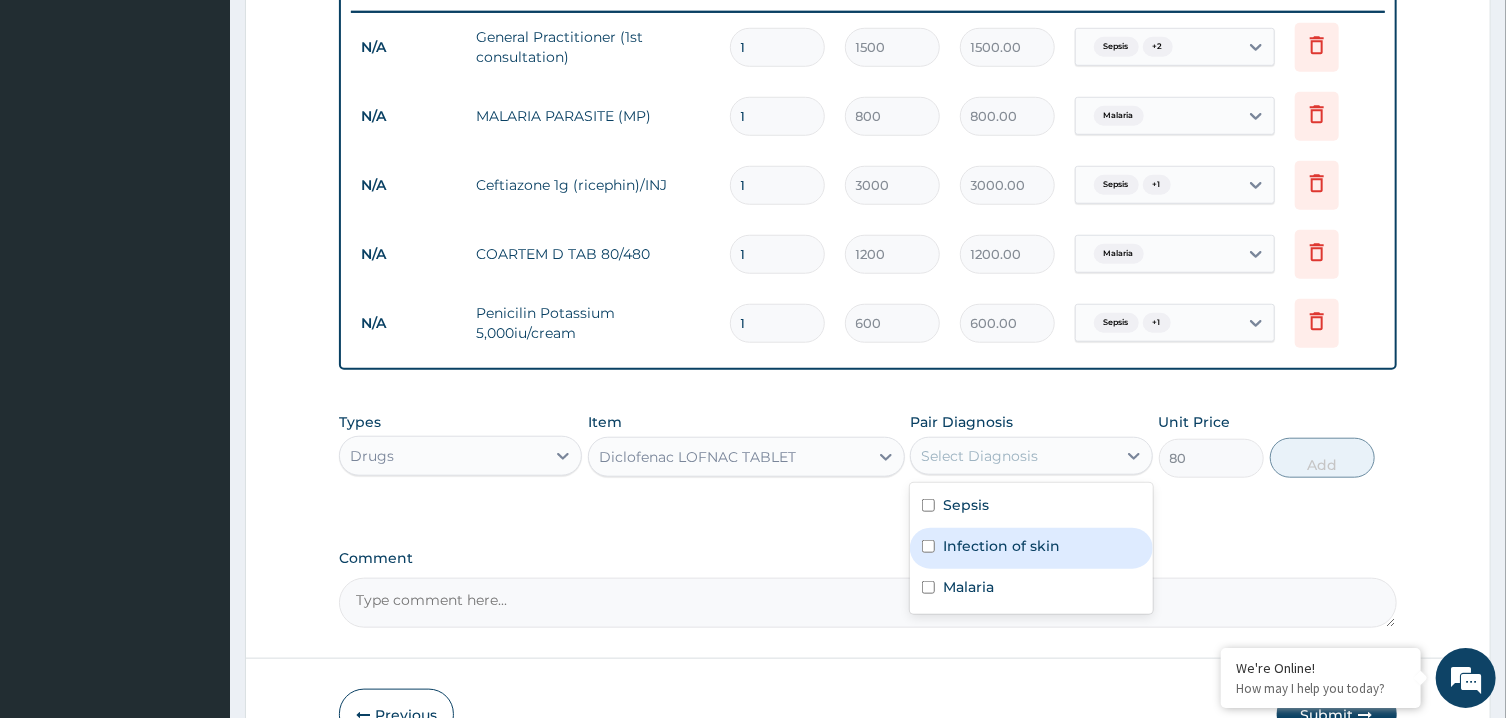 click on "Infection of skin" at bounding box center (1001, 546) 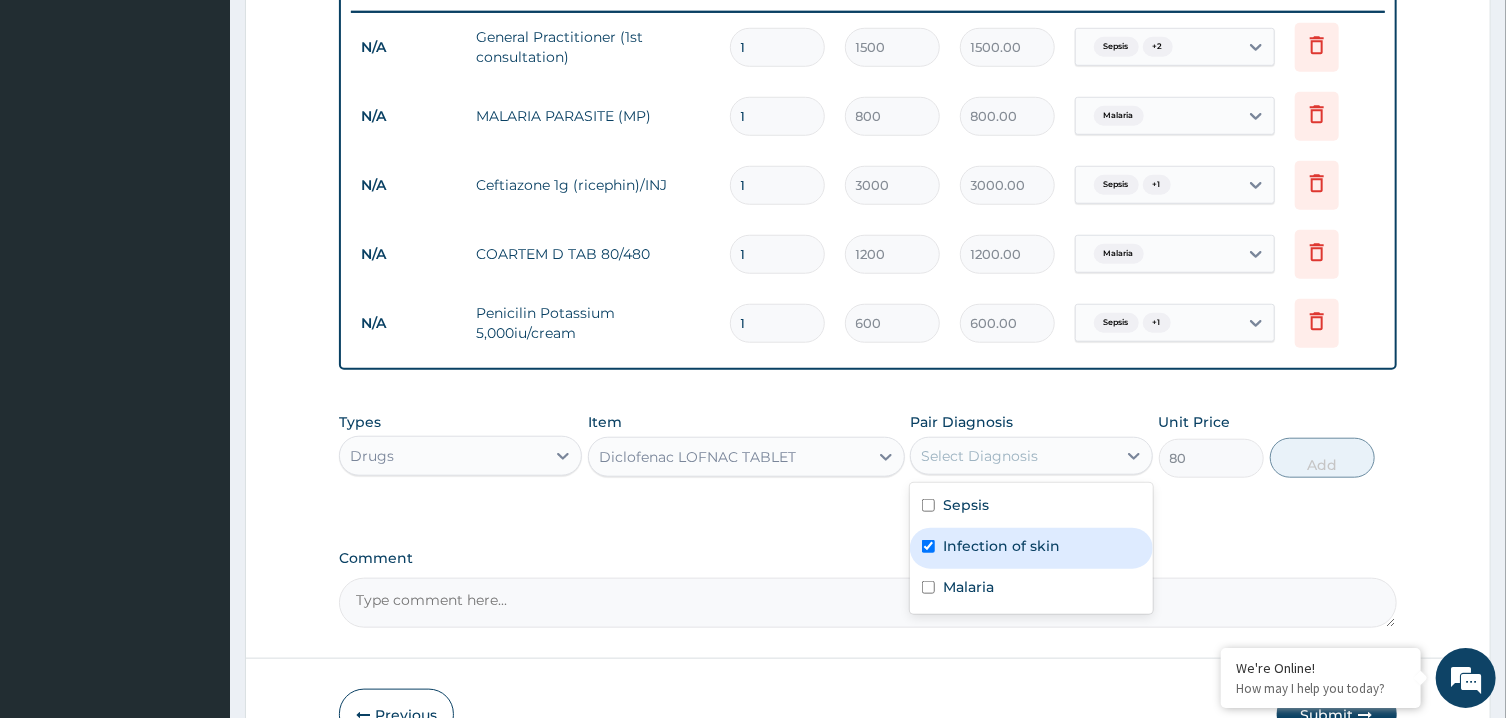checkbox on "true" 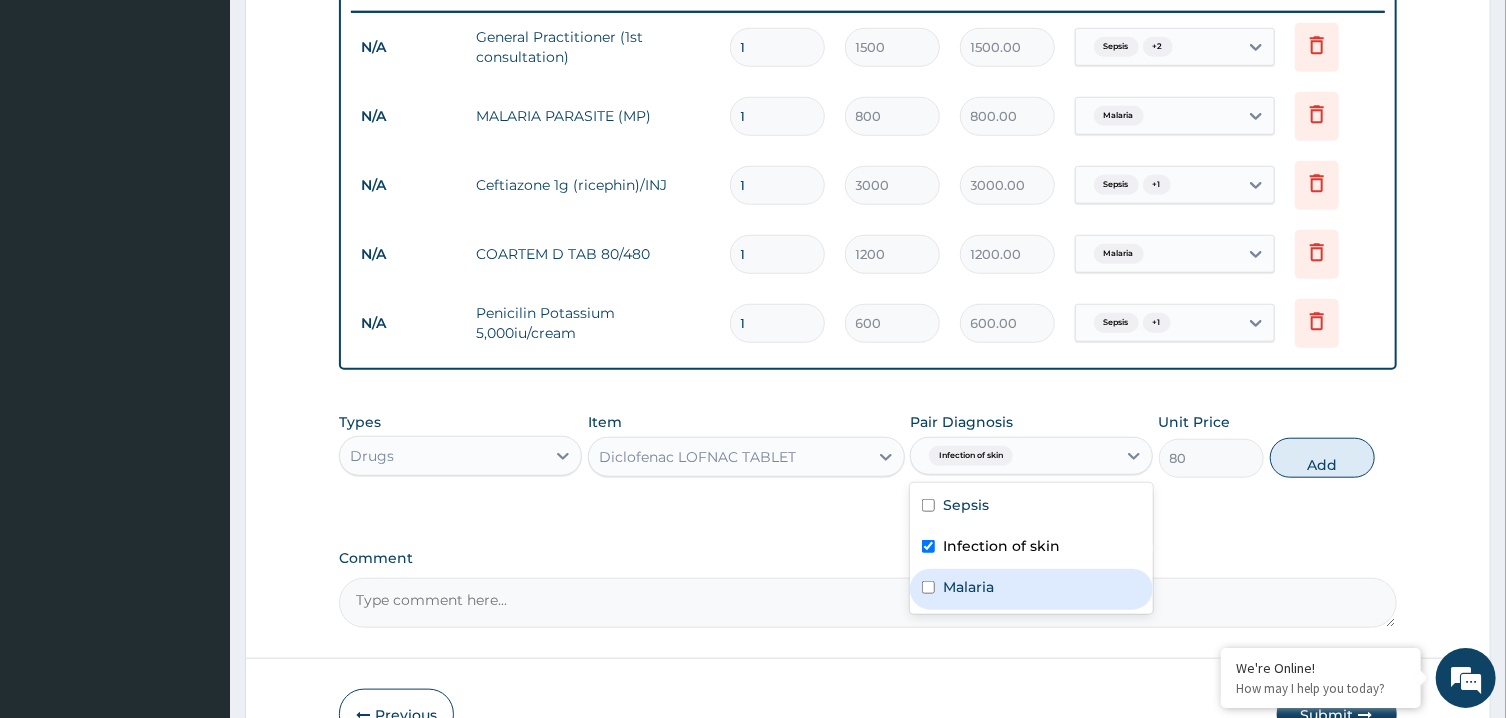 click on "Malaria" at bounding box center (1031, 589) 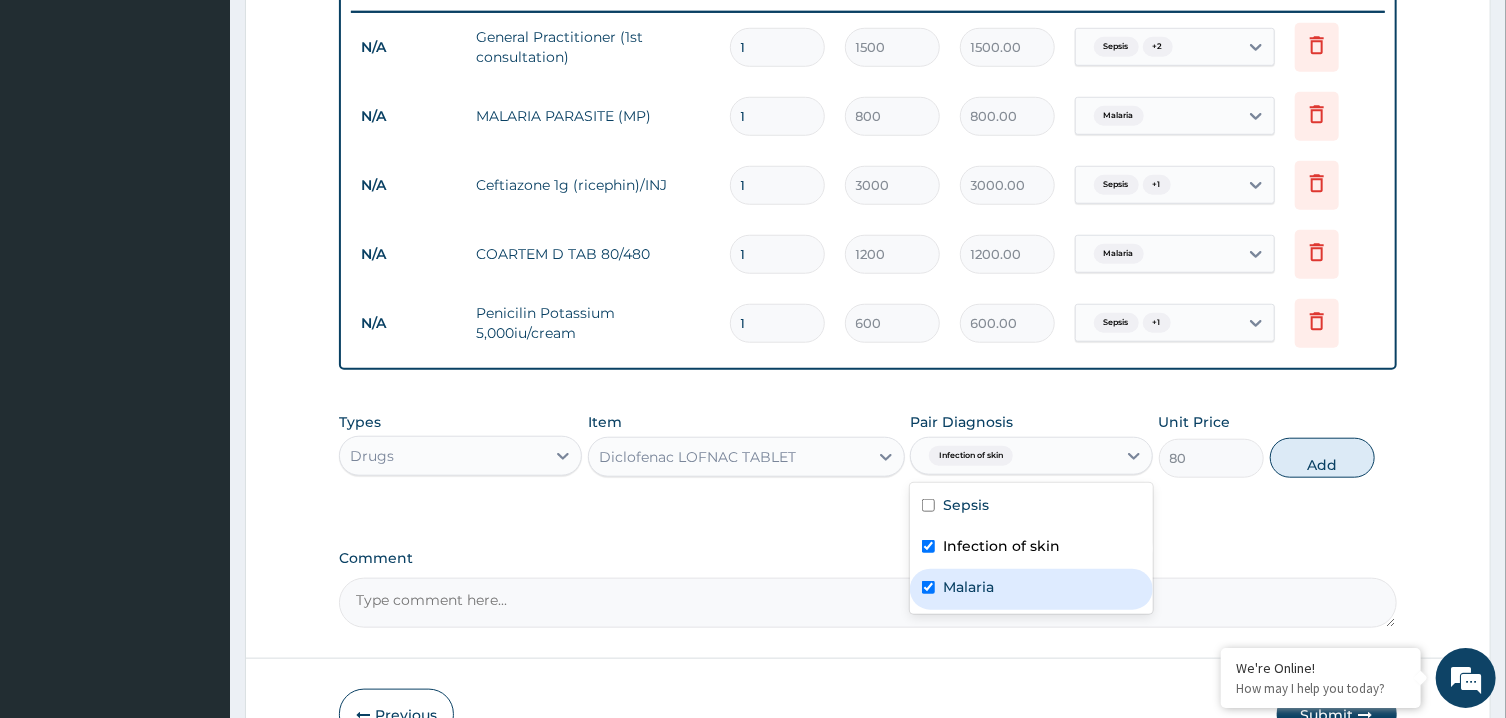 checkbox on "true" 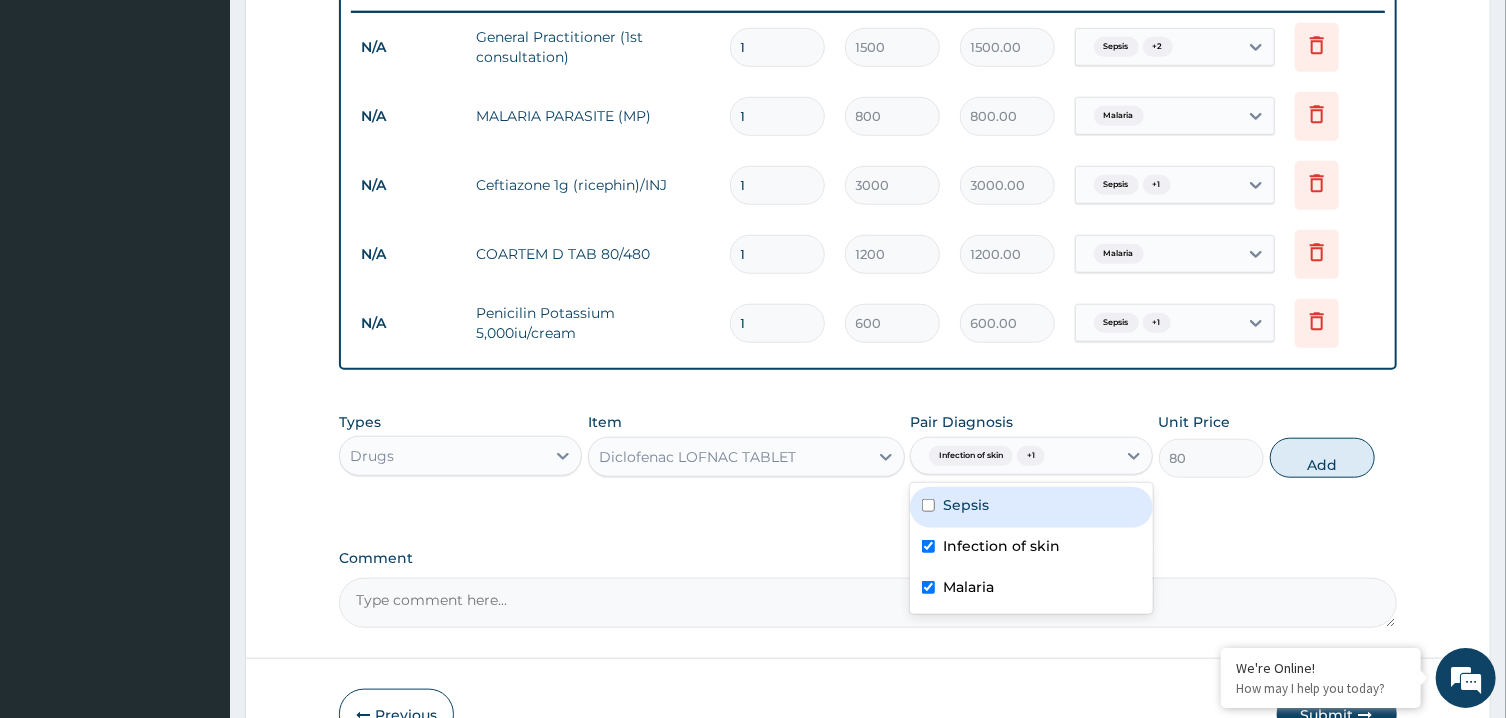 click on "Sepsis" at bounding box center (1031, 507) 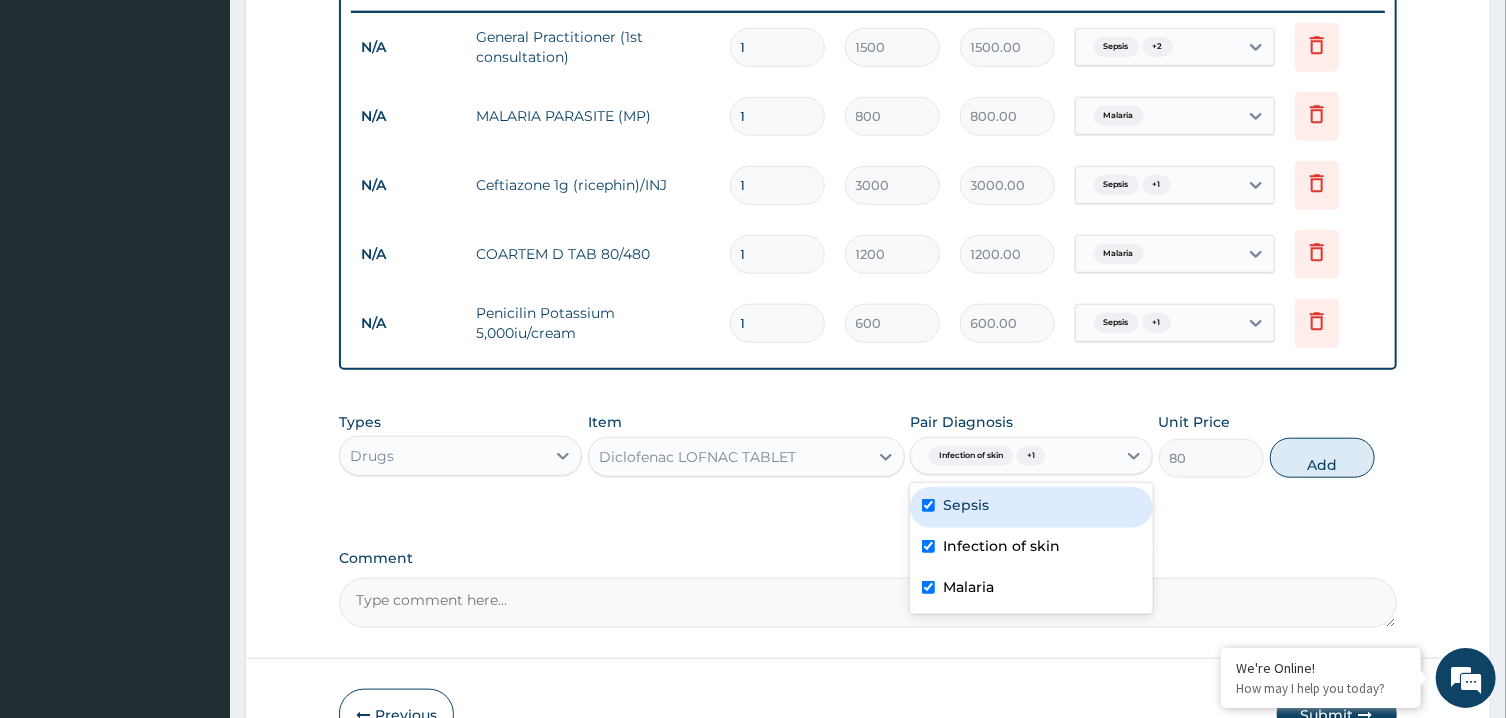 checkbox on "true" 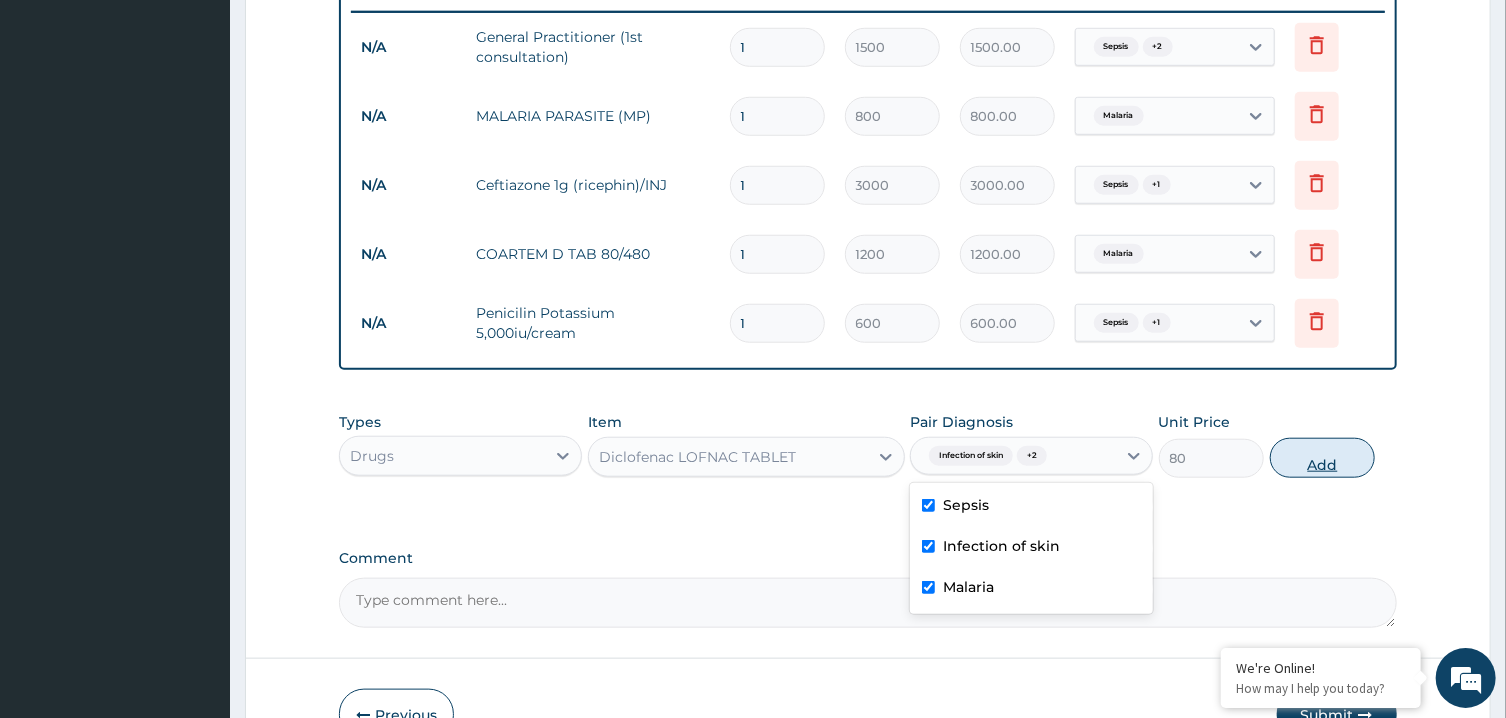 click on "Add" at bounding box center [1323, 458] 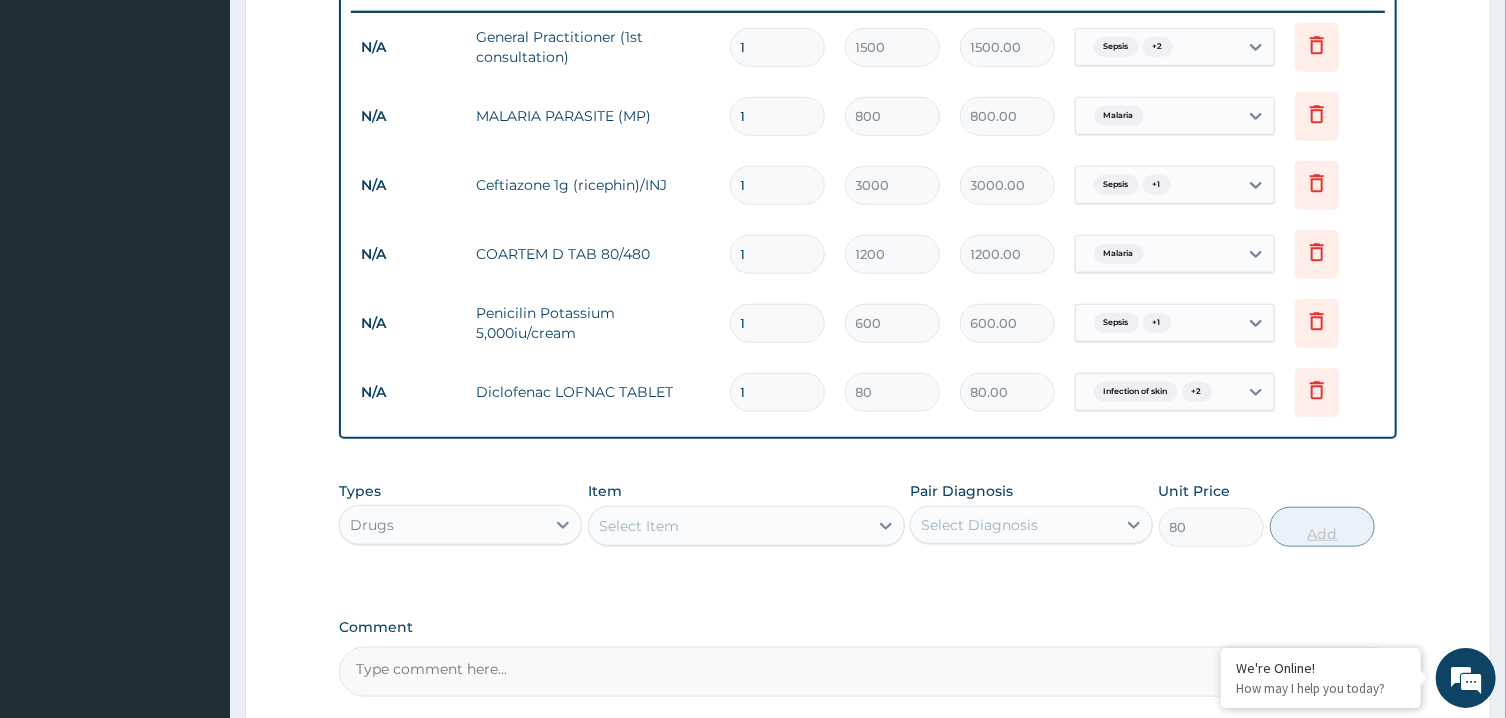 type on "0" 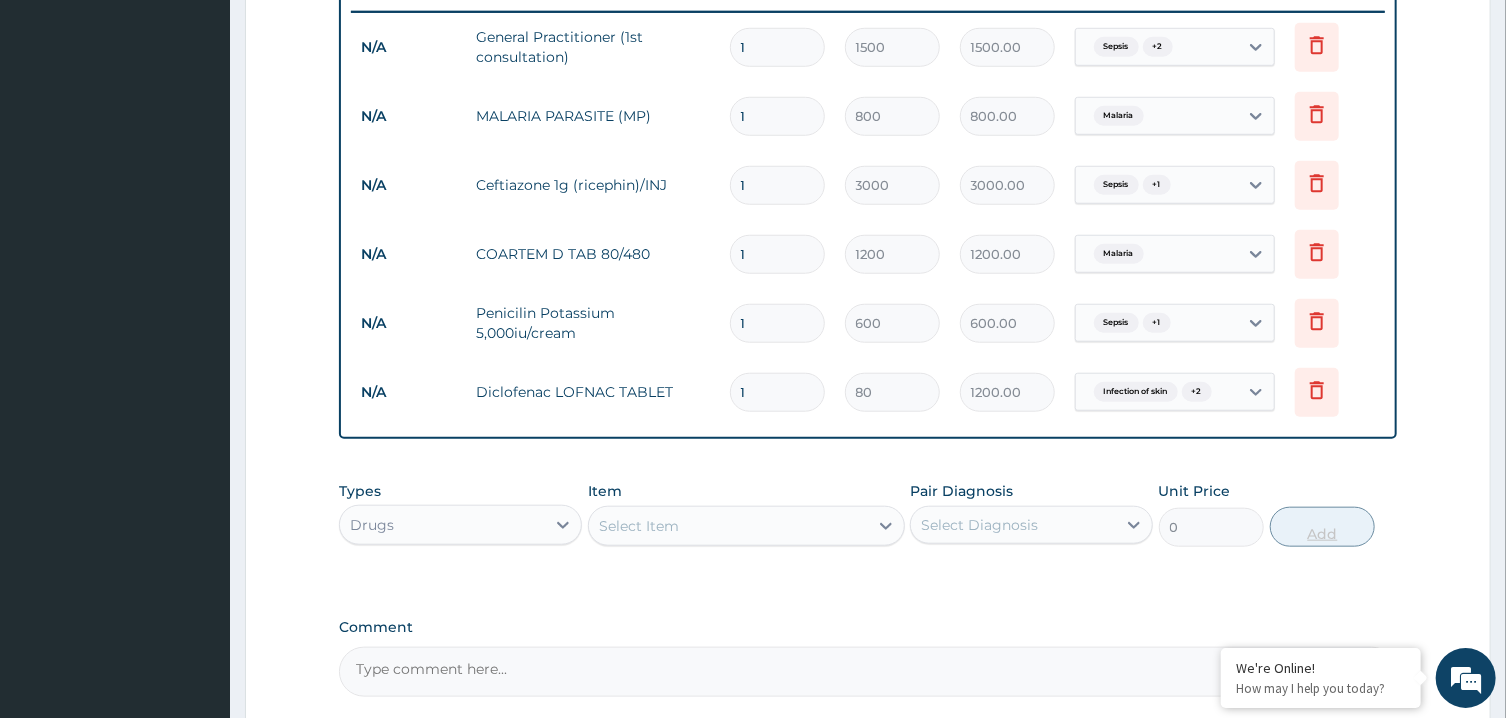 type on "15" 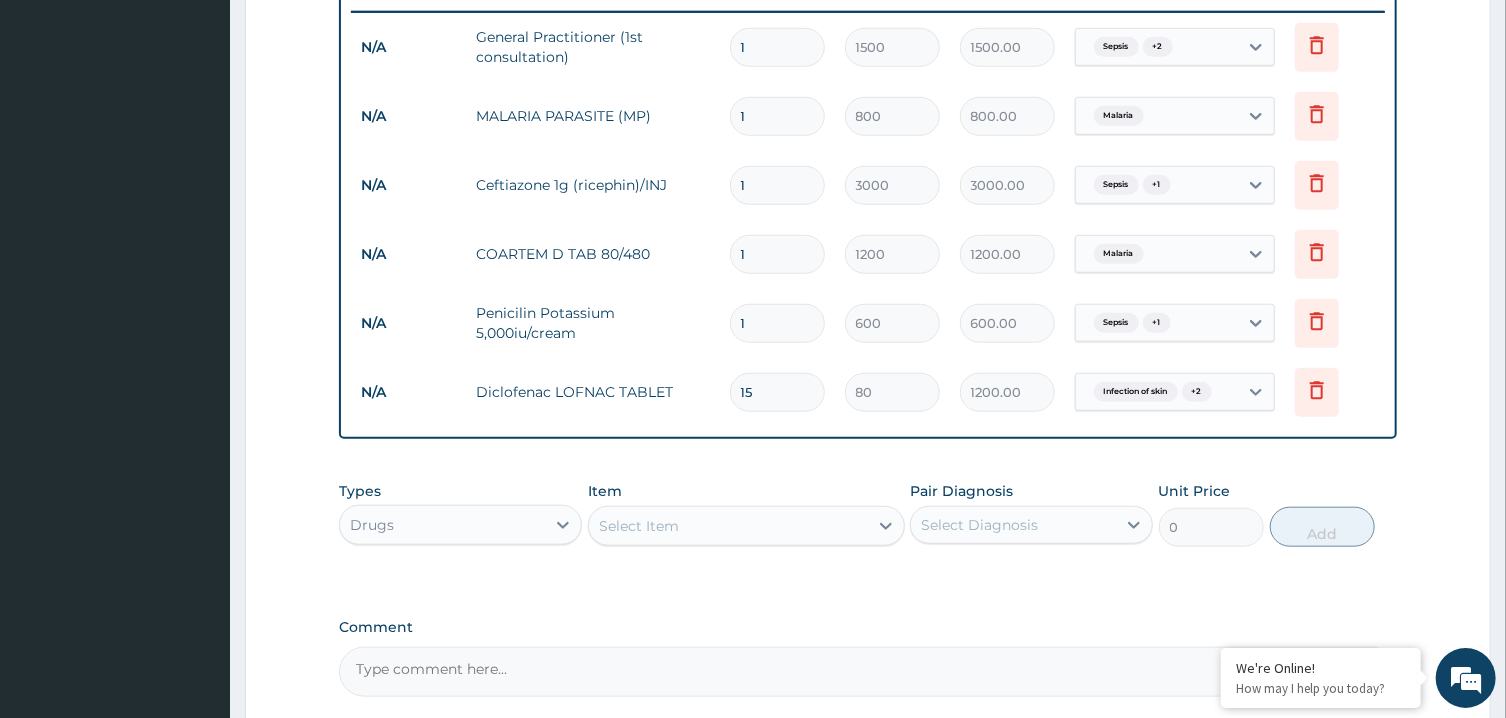 type on "15" 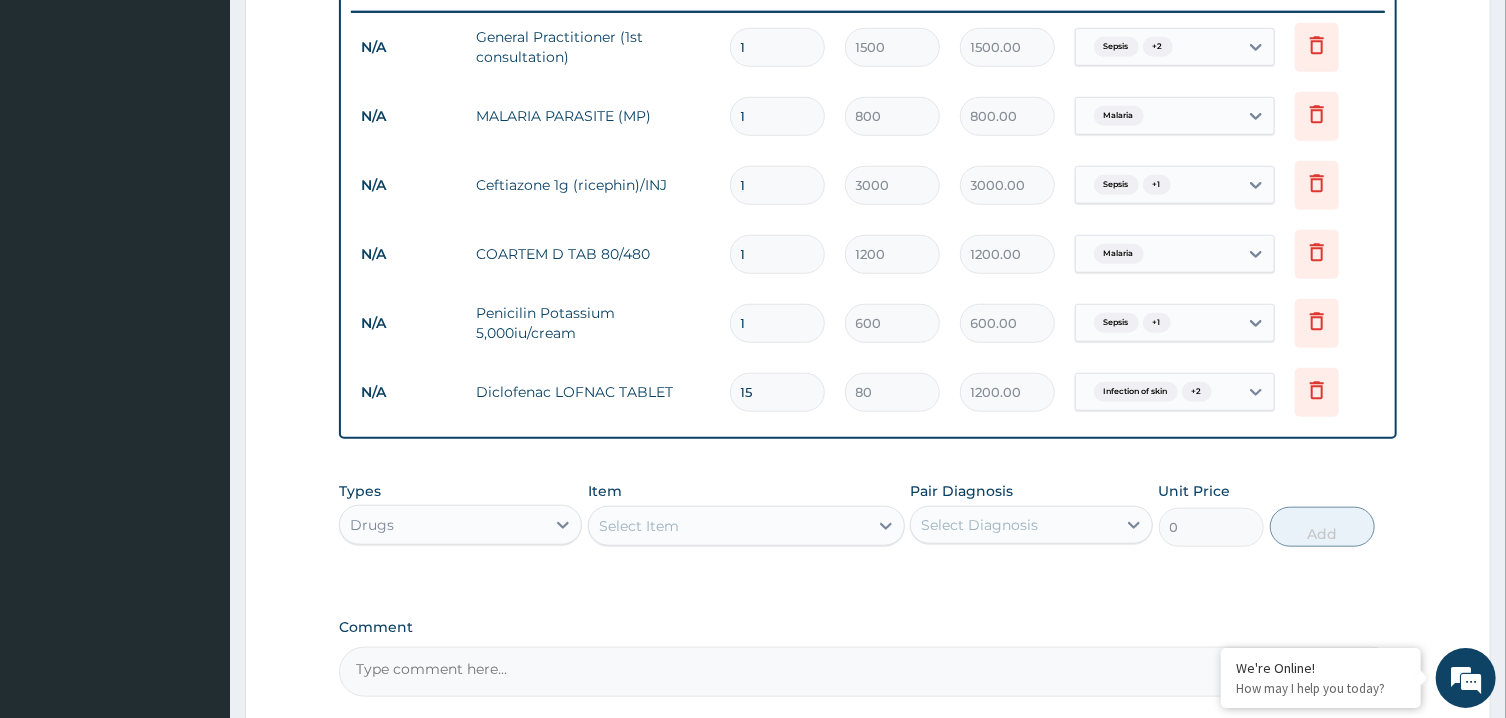 click on "1" at bounding box center [777, 254] 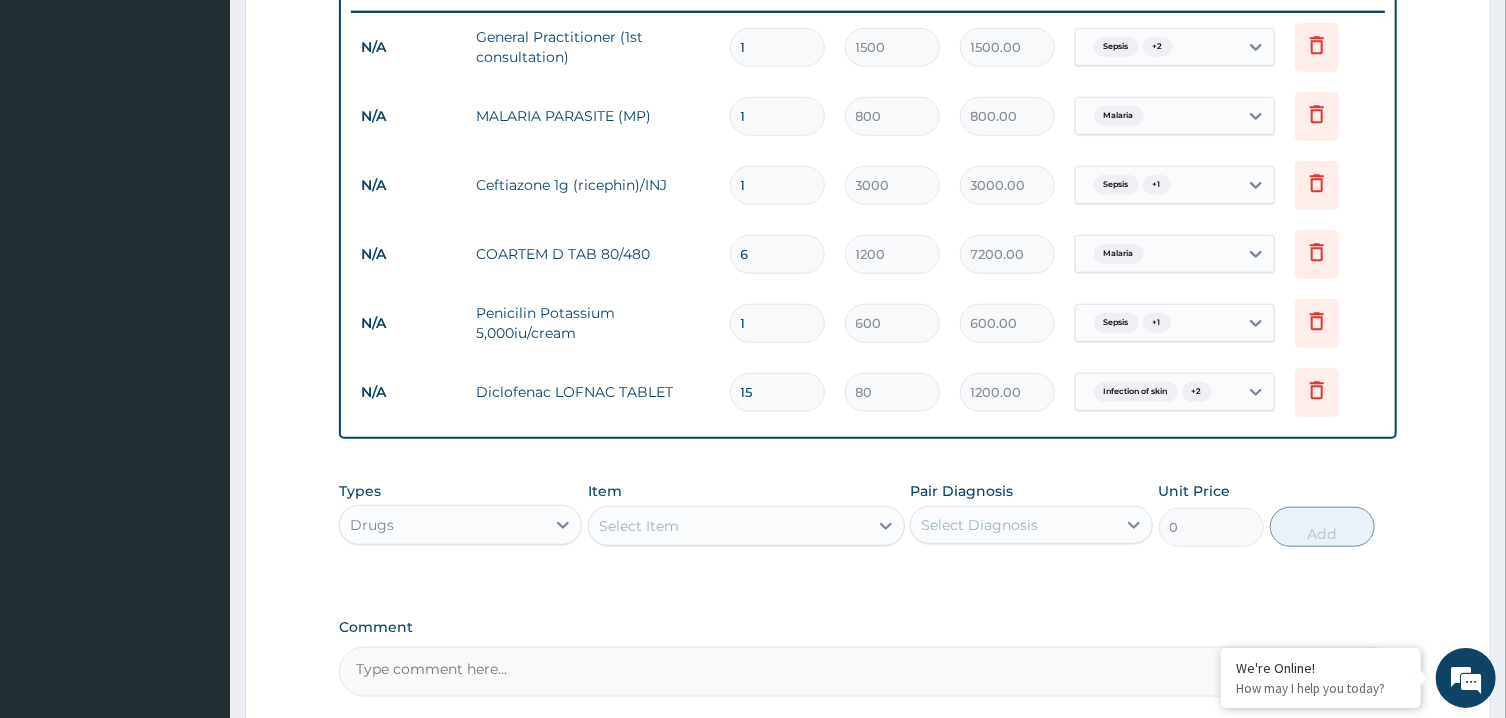 type on "6" 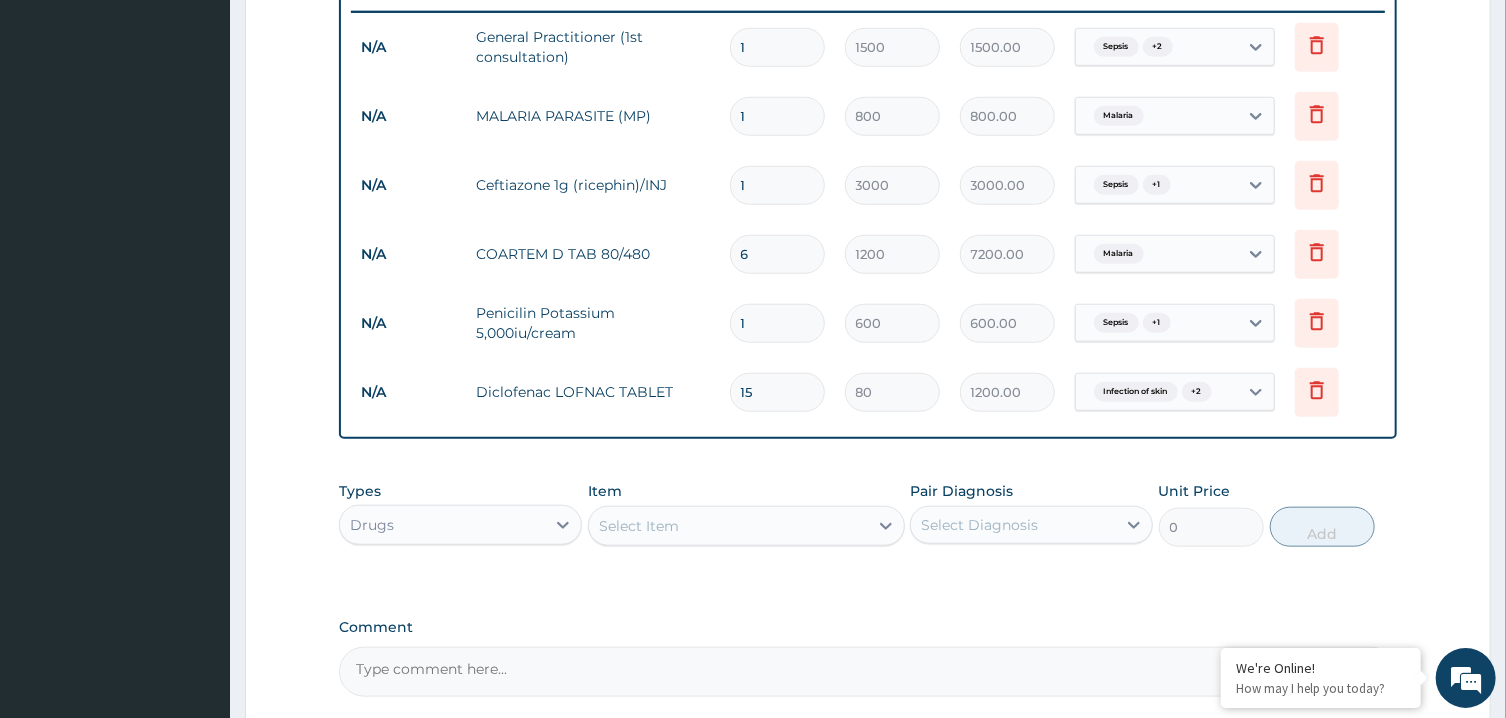 click on "1" at bounding box center (777, 185) 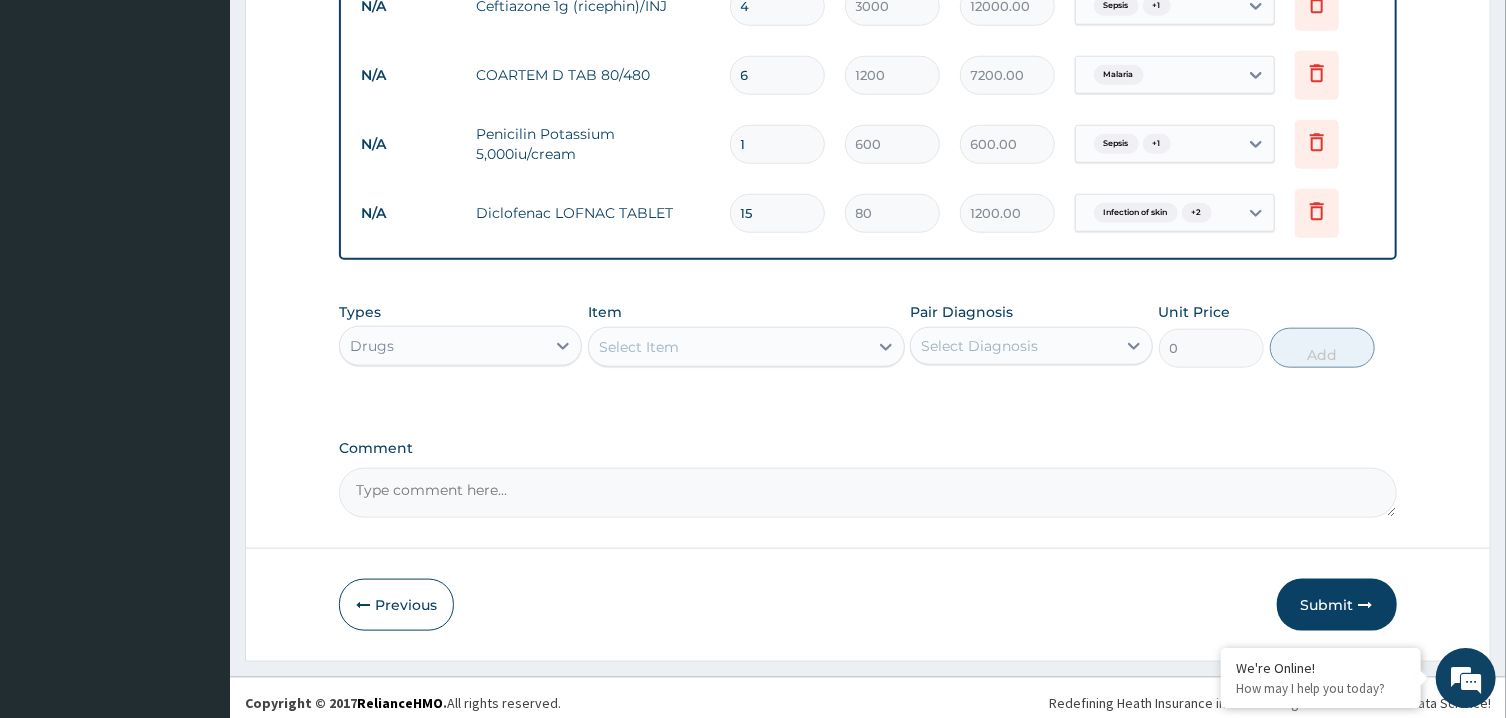scroll, scrollTop: 972, scrollLeft: 0, axis: vertical 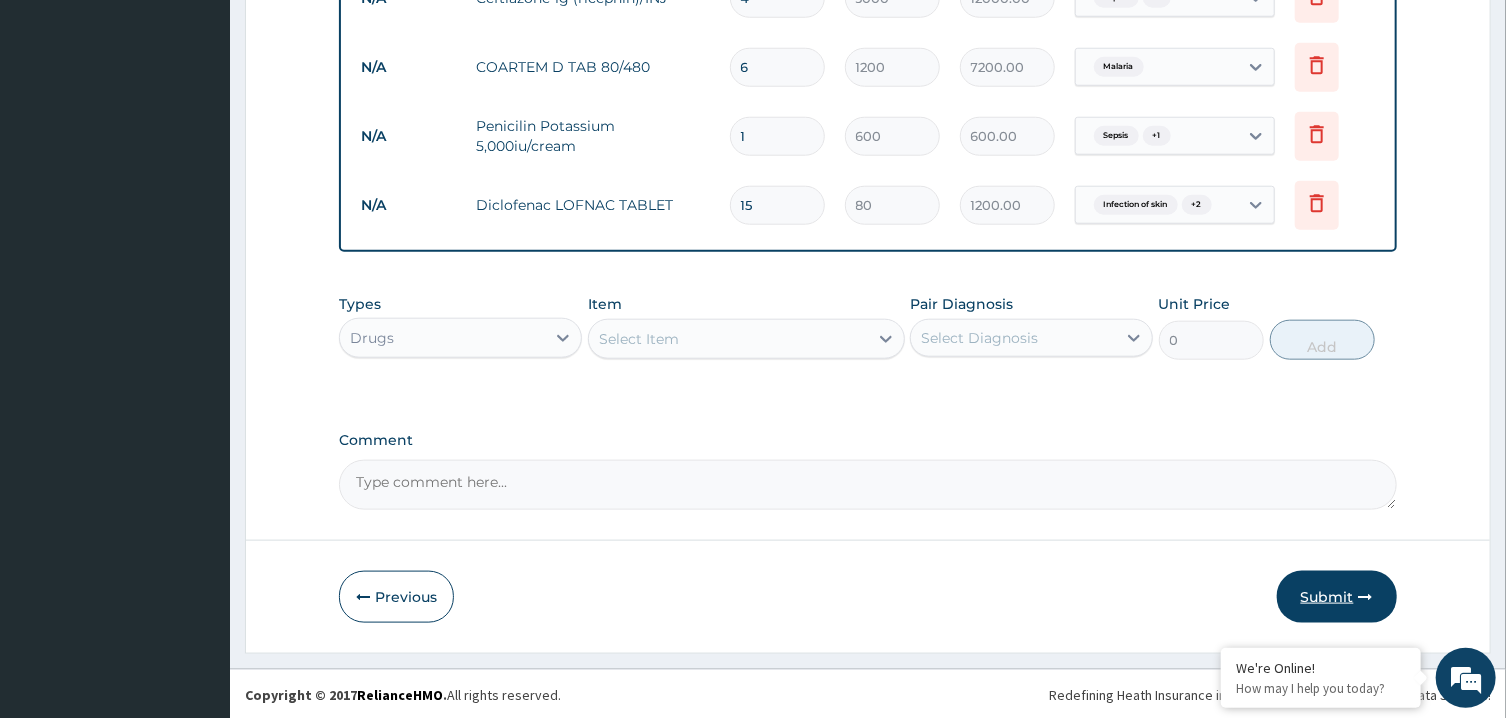 type on "4" 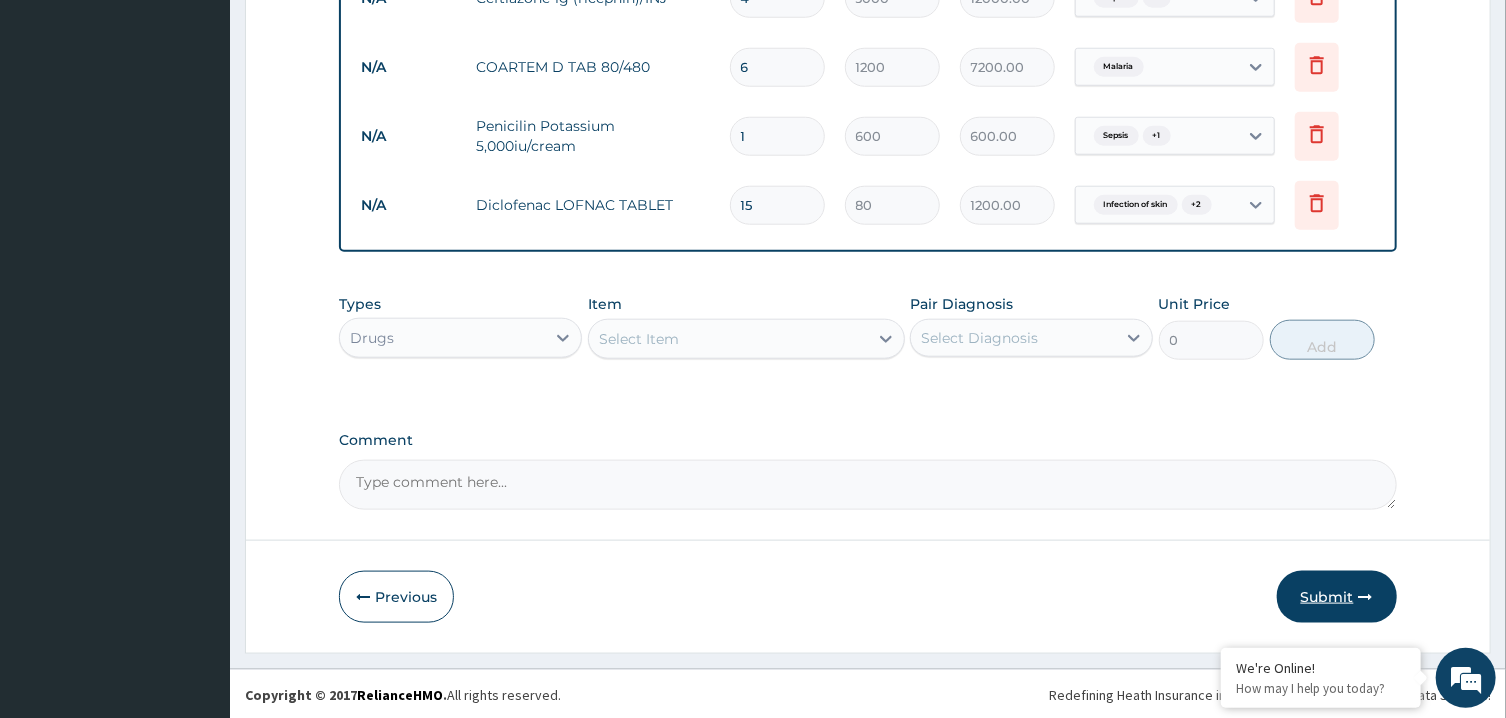 click on "Submit" at bounding box center (1337, 597) 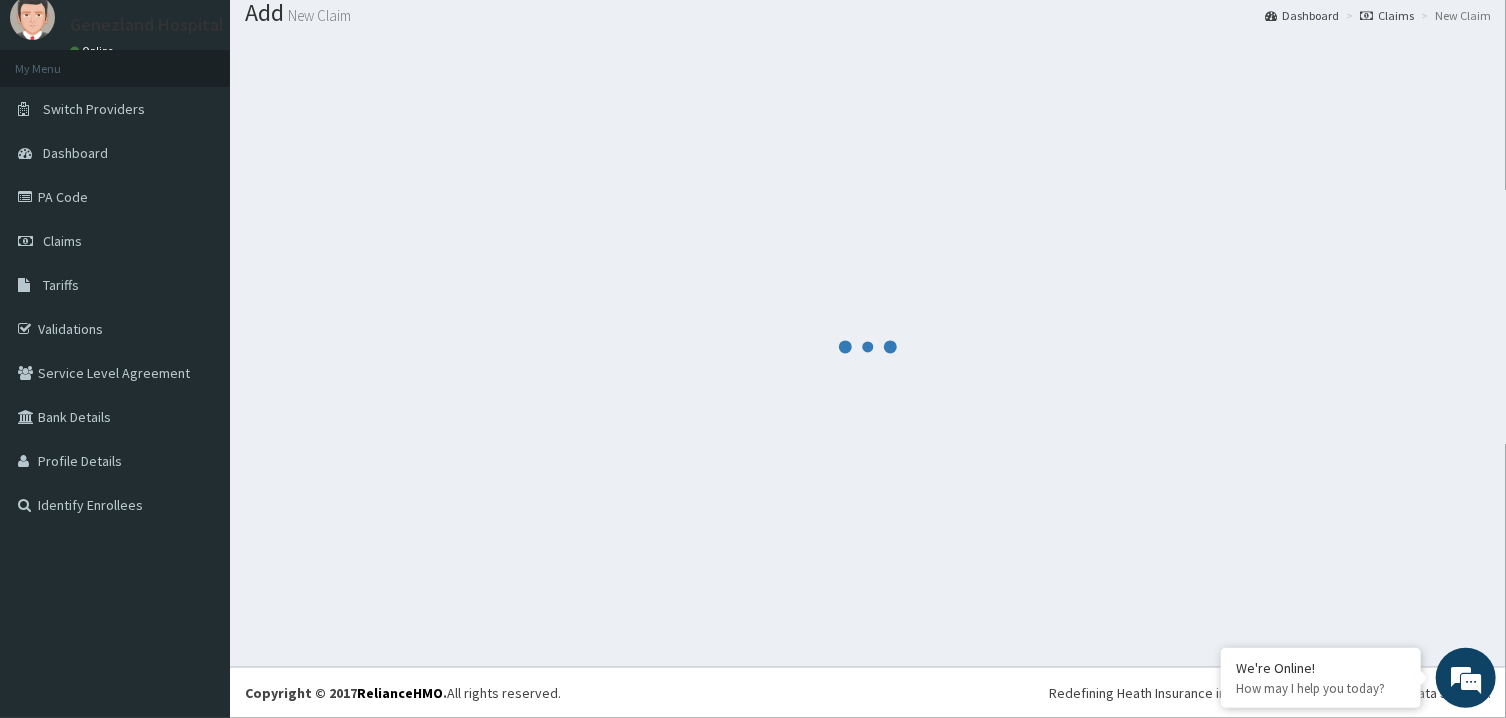 scroll, scrollTop: 64, scrollLeft: 0, axis: vertical 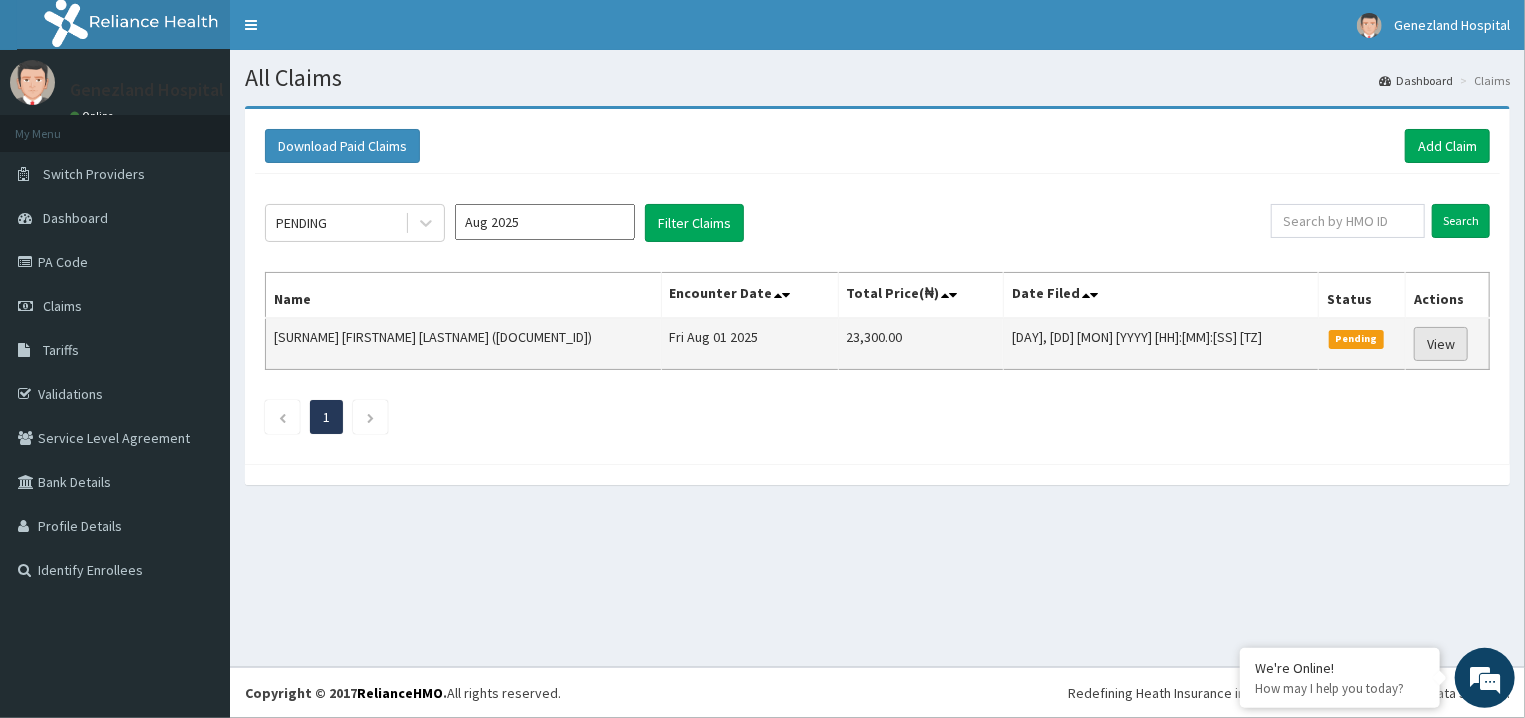 click on "View" at bounding box center (1441, 344) 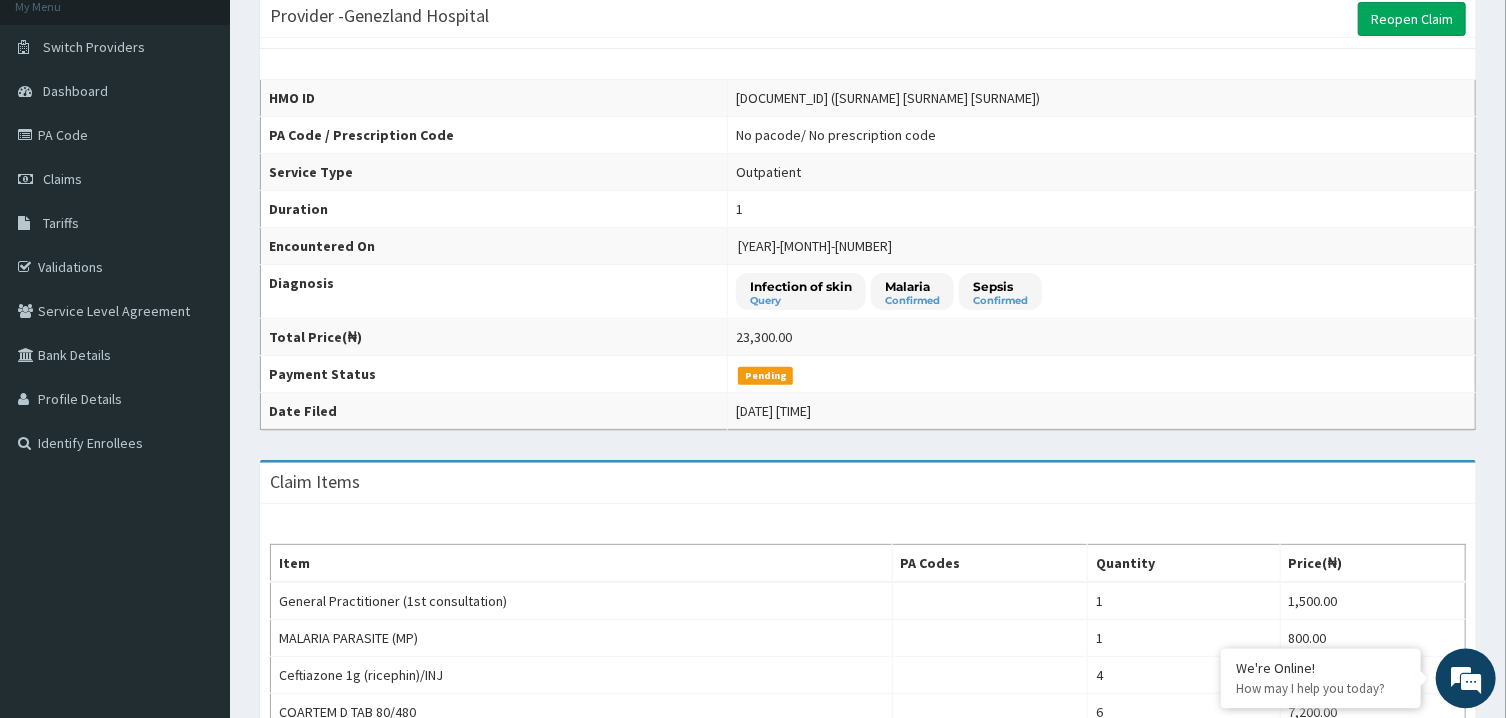 scroll, scrollTop: 107, scrollLeft: 0, axis: vertical 